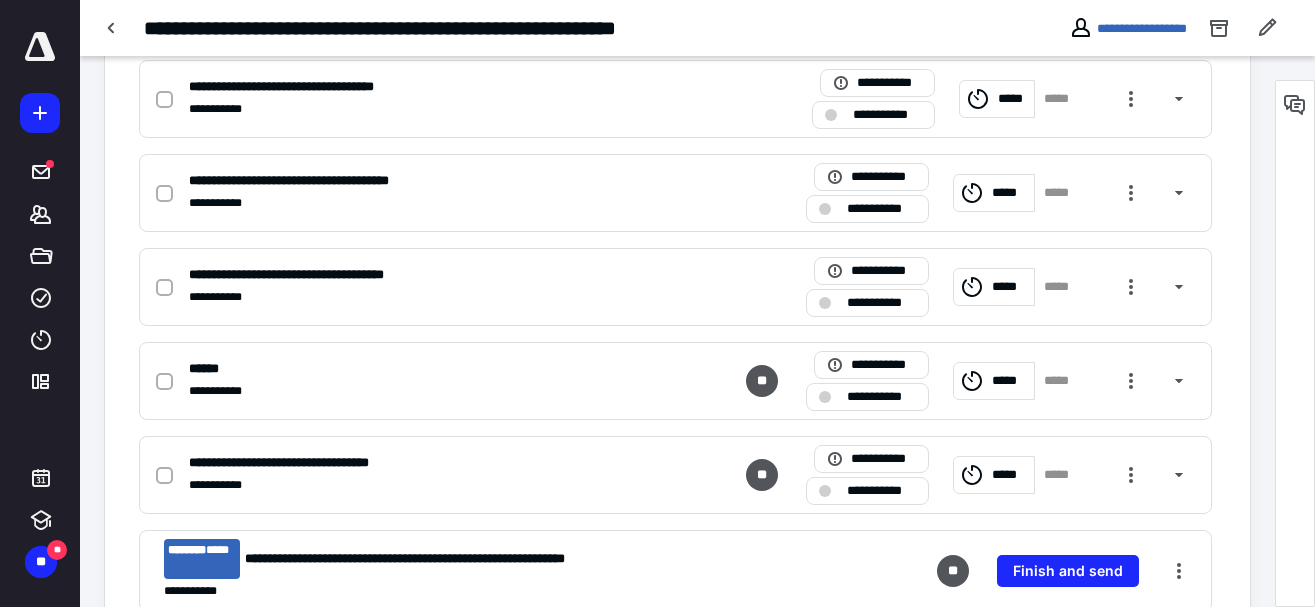 scroll, scrollTop: 510, scrollLeft: 0, axis: vertical 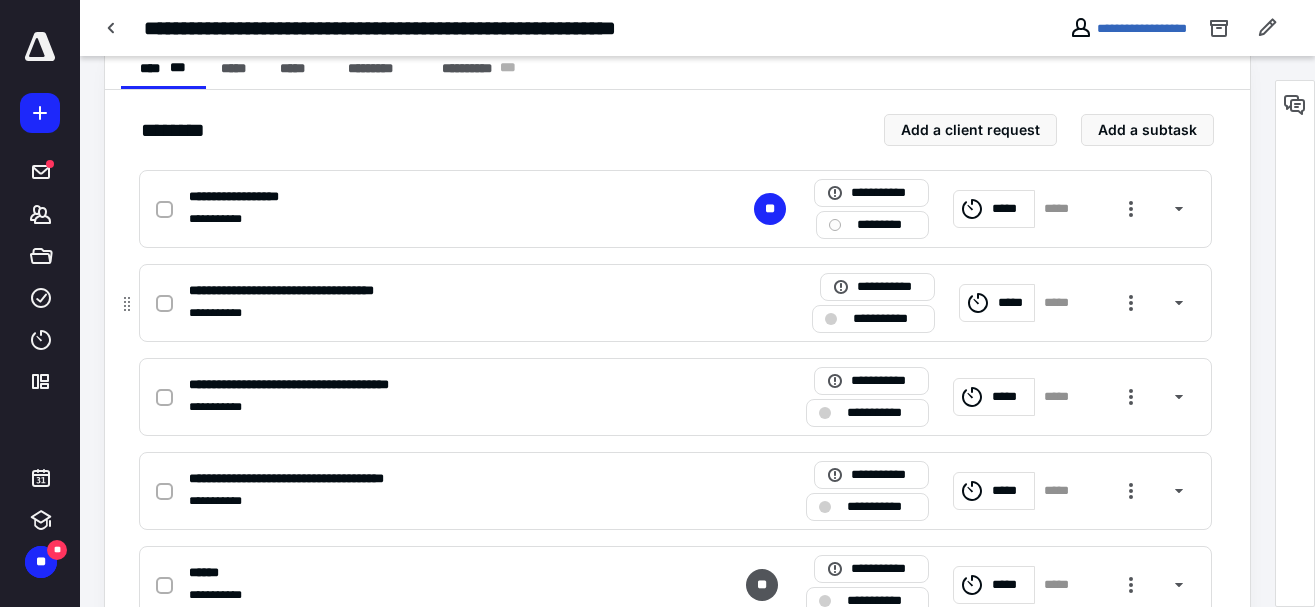 click on "**********" at bounding box center [318, 291] 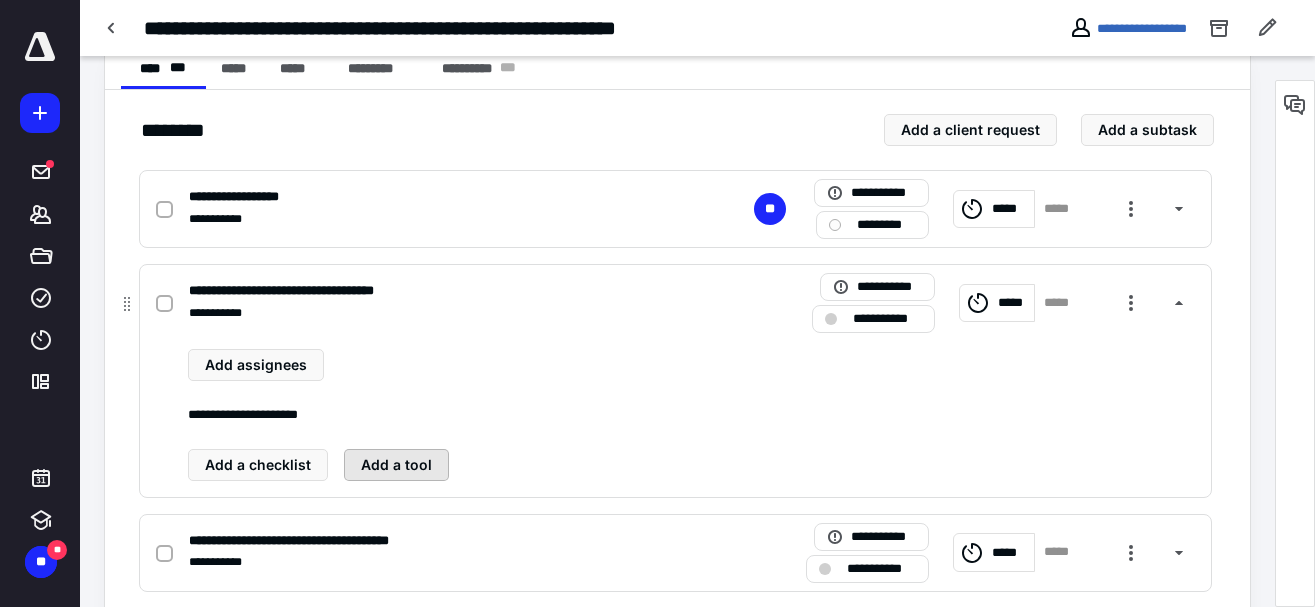 click on "Add a tool" at bounding box center [396, 465] 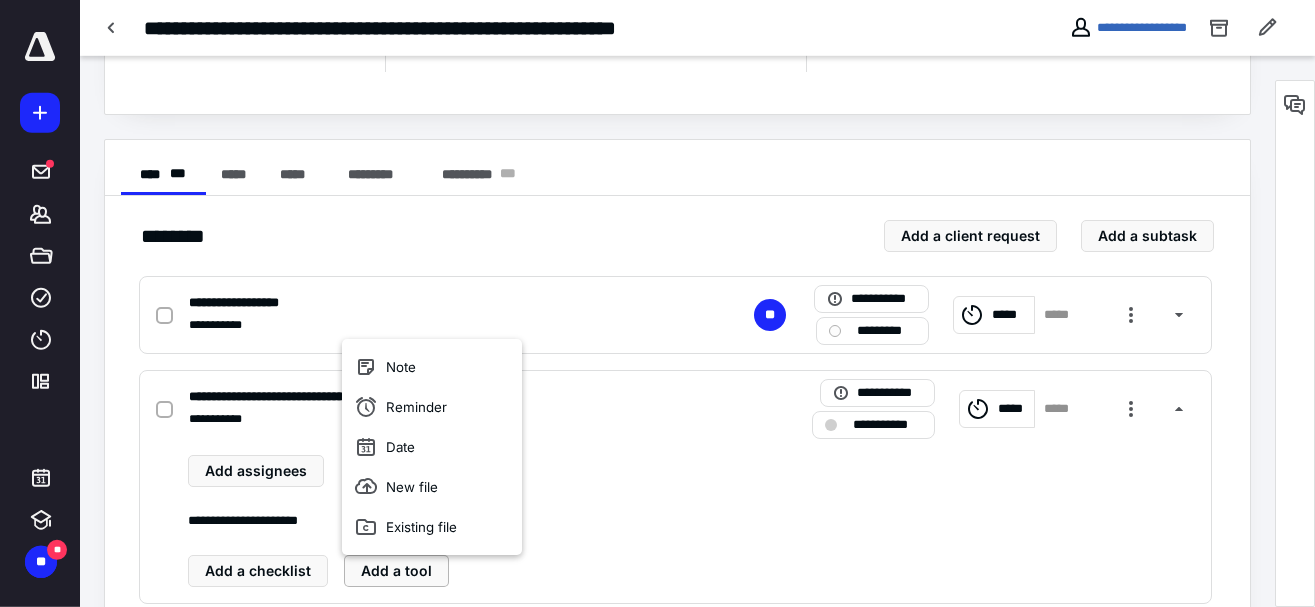 scroll, scrollTop: 306, scrollLeft: 0, axis: vertical 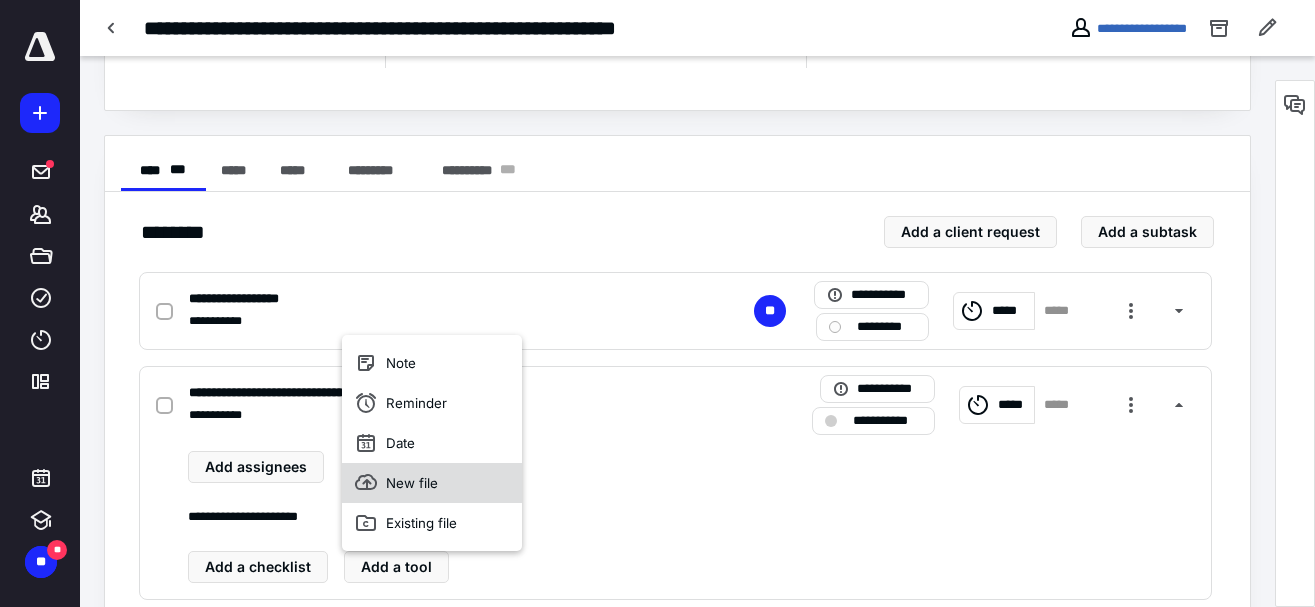click on "New file" at bounding box center [432, 483] 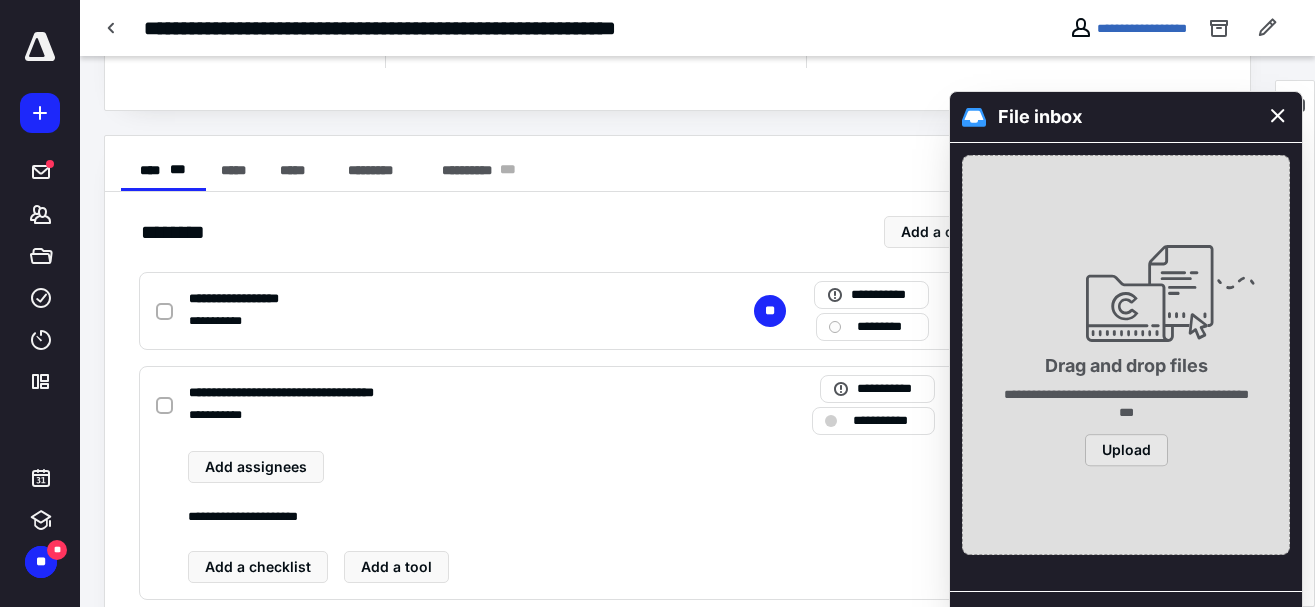 click on "Upload" at bounding box center (1126, 450) 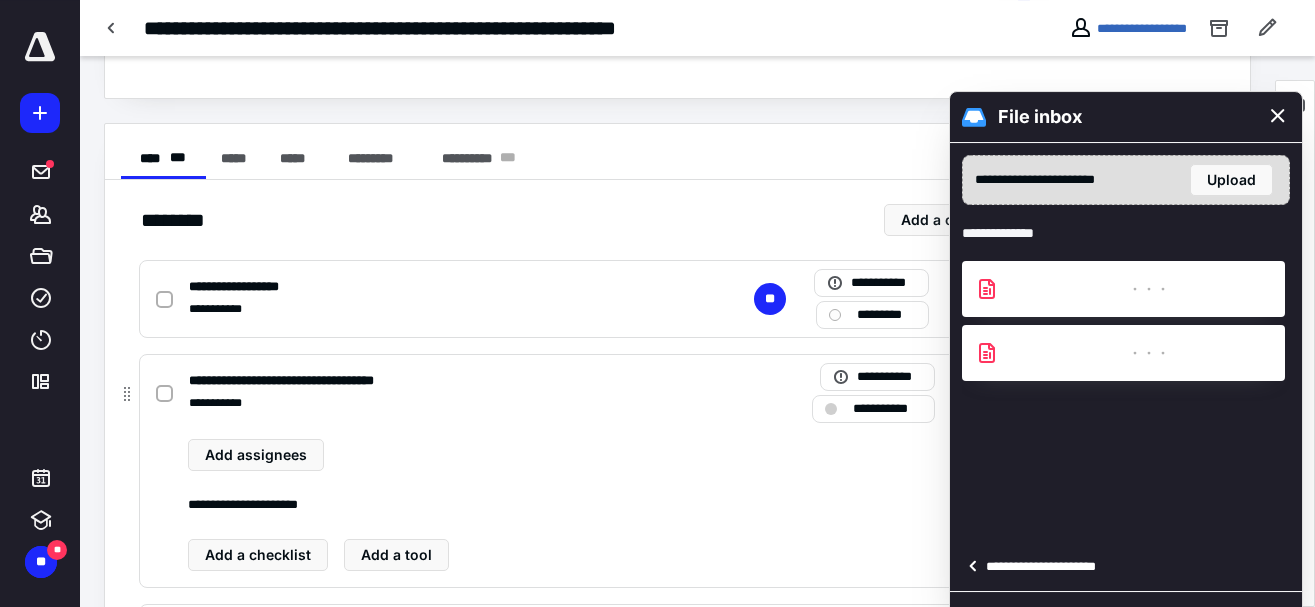scroll, scrollTop: 612, scrollLeft: 0, axis: vertical 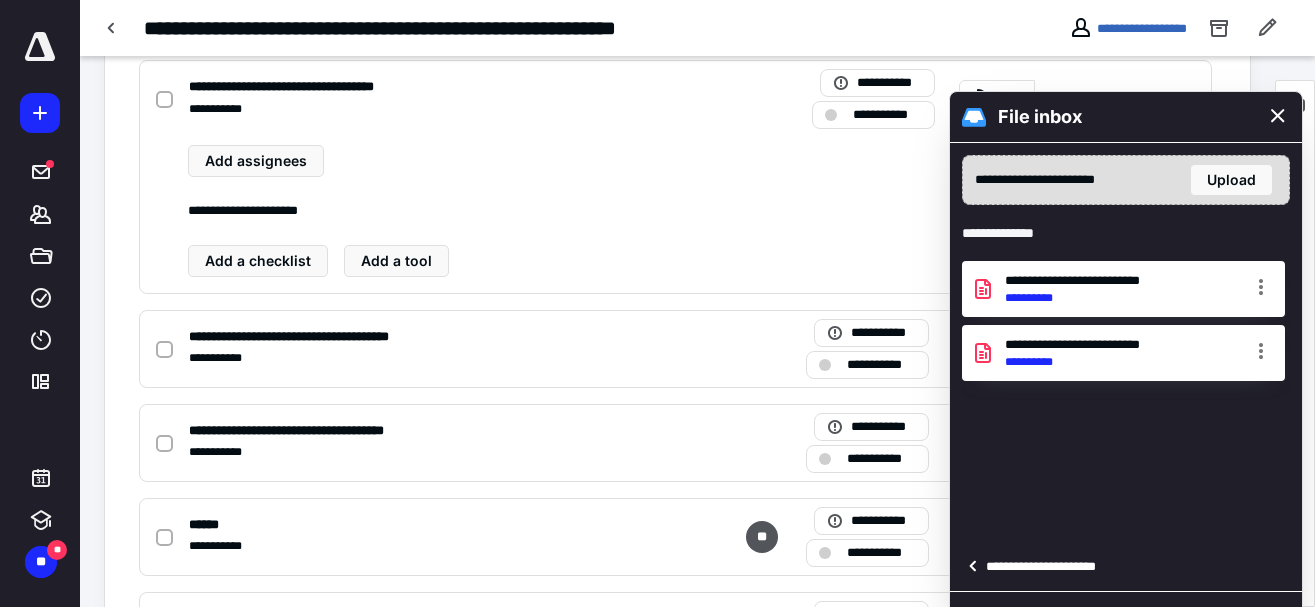 click on "**********" at bounding box center [1047, 567] 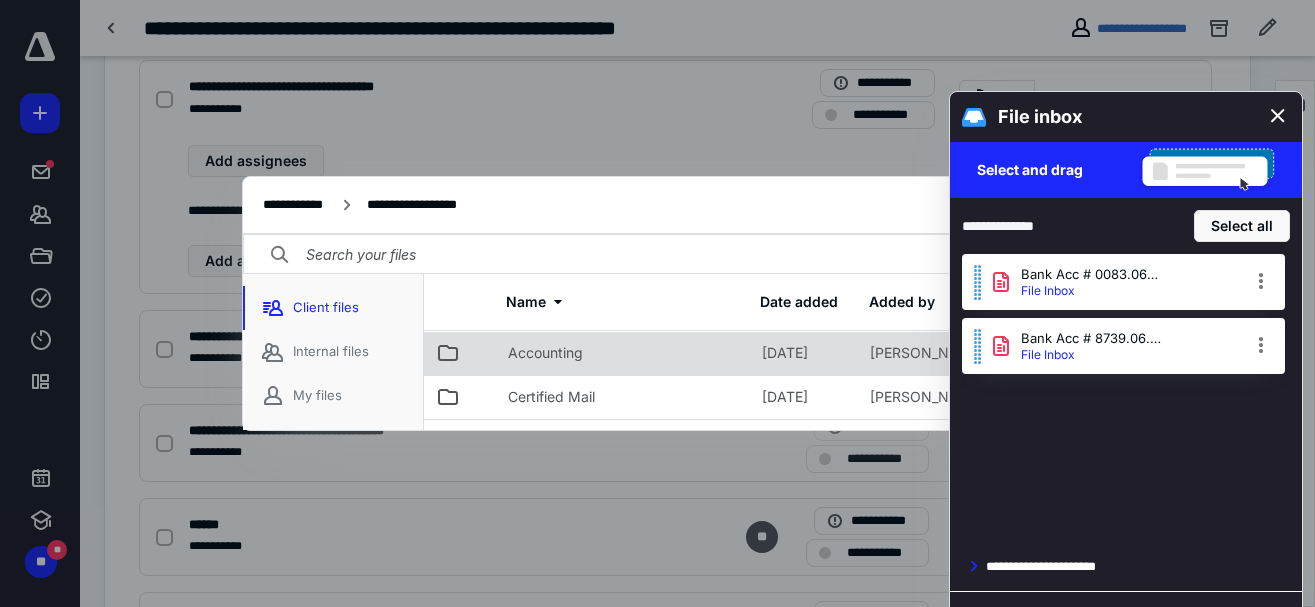 click on "Accounting" at bounding box center [623, 353] 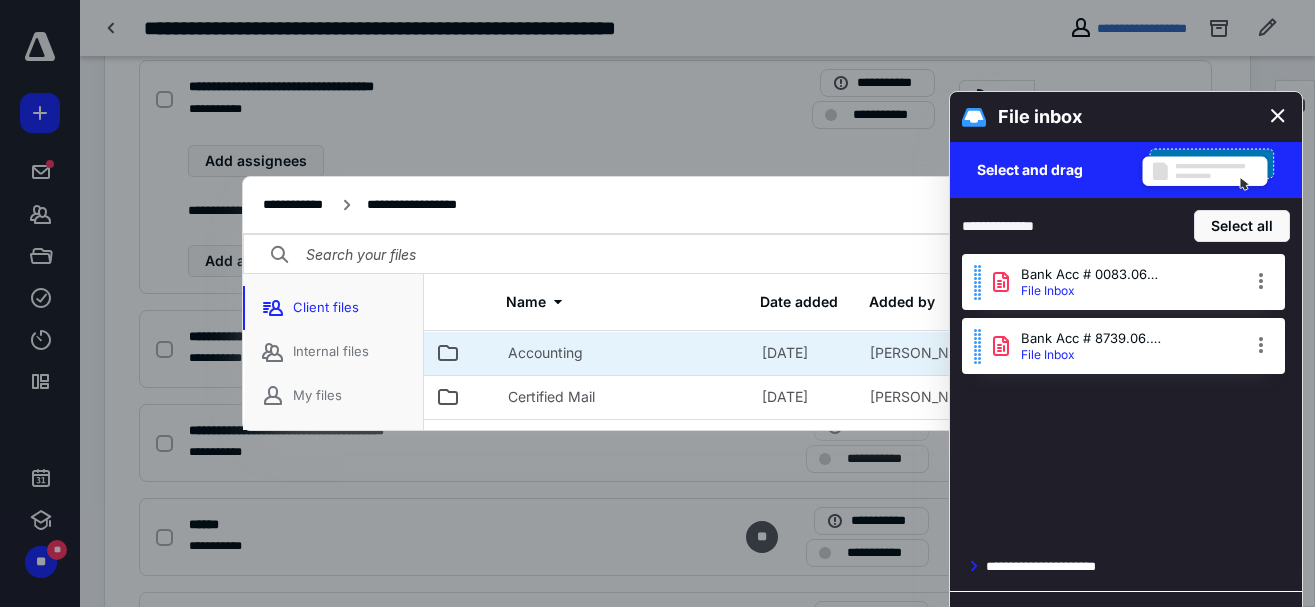 click on "Accounting" at bounding box center (623, 353) 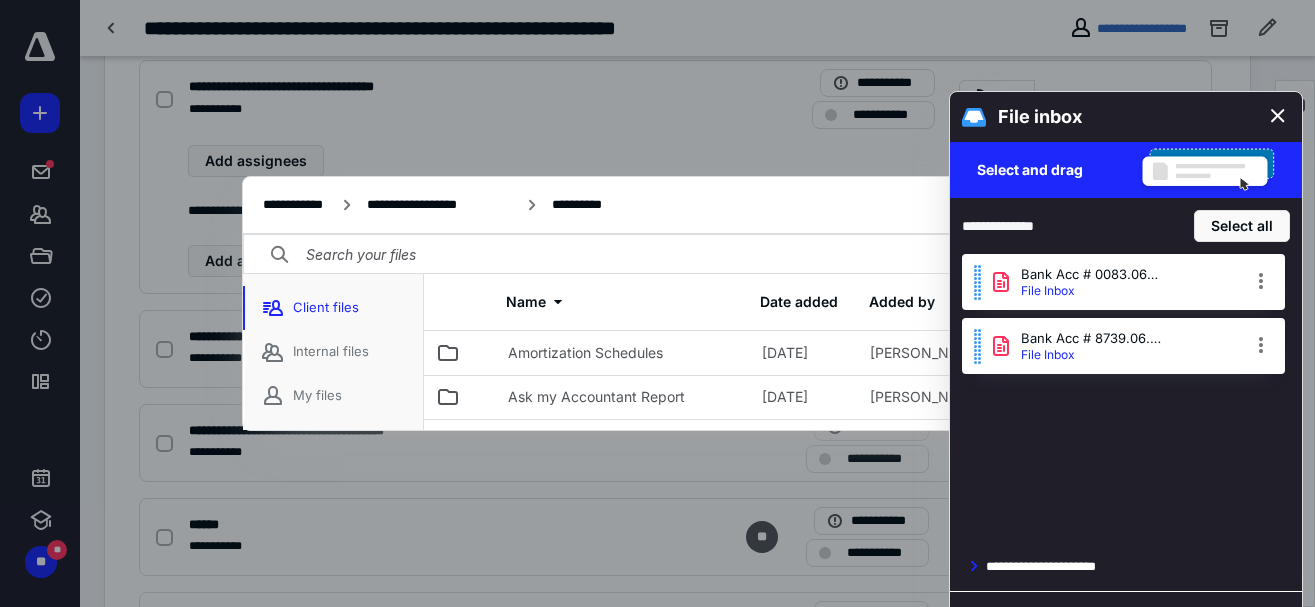 scroll, scrollTop: 210, scrollLeft: 0, axis: vertical 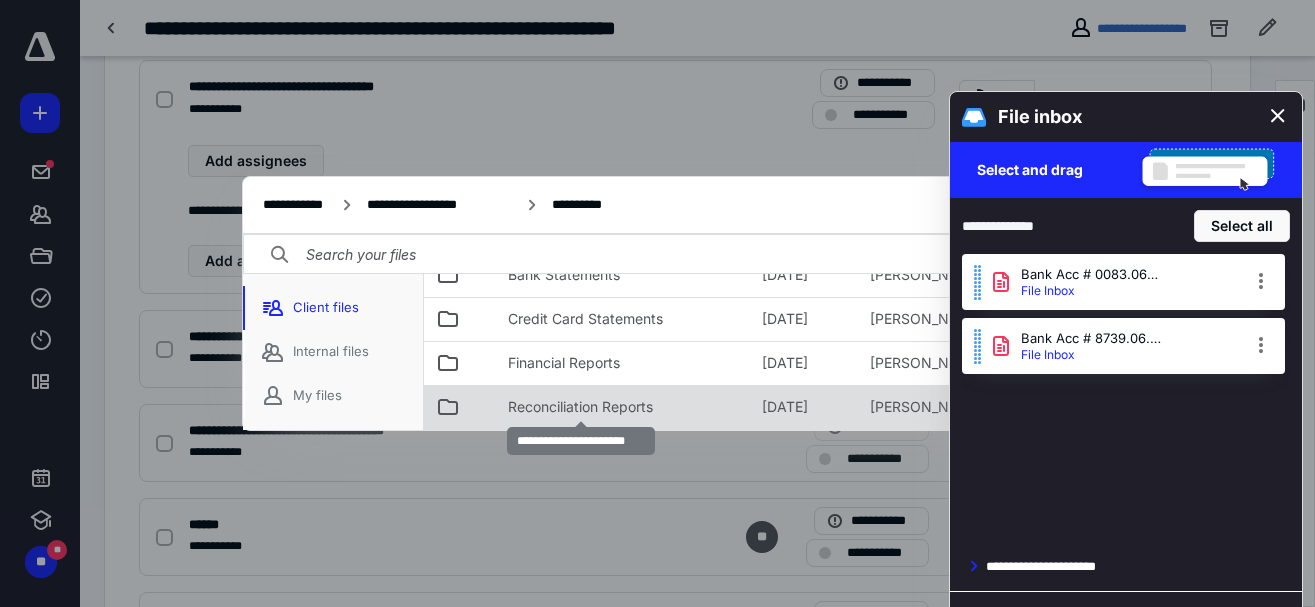 click on "Reconciliation Reports" at bounding box center [580, 407] 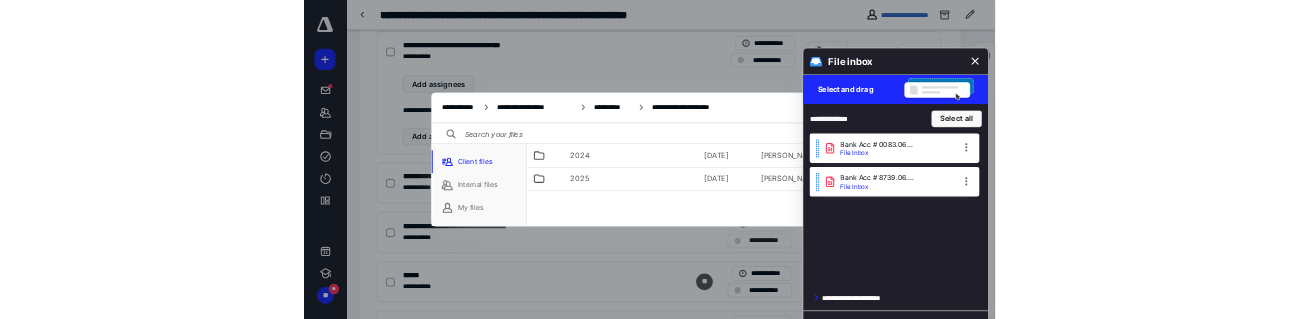 scroll, scrollTop: 57, scrollLeft: 0, axis: vertical 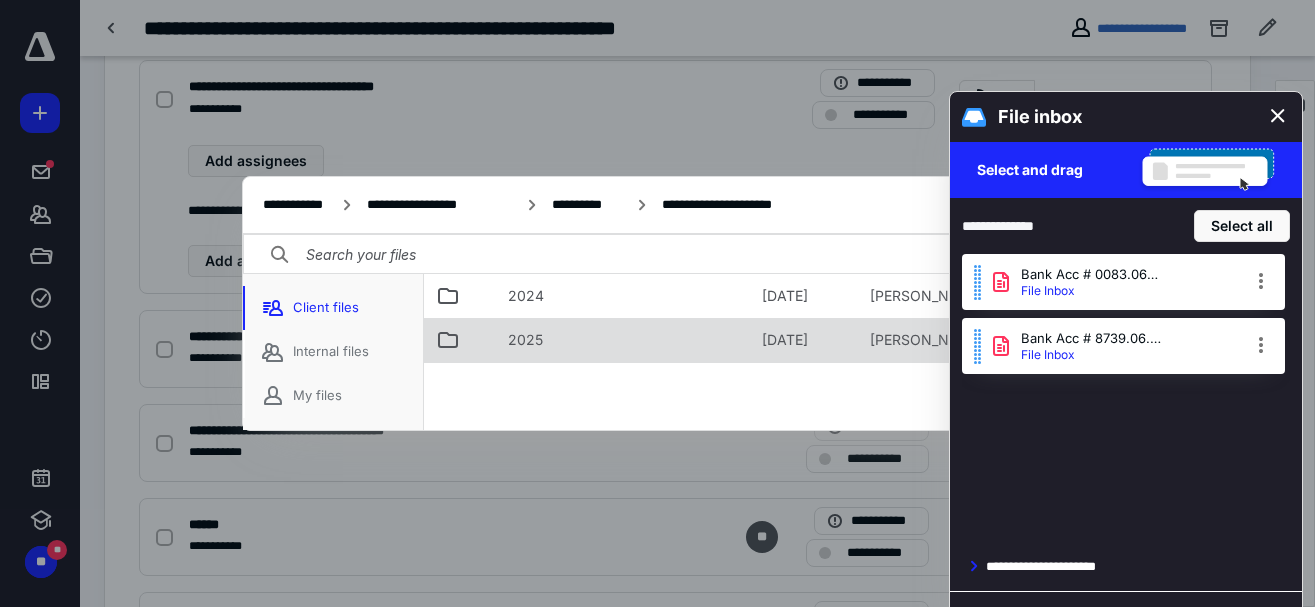 click on "2025" at bounding box center (623, 340) 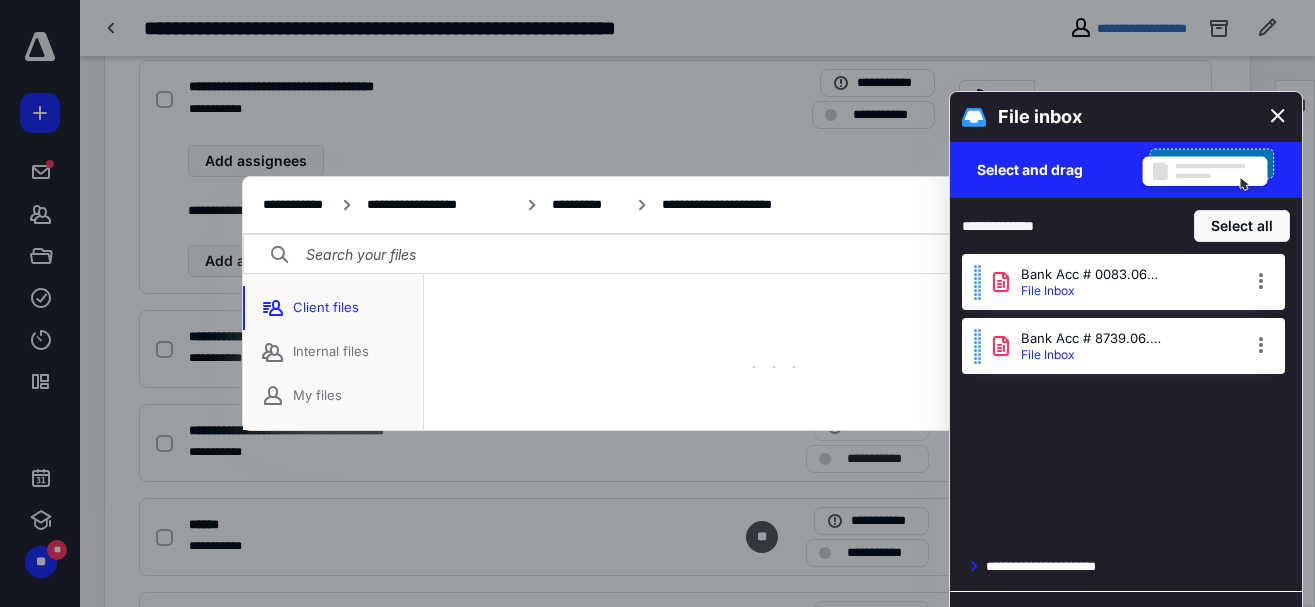 click at bounding box center (774, 367) 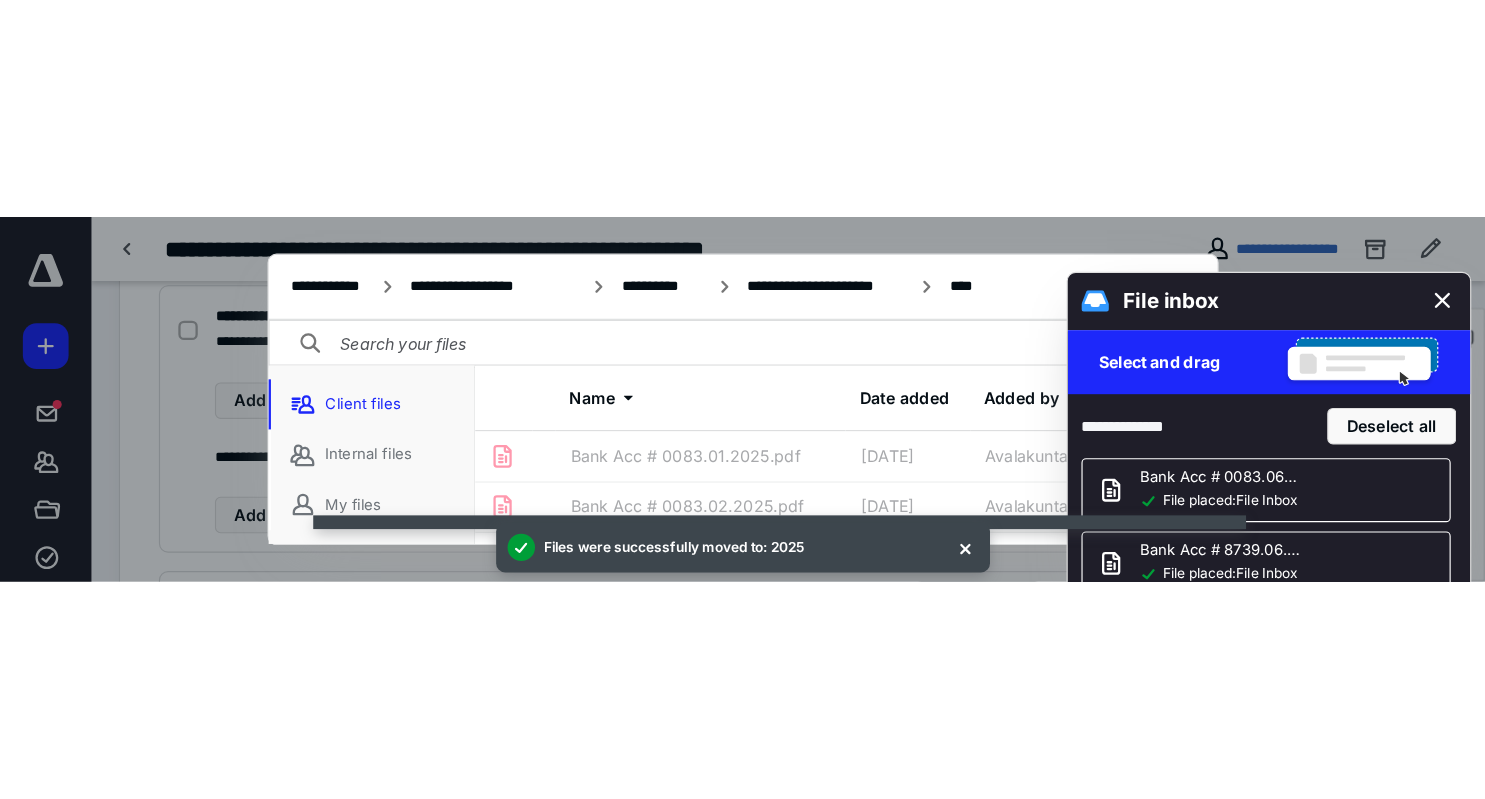 scroll, scrollTop: 611, scrollLeft: 0, axis: vertical 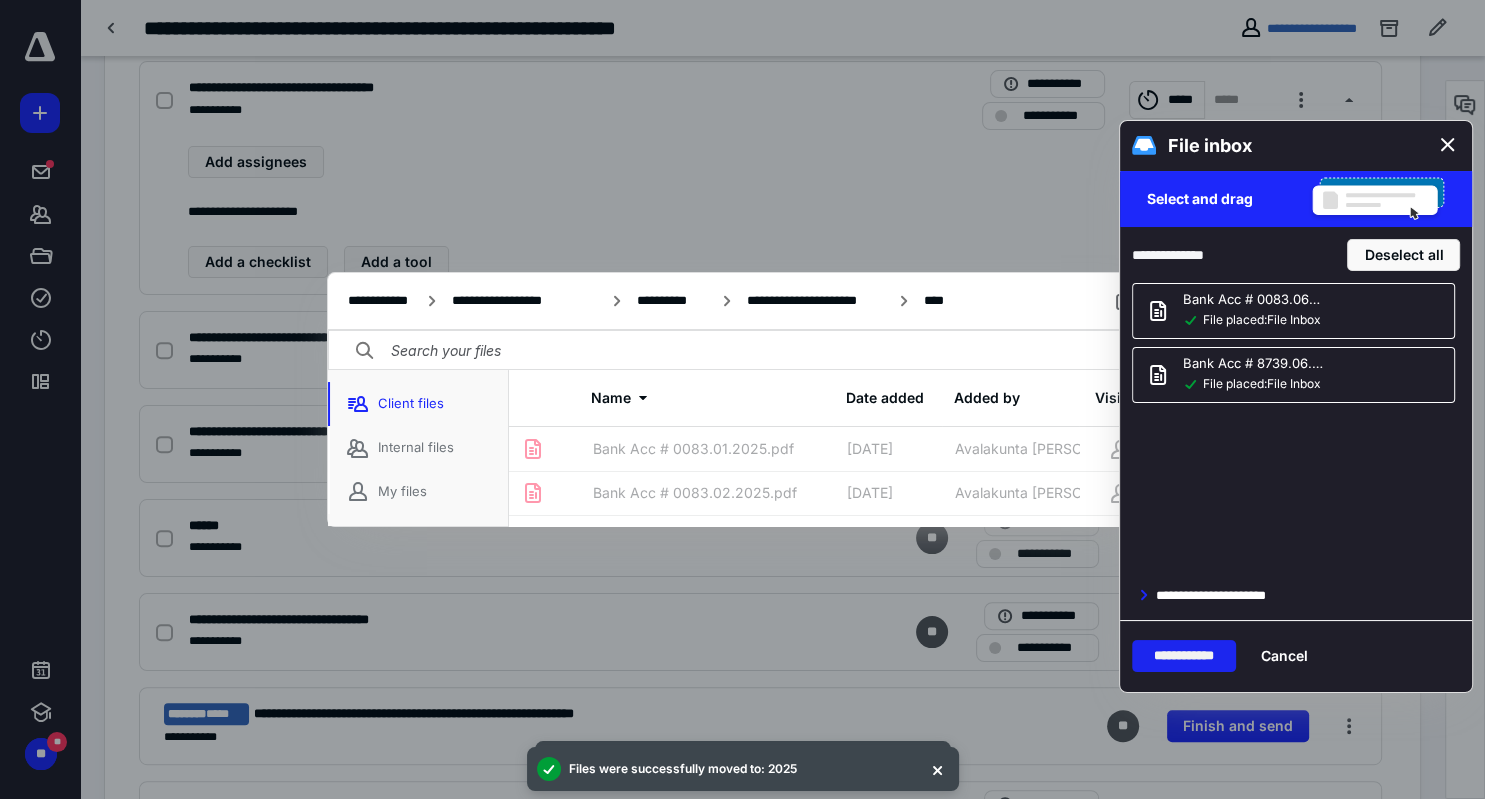 click on "**********" at bounding box center [1184, 656] 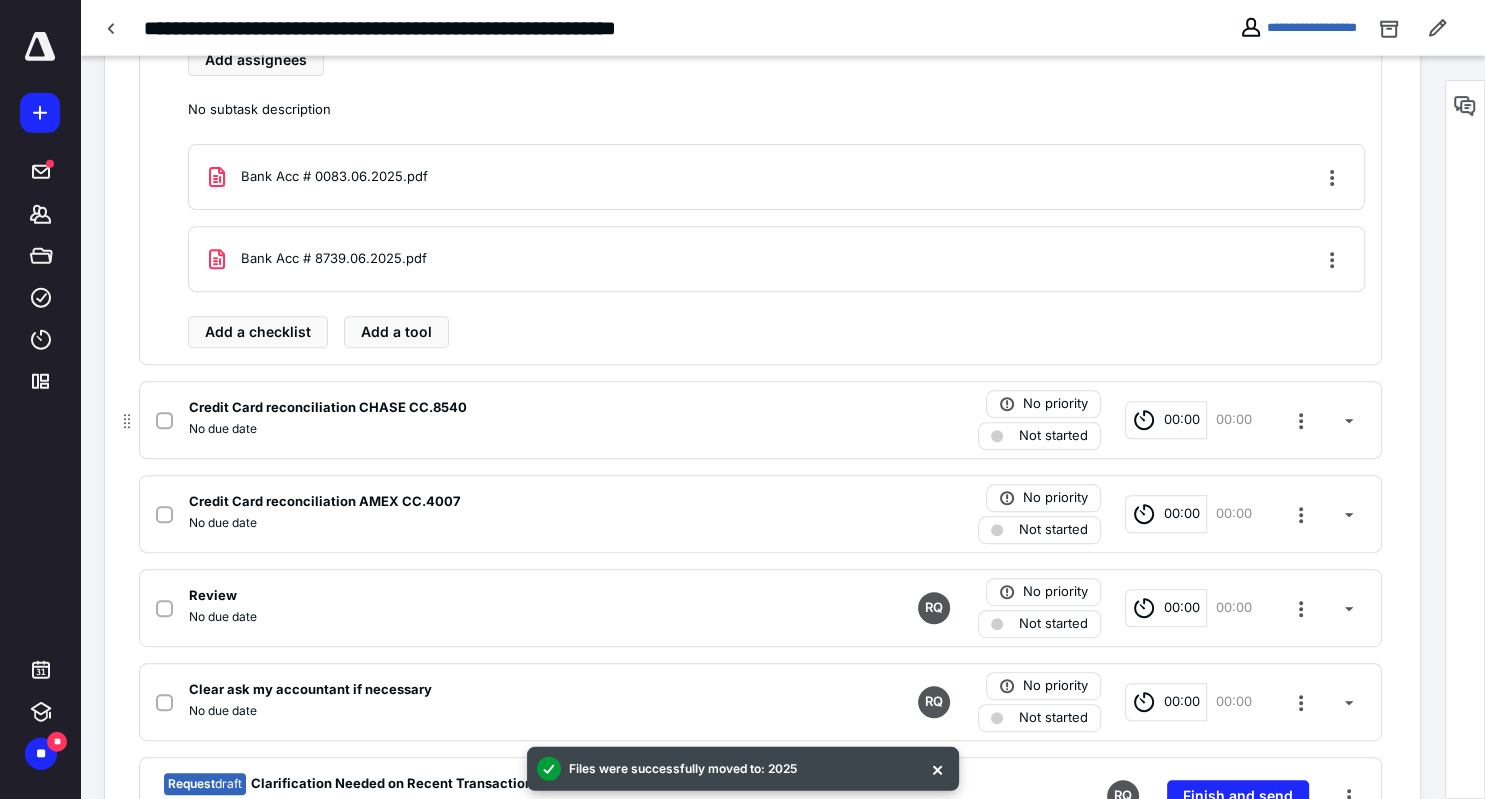 scroll, scrollTop: 717, scrollLeft: 0, axis: vertical 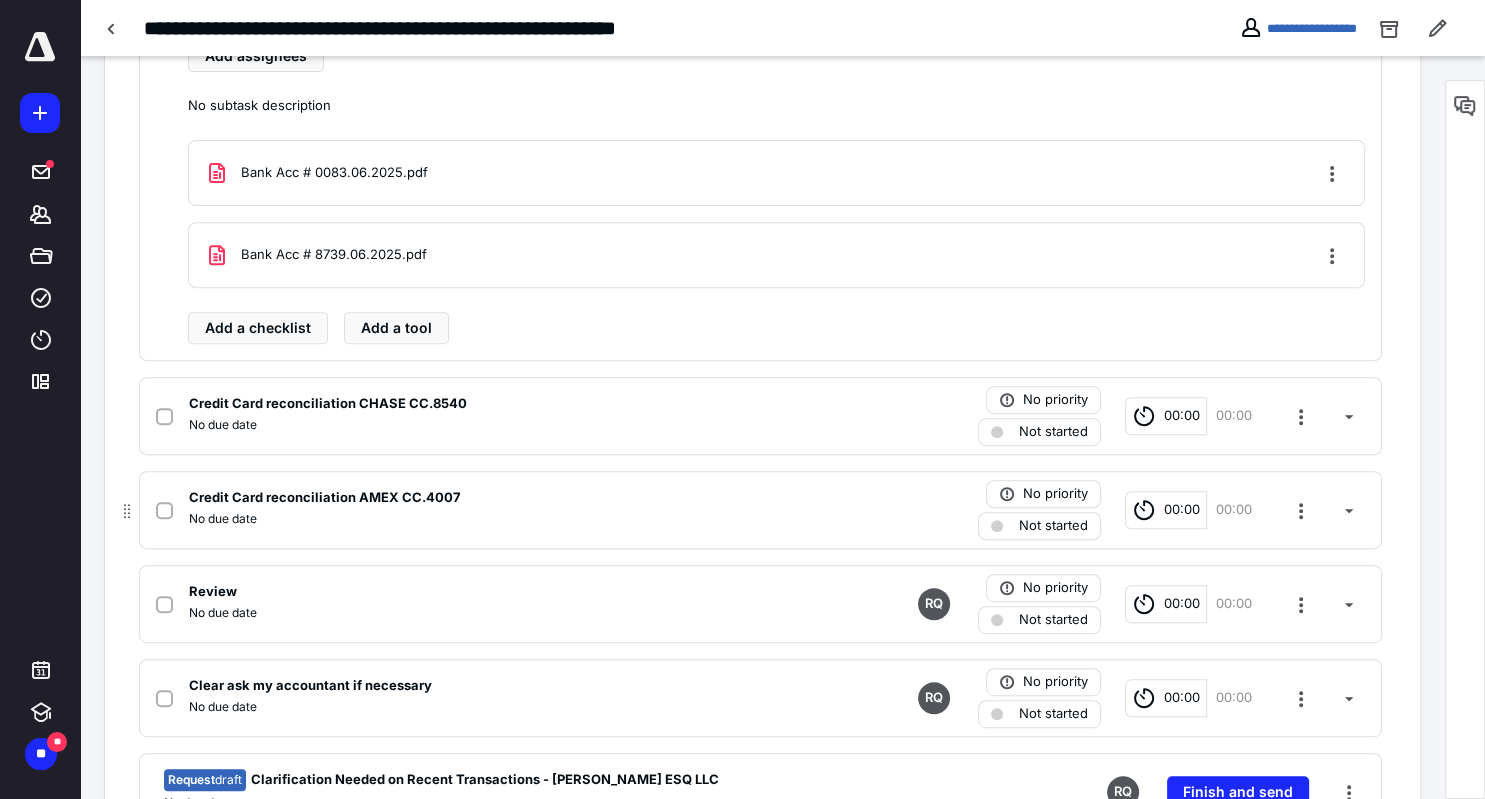 click on "00:00" at bounding box center (1182, 510) 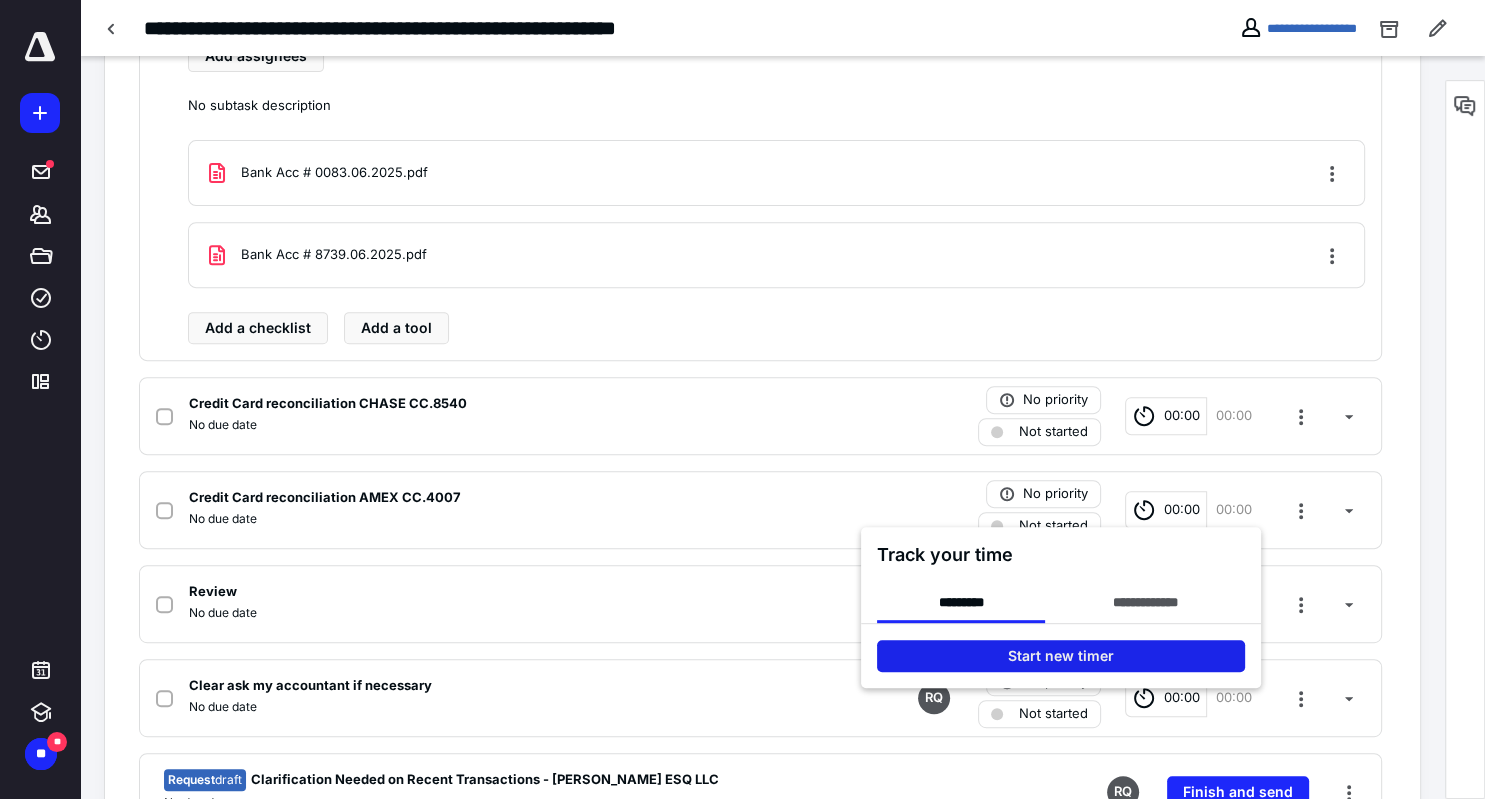 click on "Start new timer" at bounding box center [1061, 656] 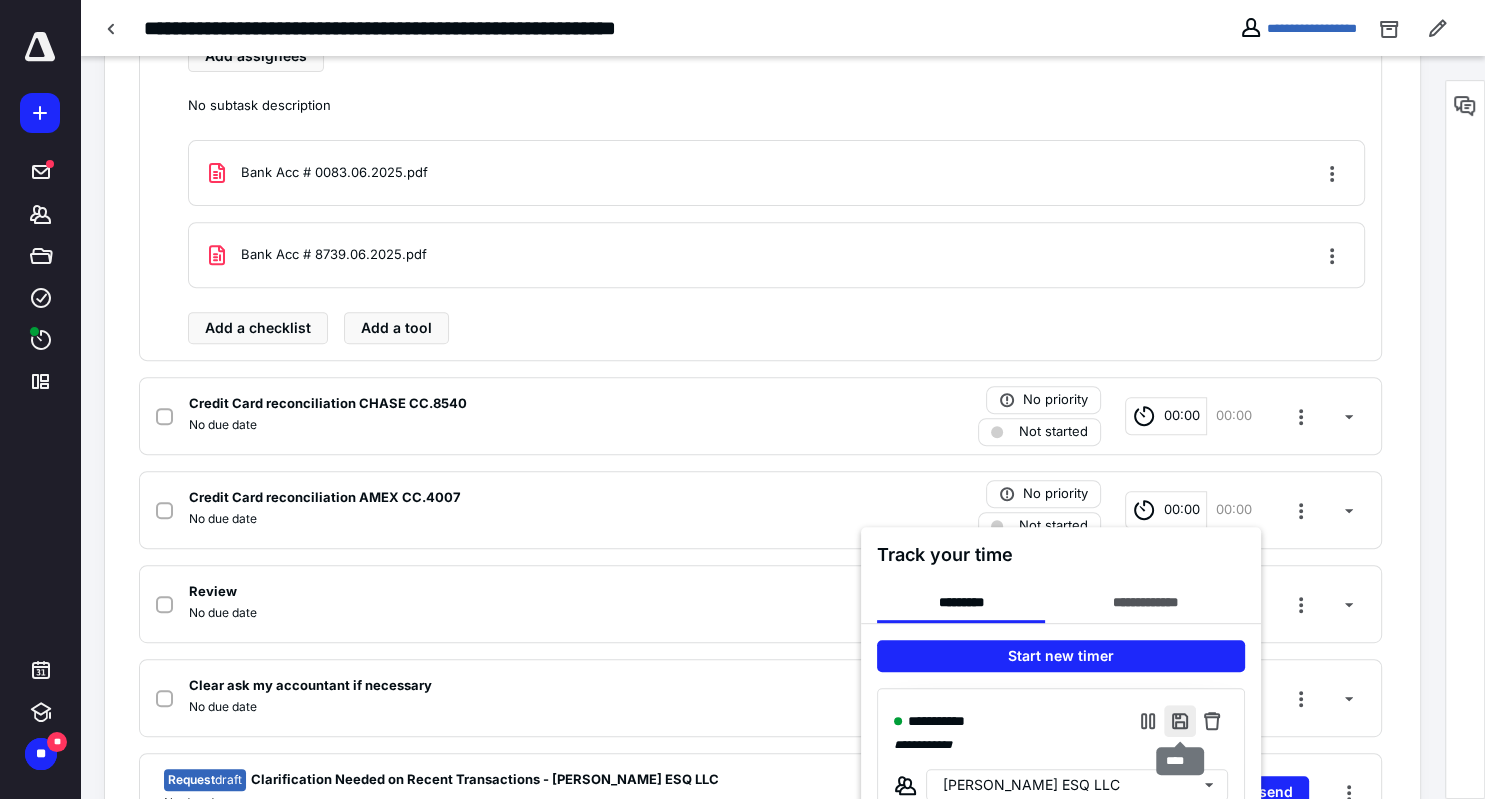 click at bounding box center (1180, 721) 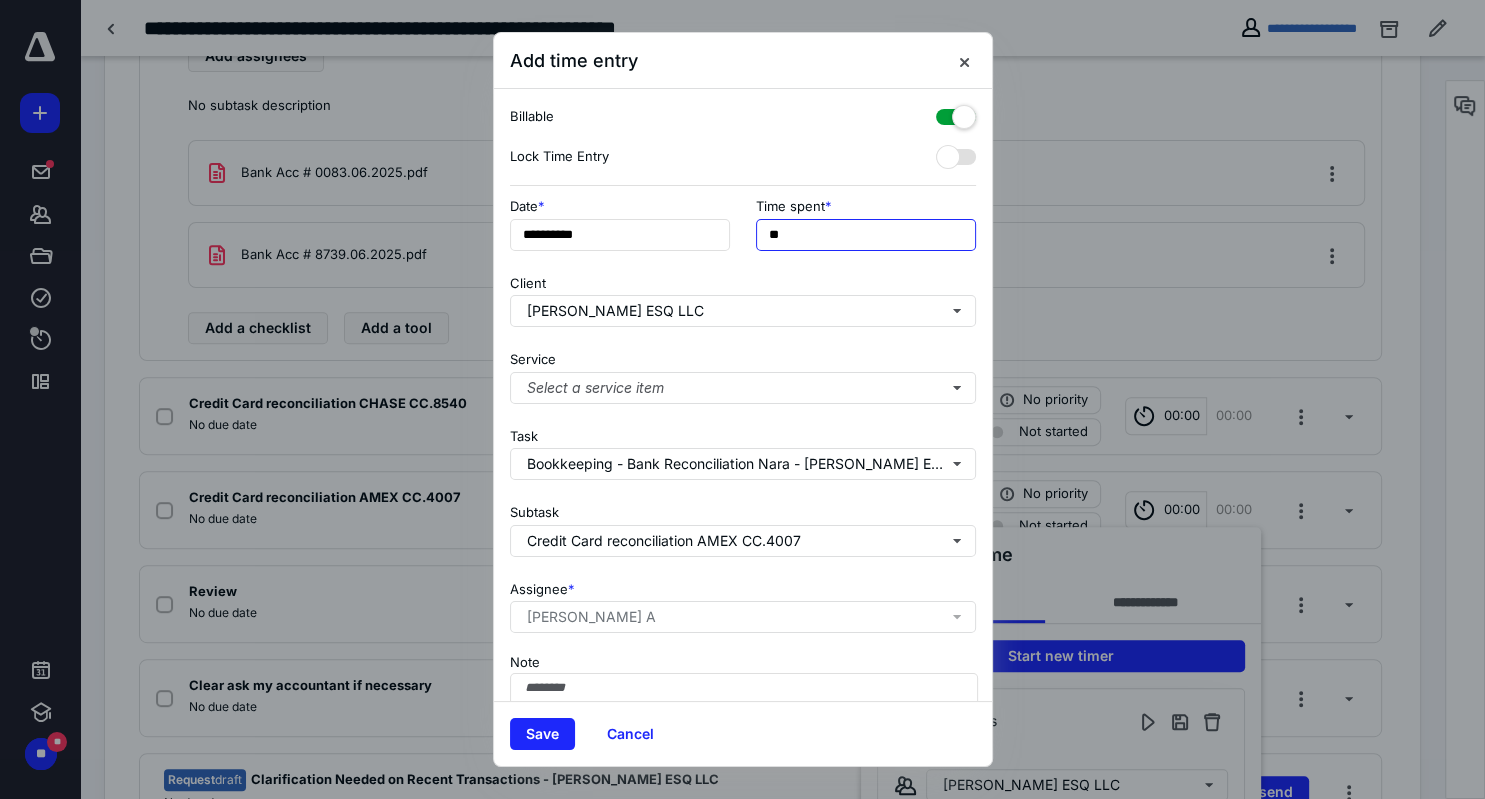 click on "**" at bounding box center [866, 235] 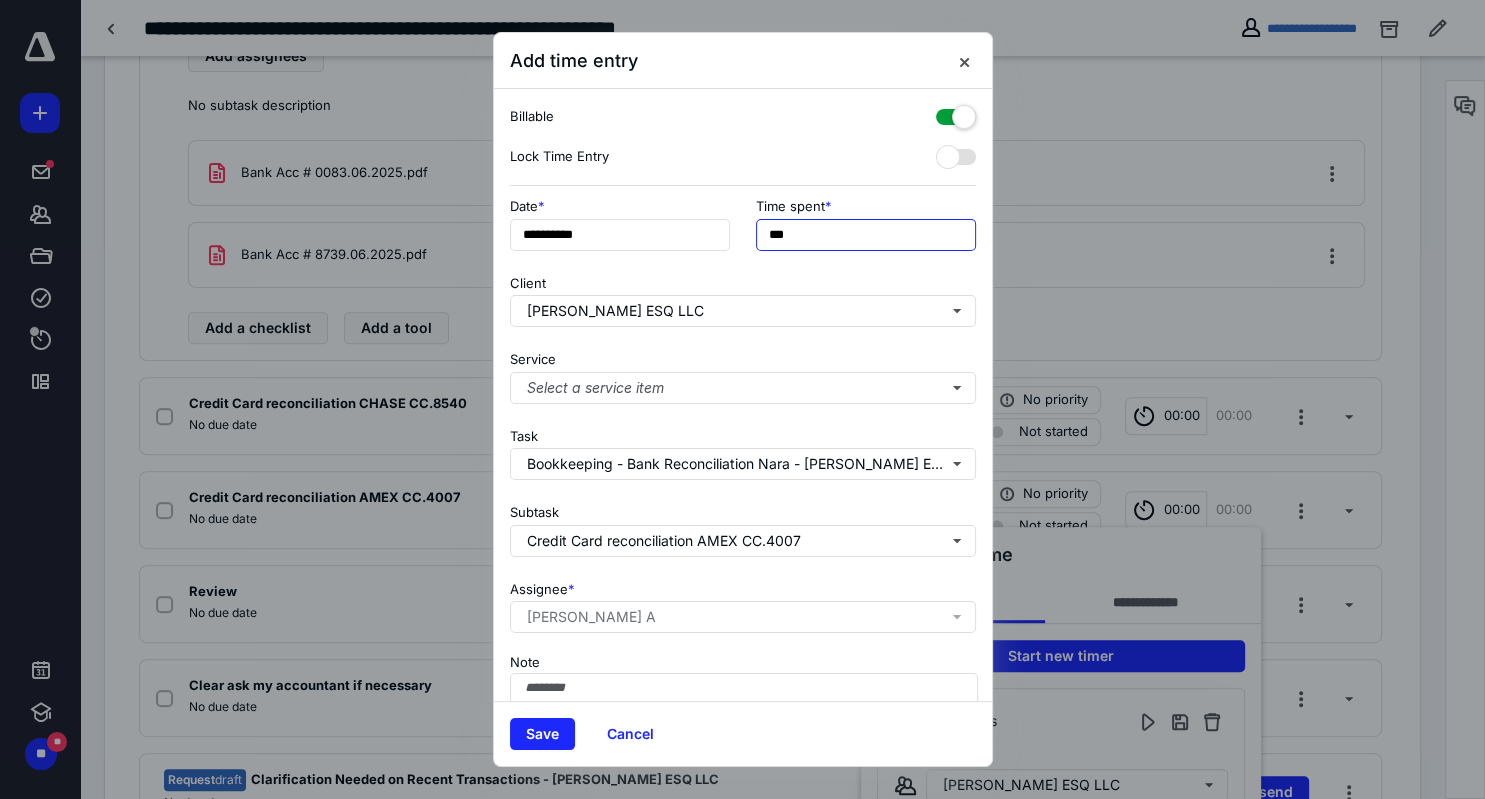 type on "***" 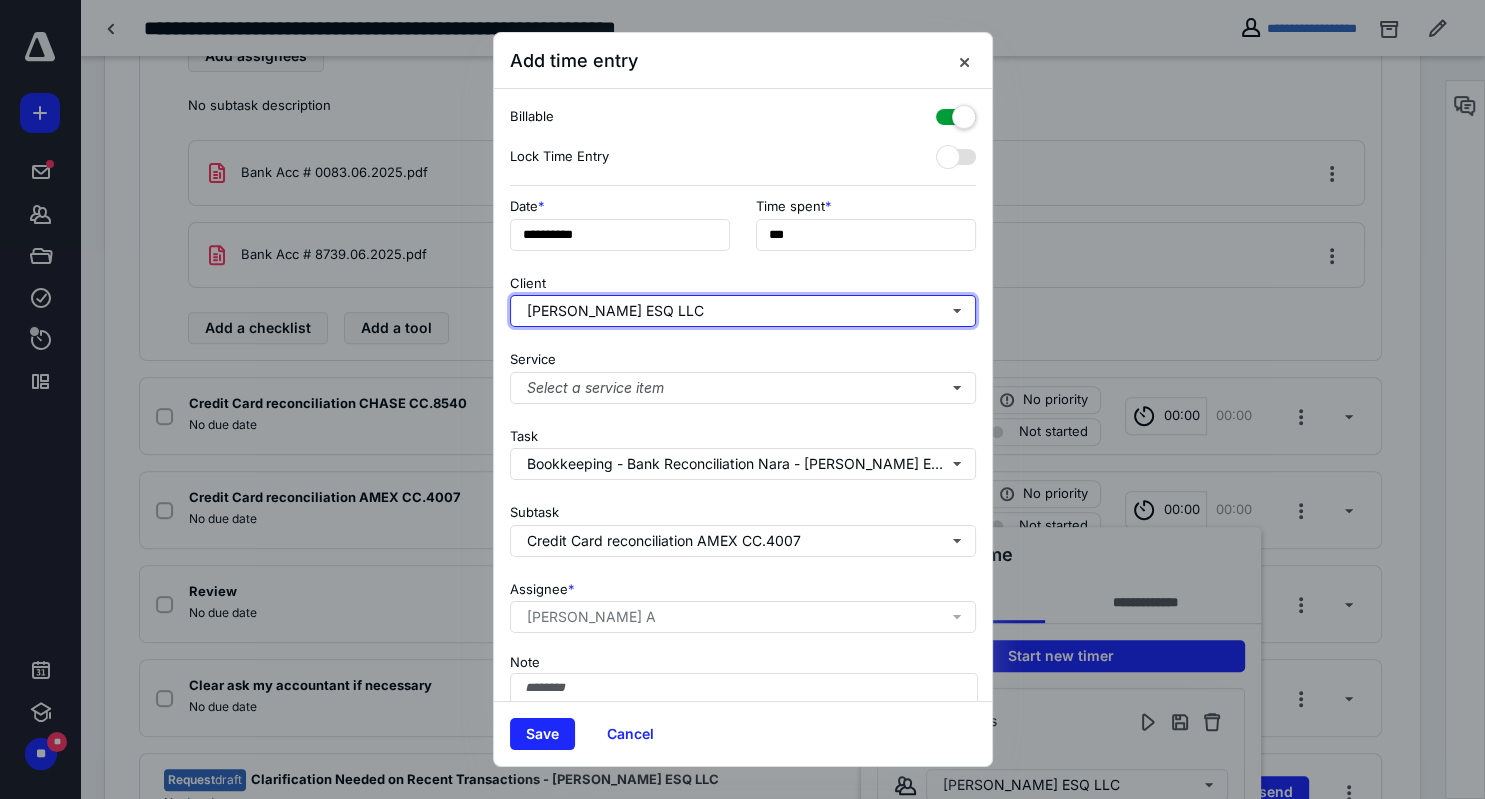 type 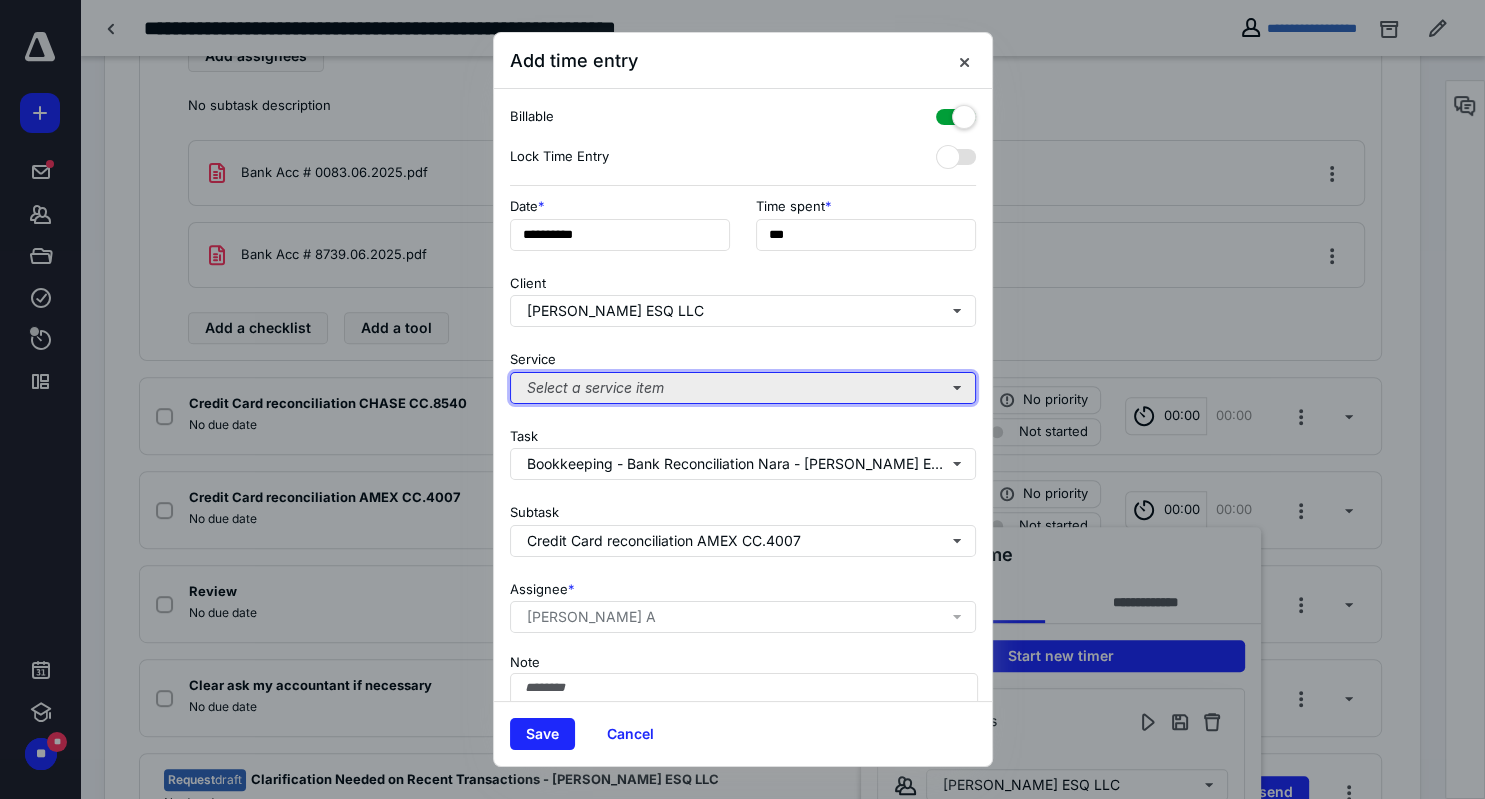 click on "Select a service item" at bounding box center [743, 388] 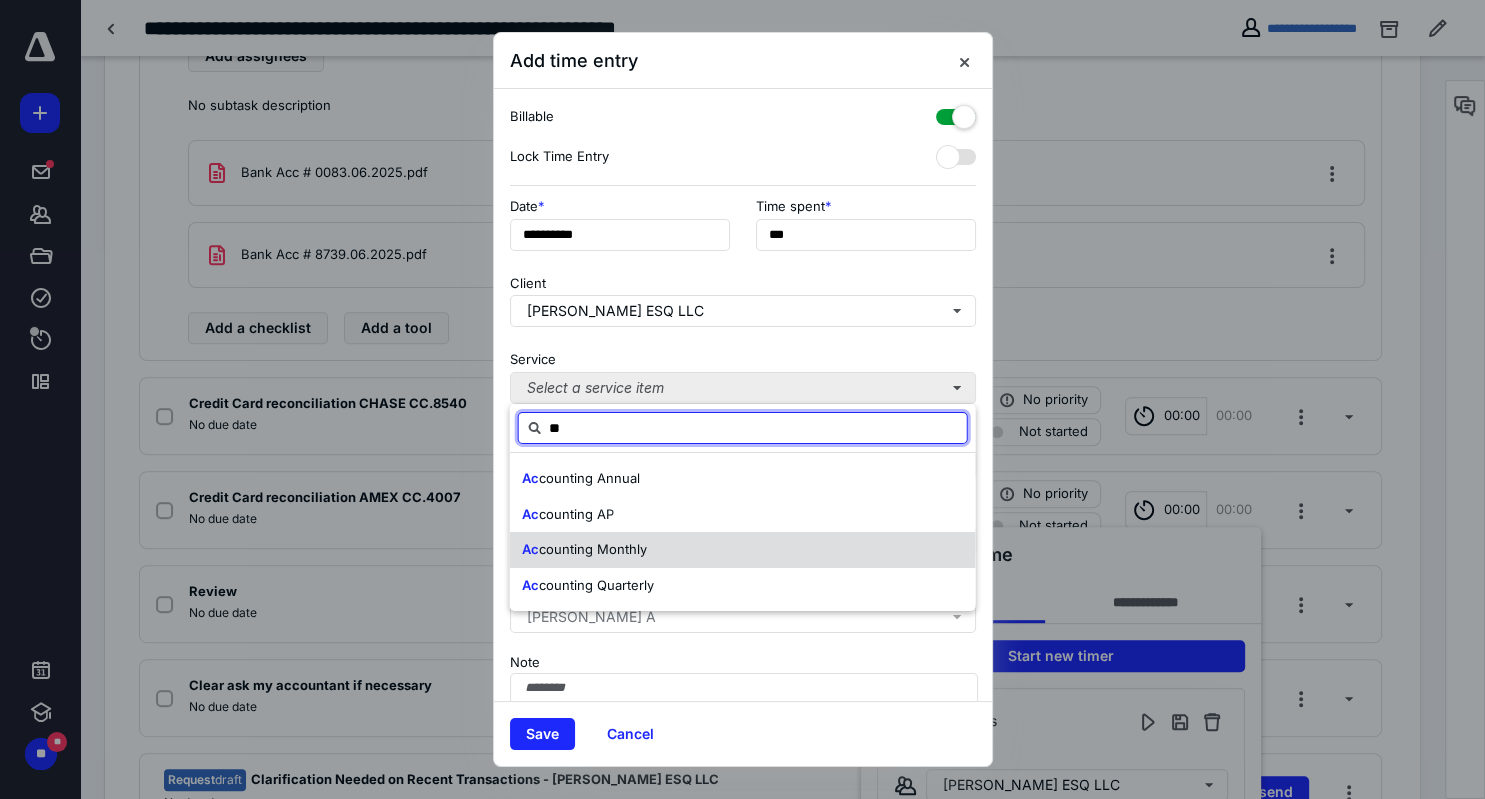 type on "**" 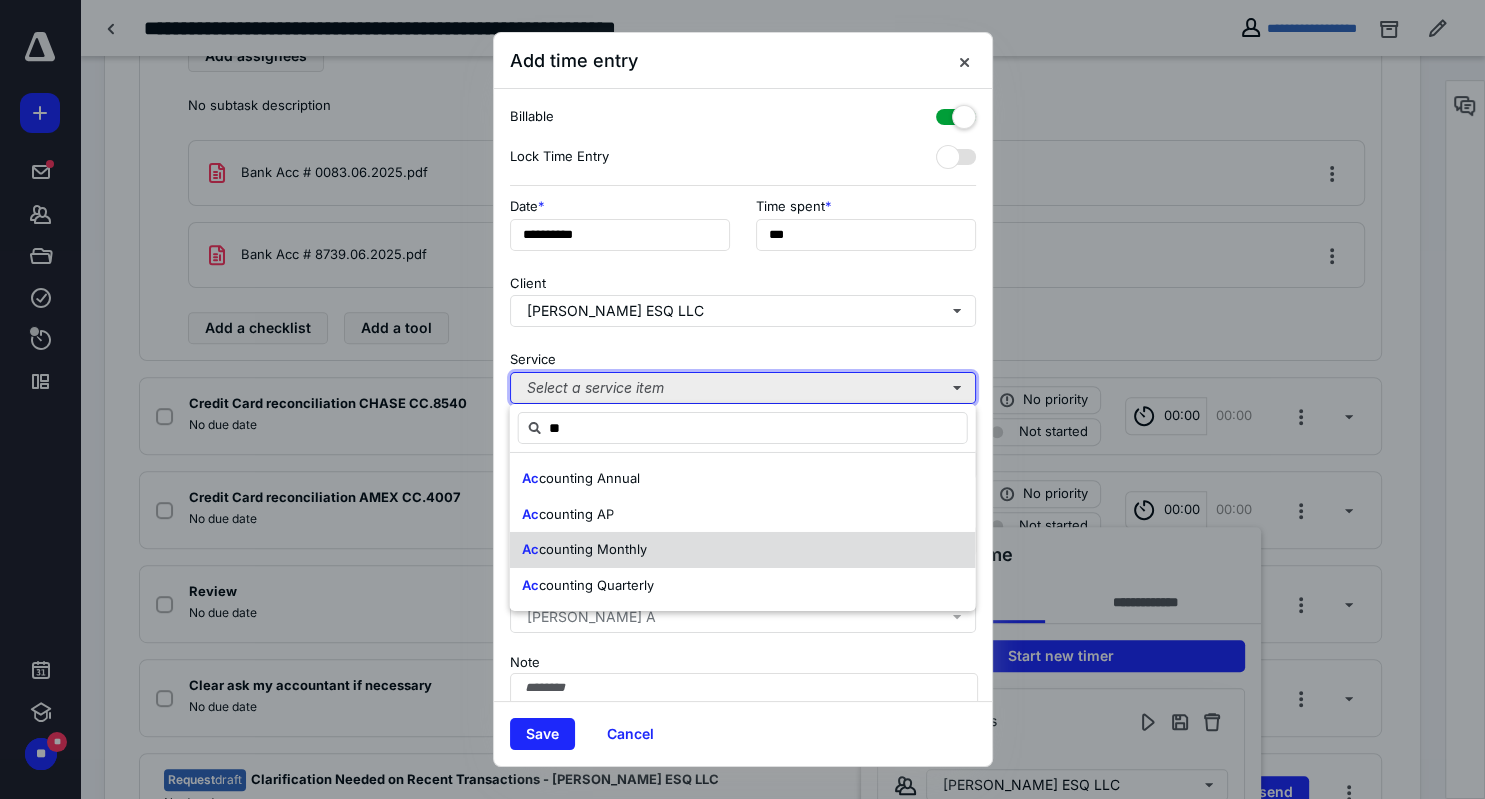 type 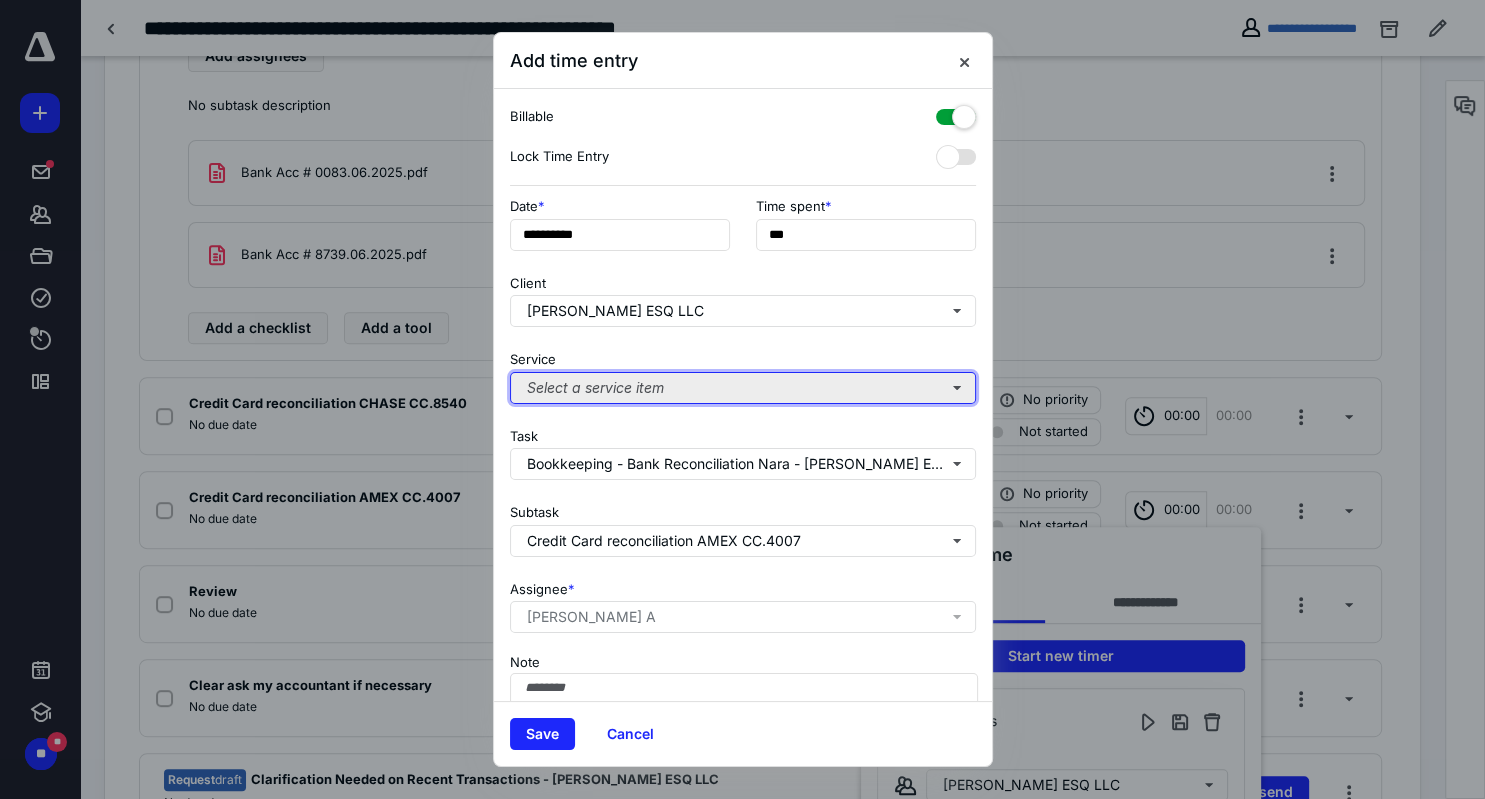 type 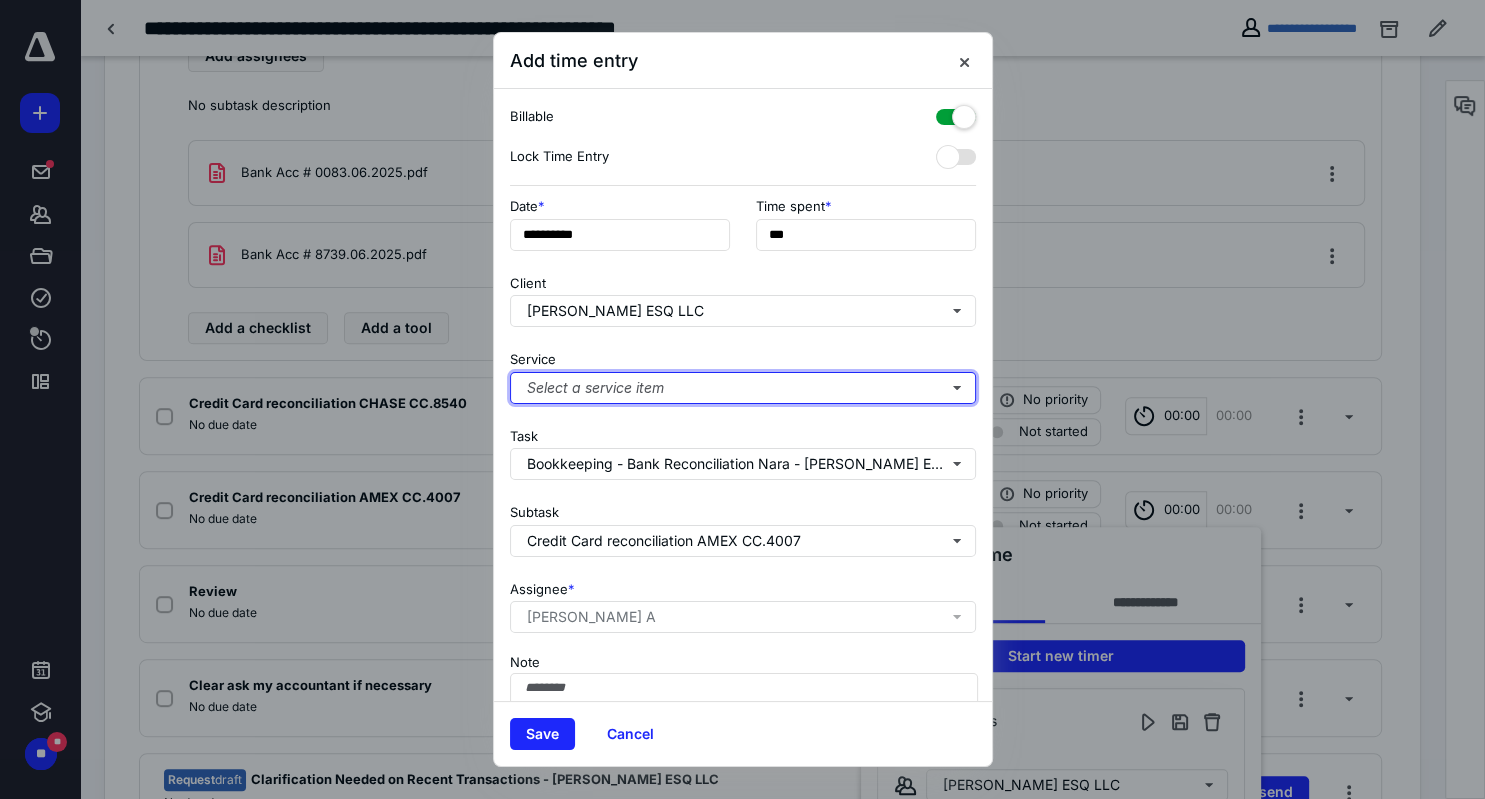 scroll, scrollTop: 86, scrollLeft: 0, axis: vertical 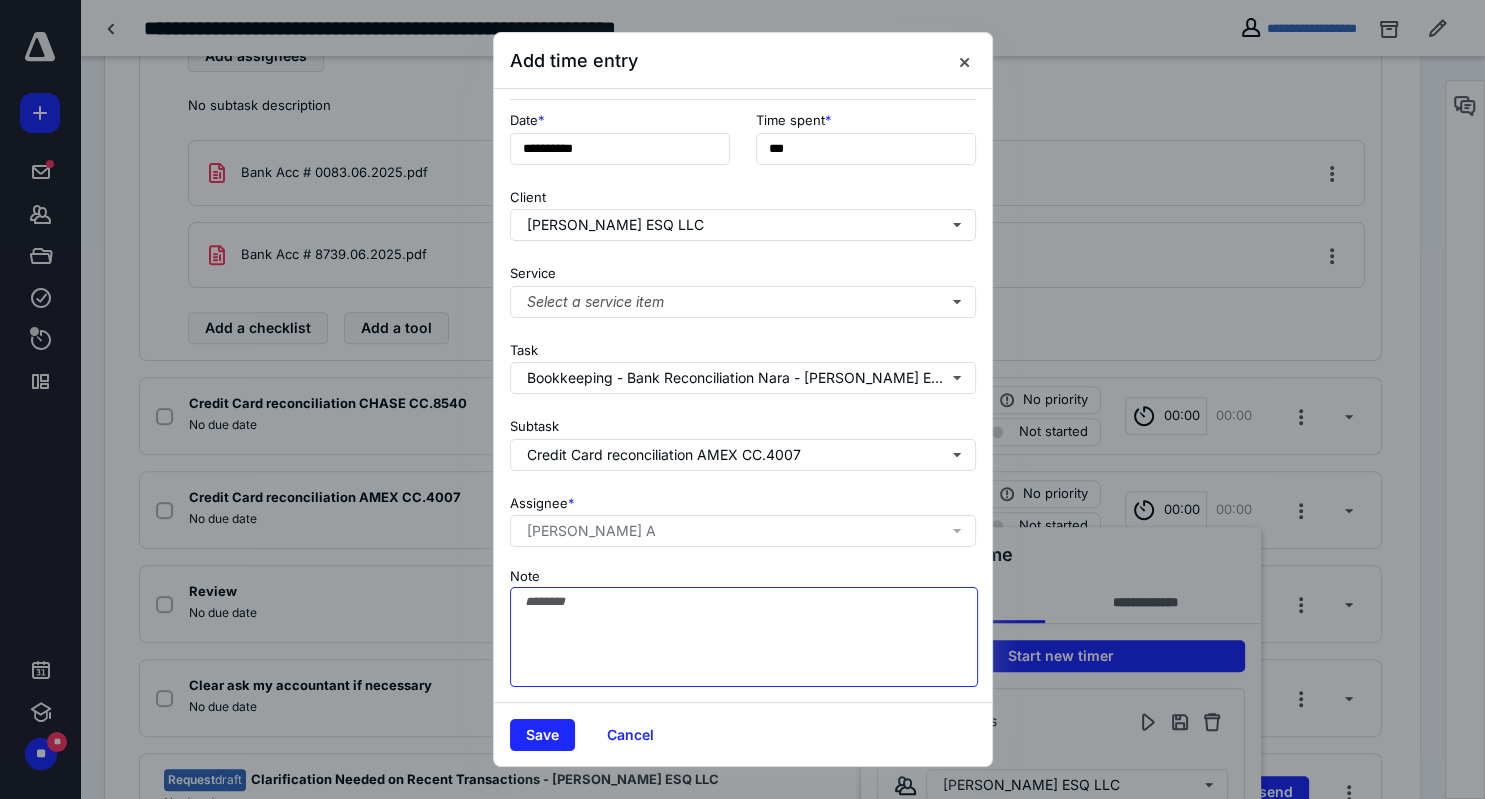 click on "Note" at bounding box center [744, 637] 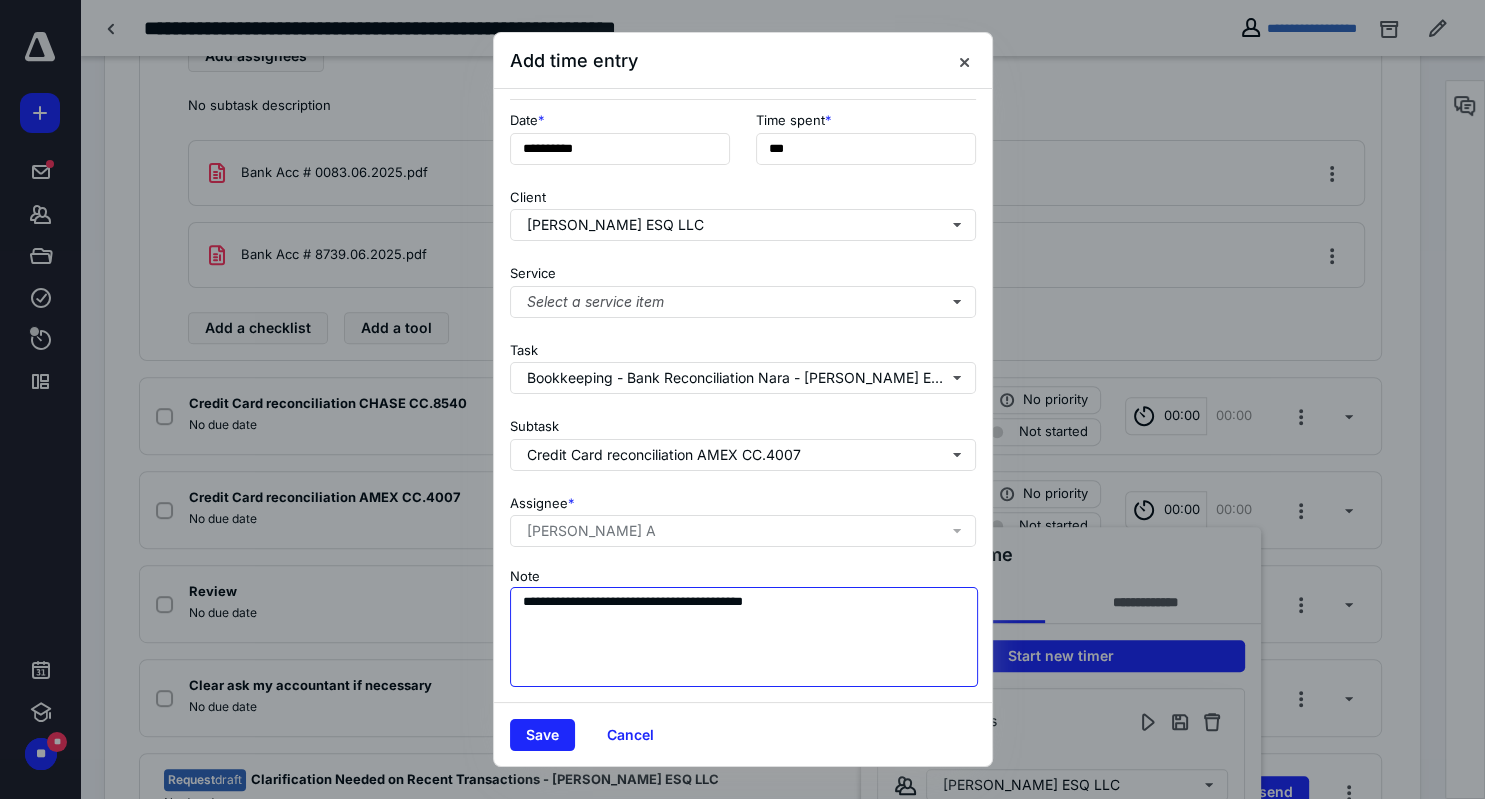 click on "**********" at bounding box center (744, 637) 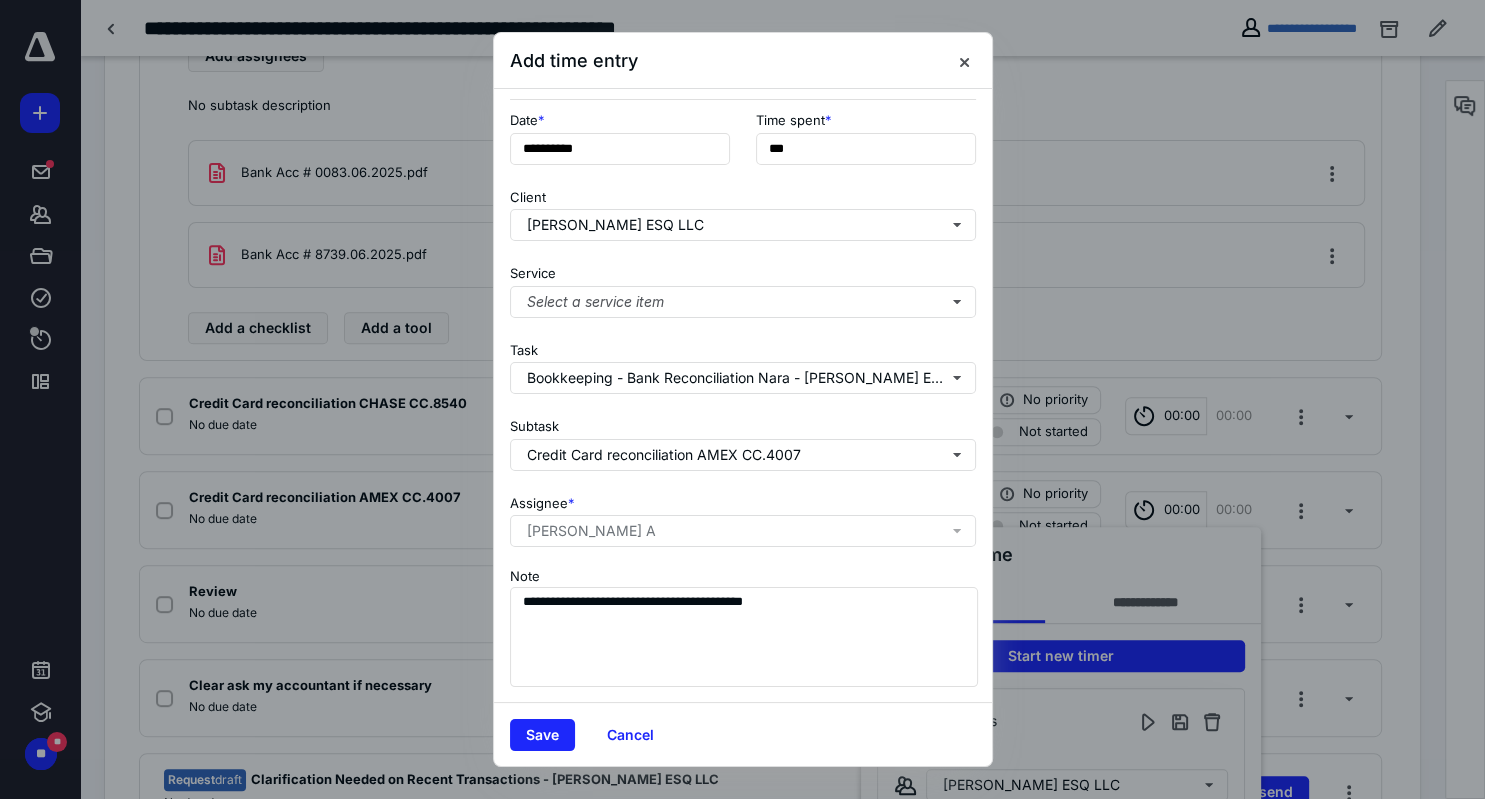 click at bounding box center [742, 399] 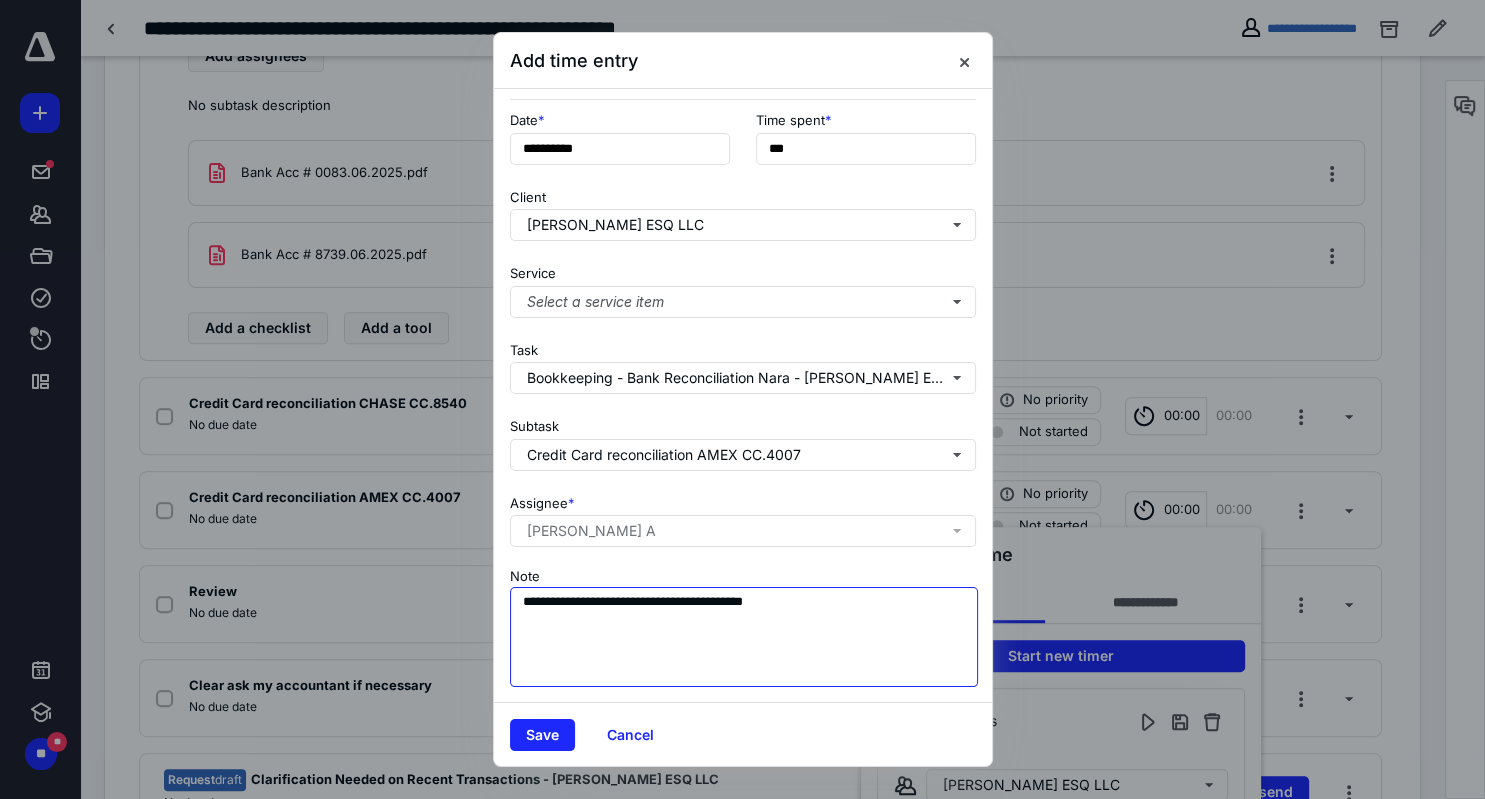 click on "**********" at bounding box center [744, 637] 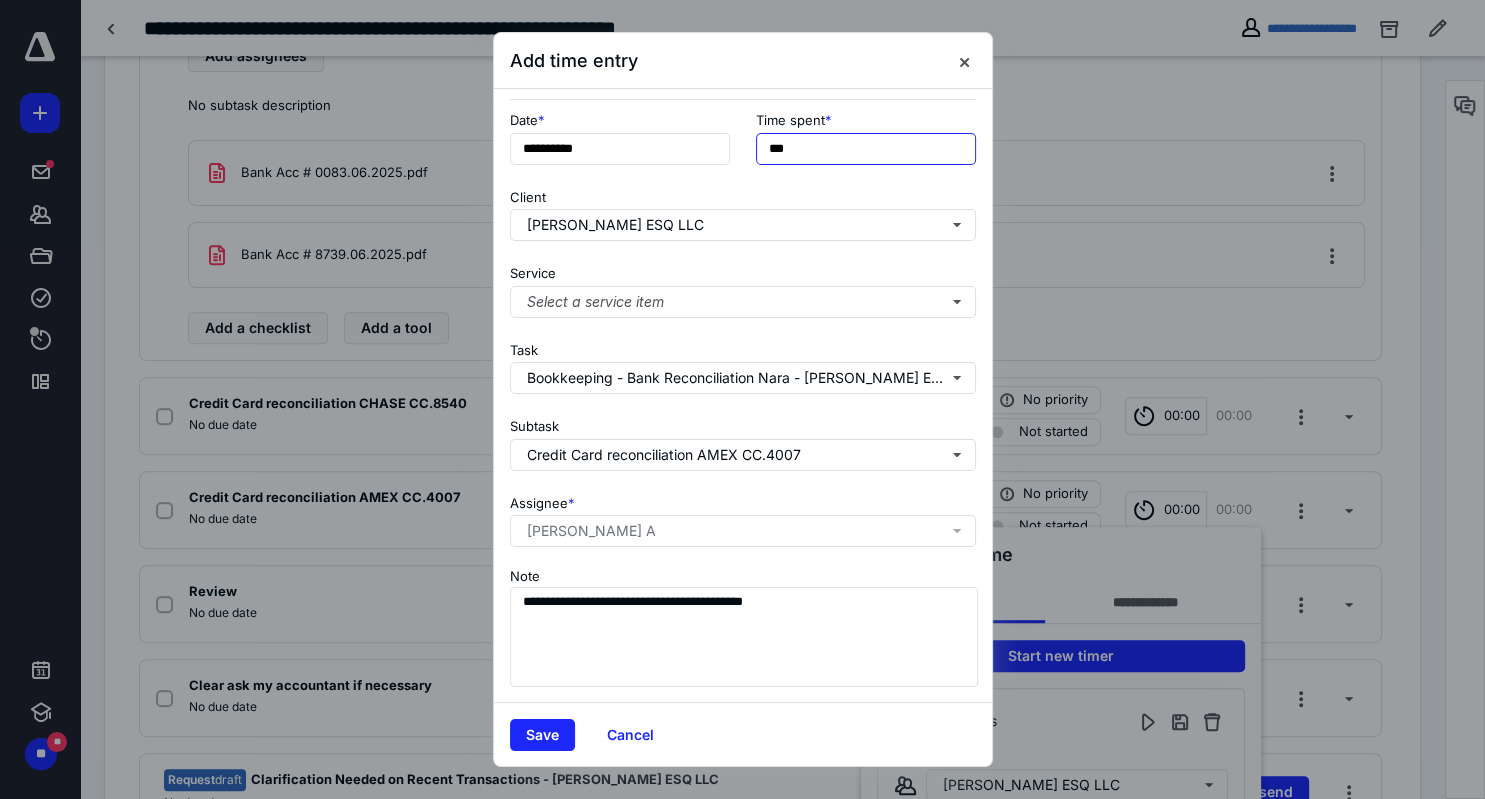 click on "***" at bounding box center [866, 149] 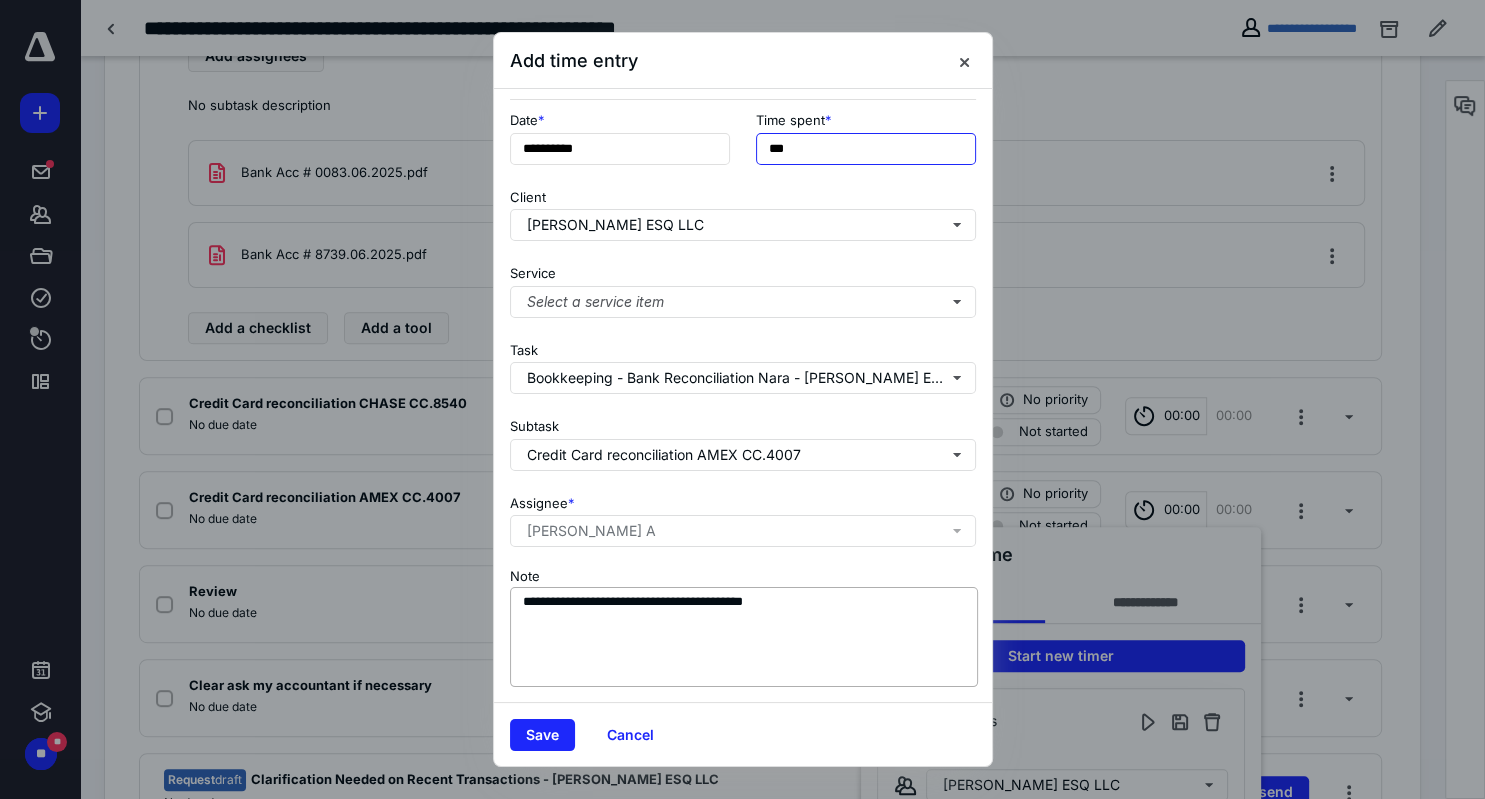 type on "***" 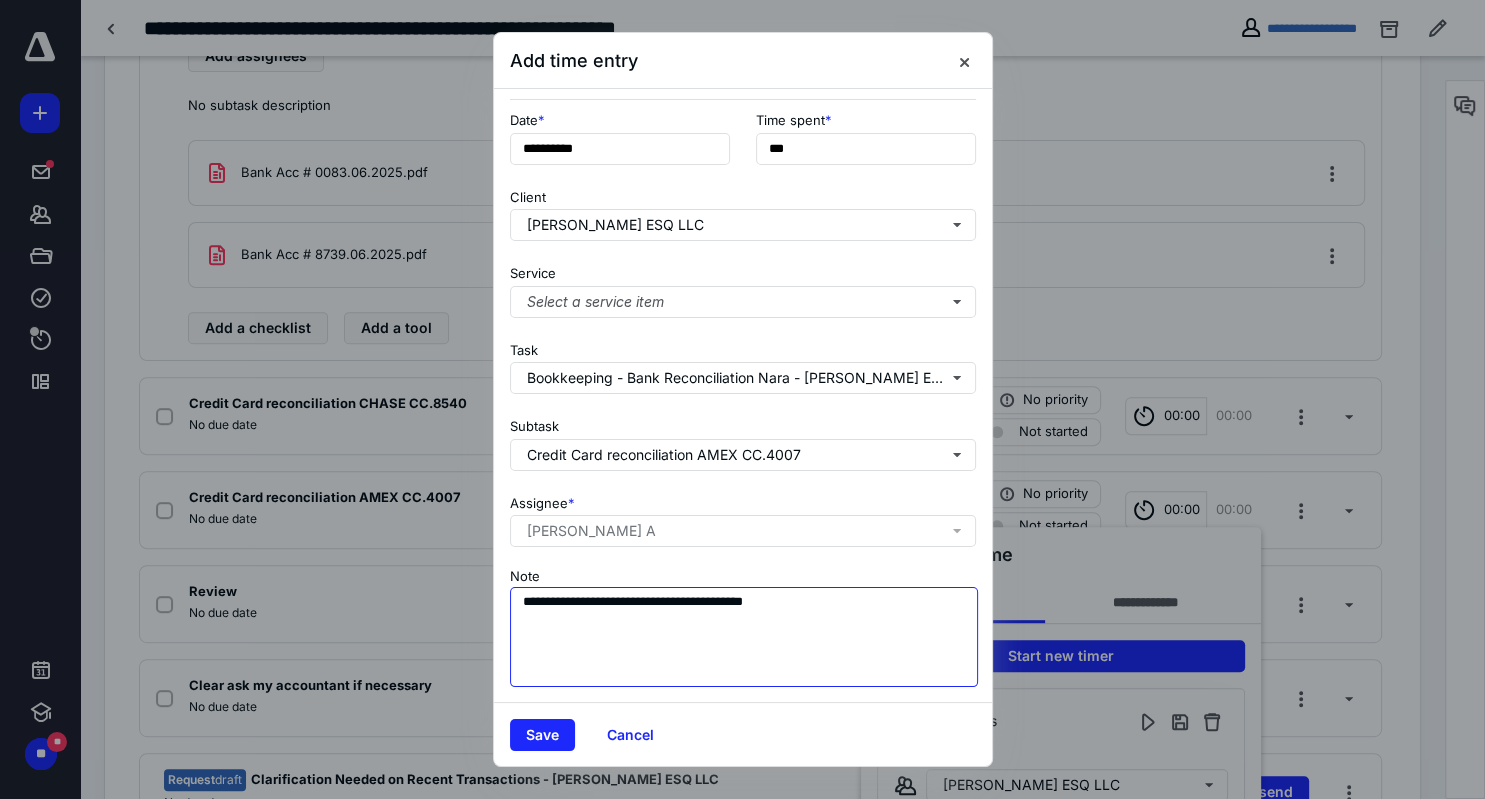 click on "**********" at bounding box center [744, 637] 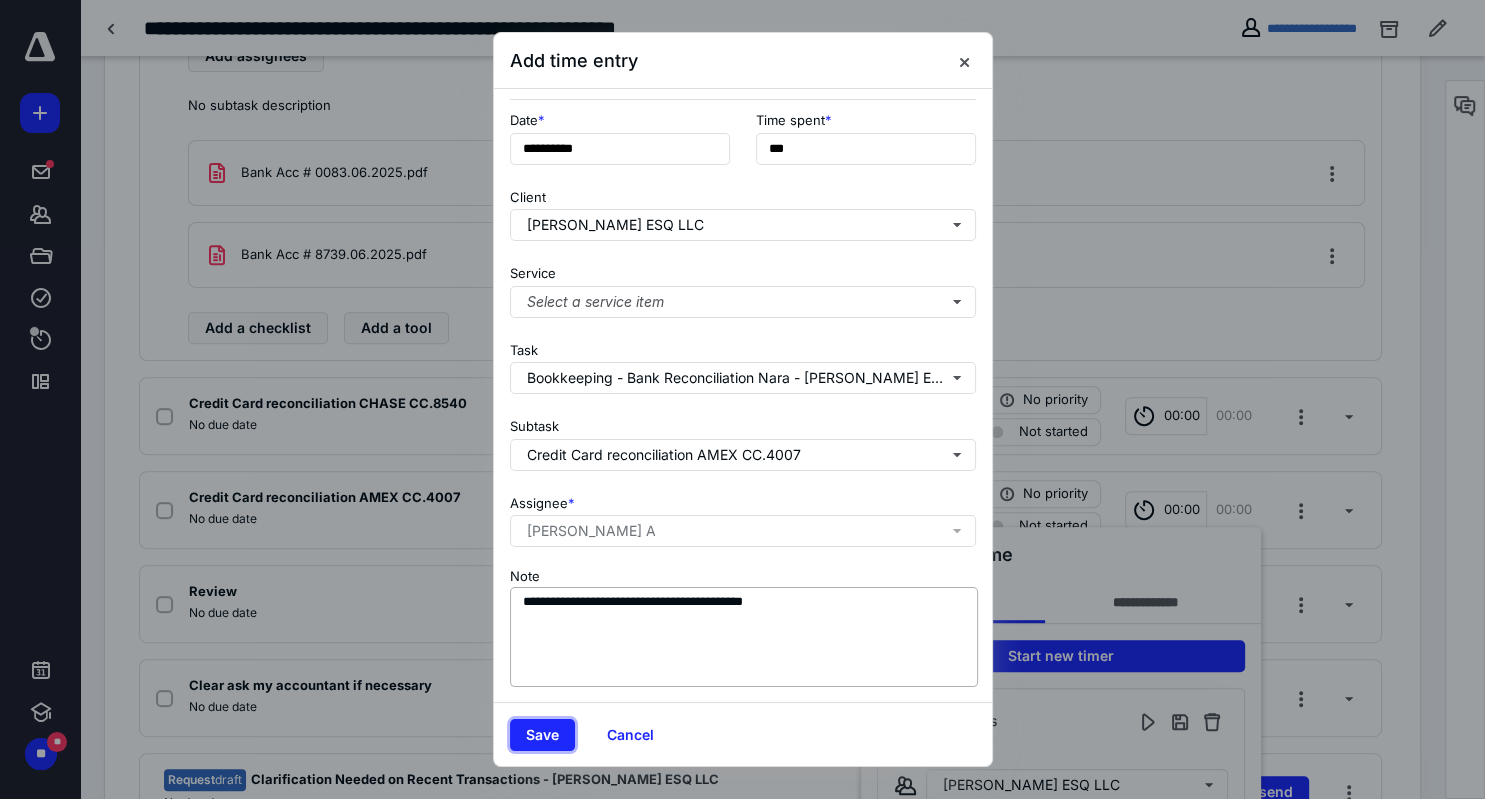 type 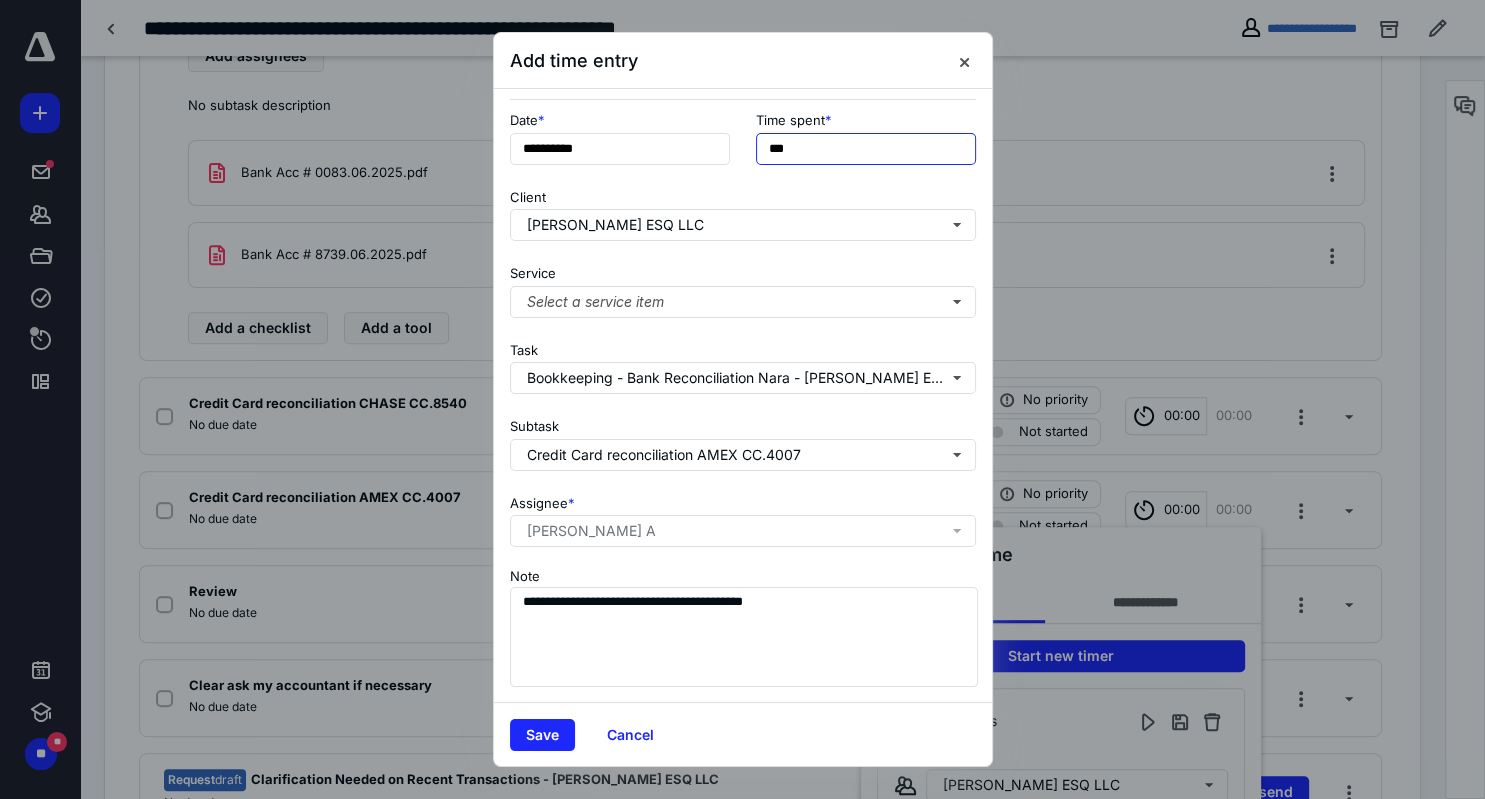 click on "***" at bounding box center (866, 149) 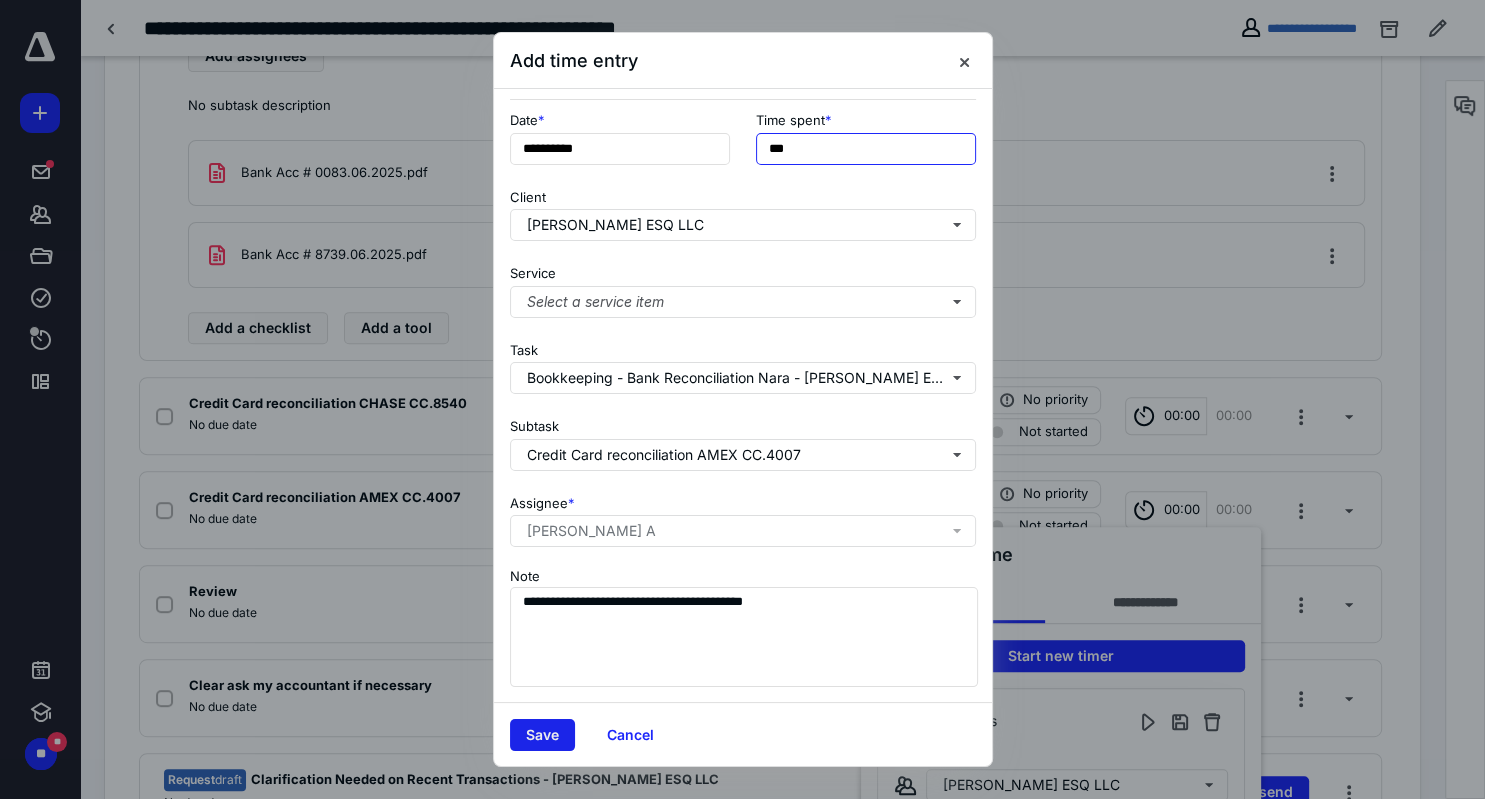 type on "***" 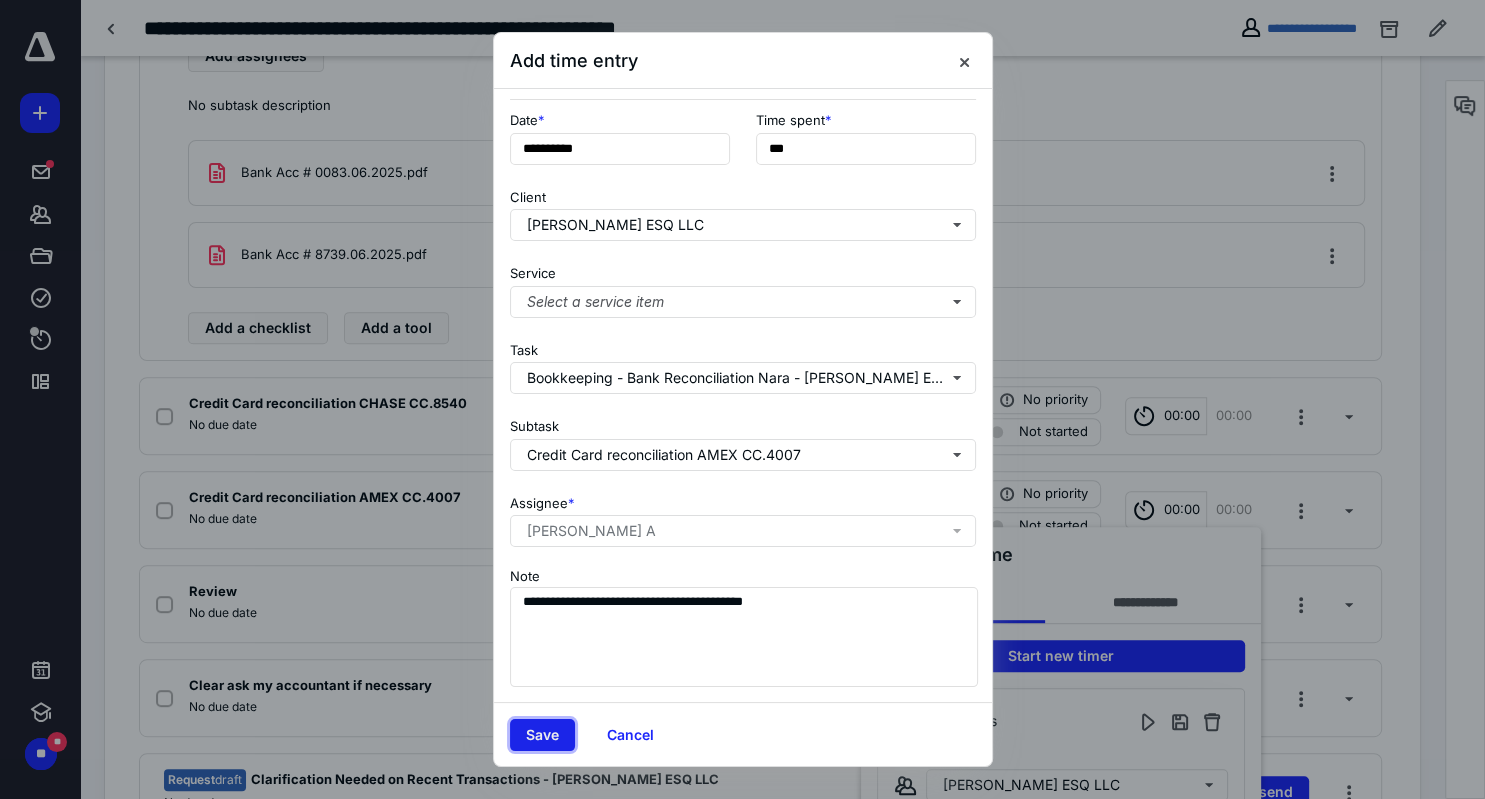 click on "Save" at bounding box center [542, 735] 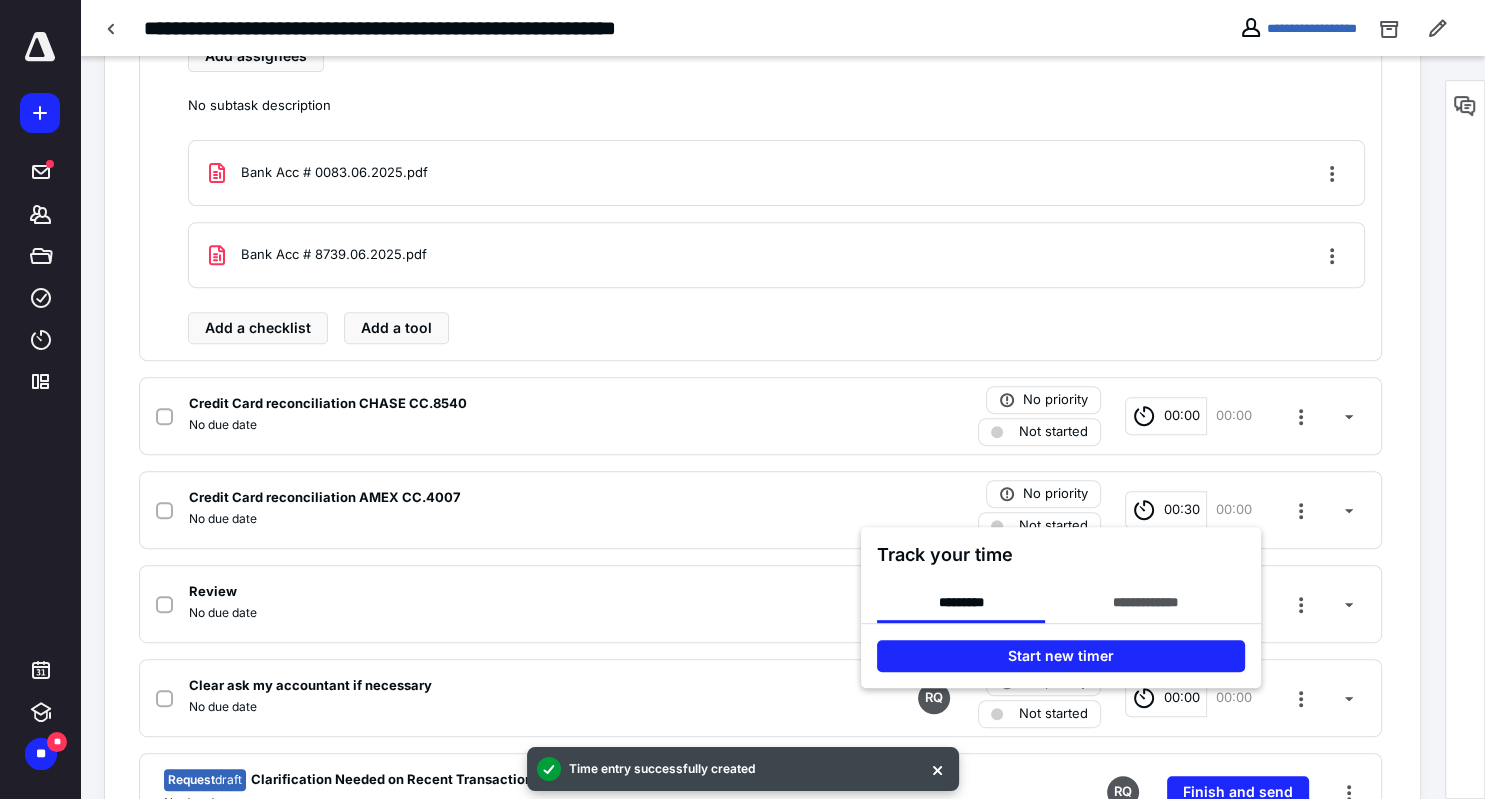click at bounding box center (742, 399) 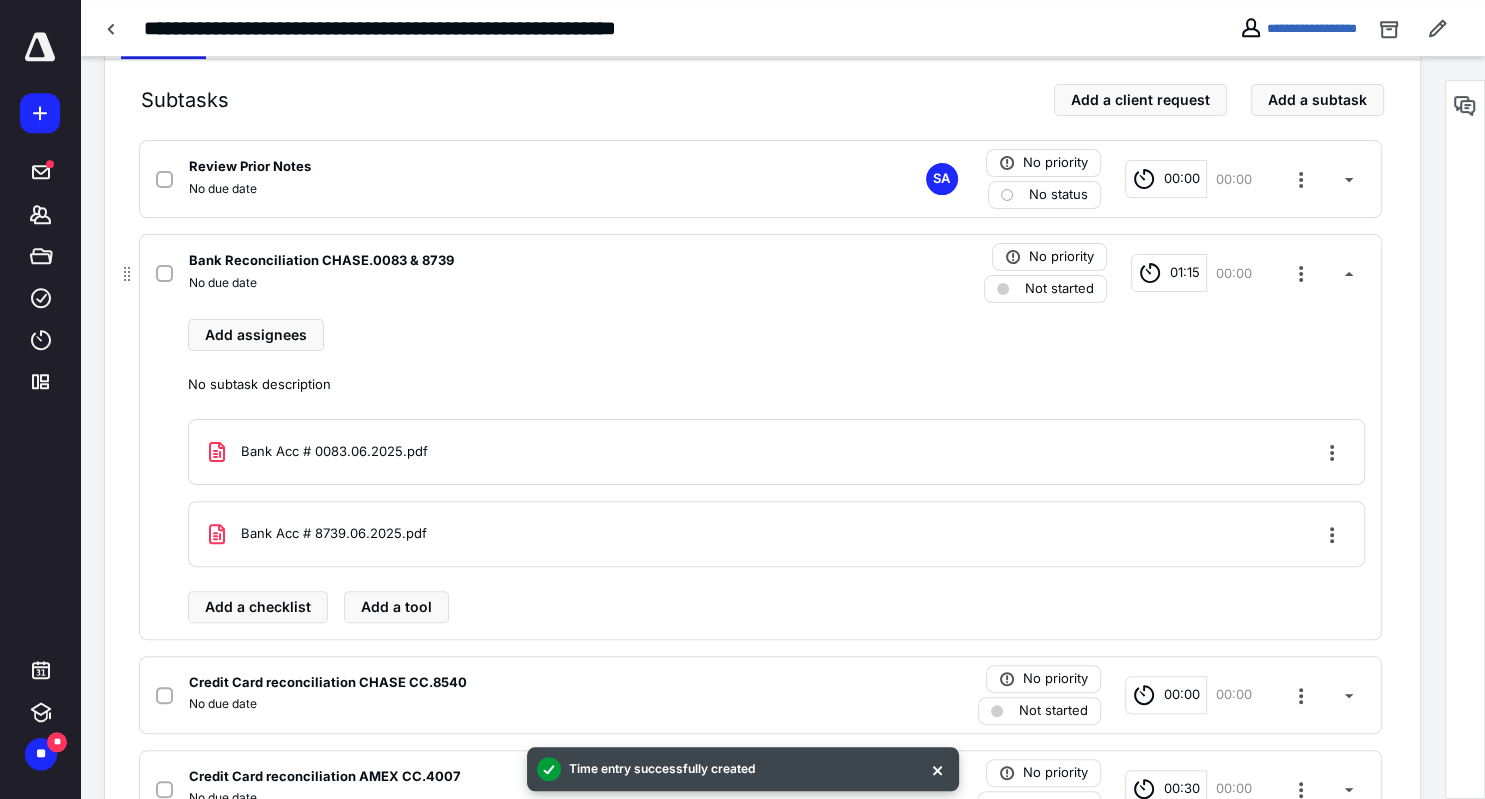 scroll, scrollTop: 400, scrollLeft: 0, axis: vertical 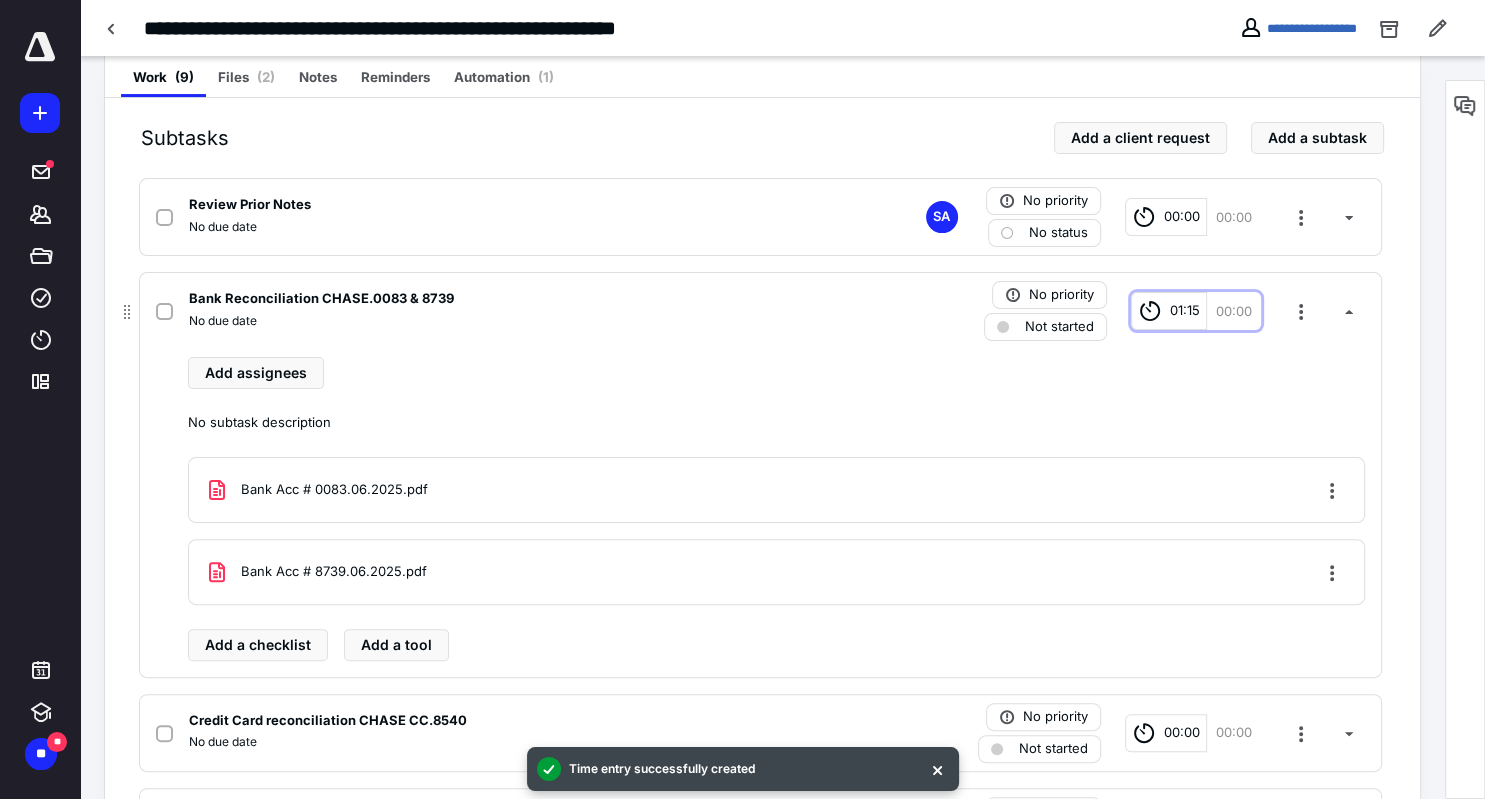 click on "01:15" at bounding box center (1185, 311) 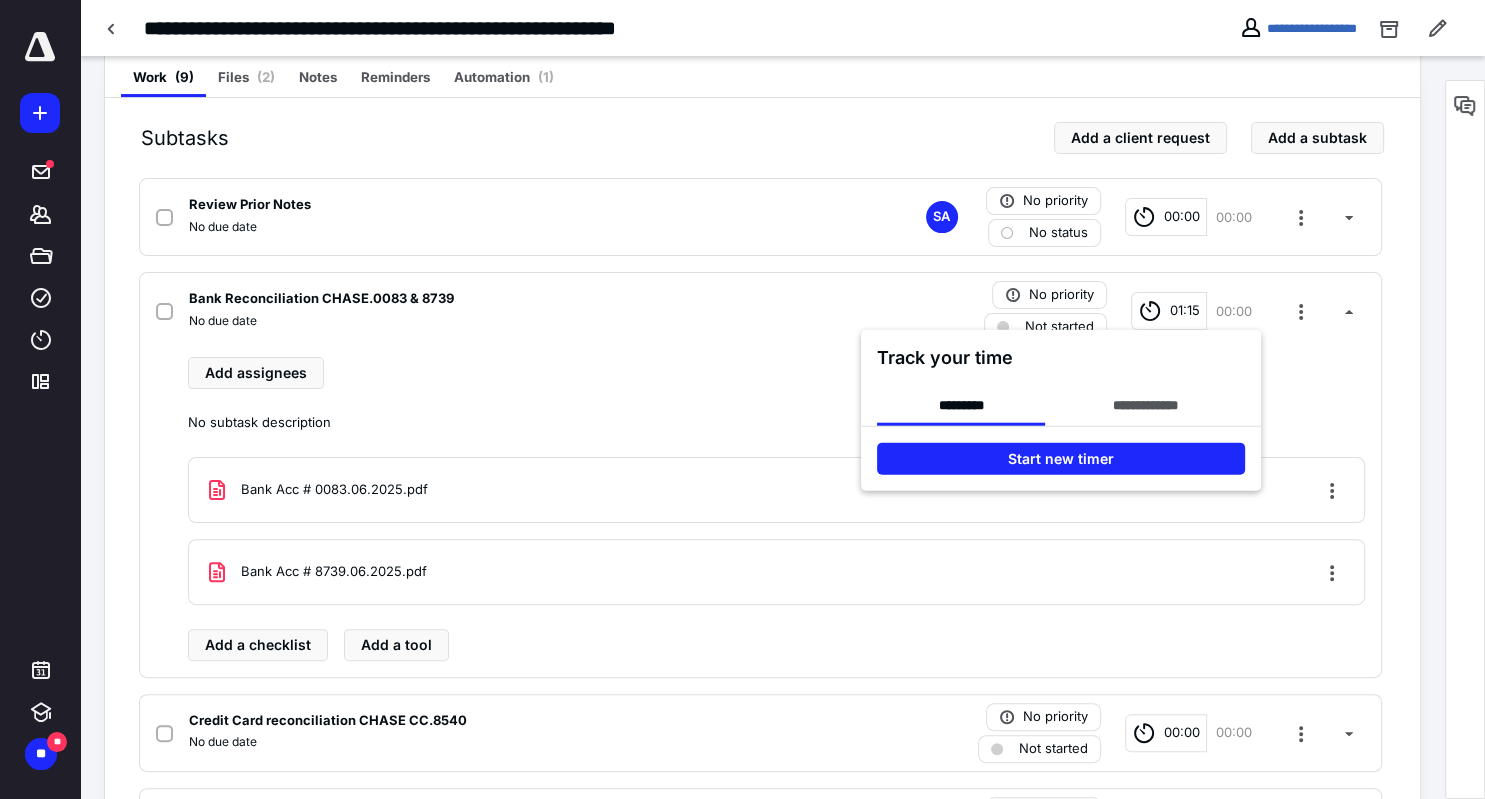 click at bounding box center (742, 399) 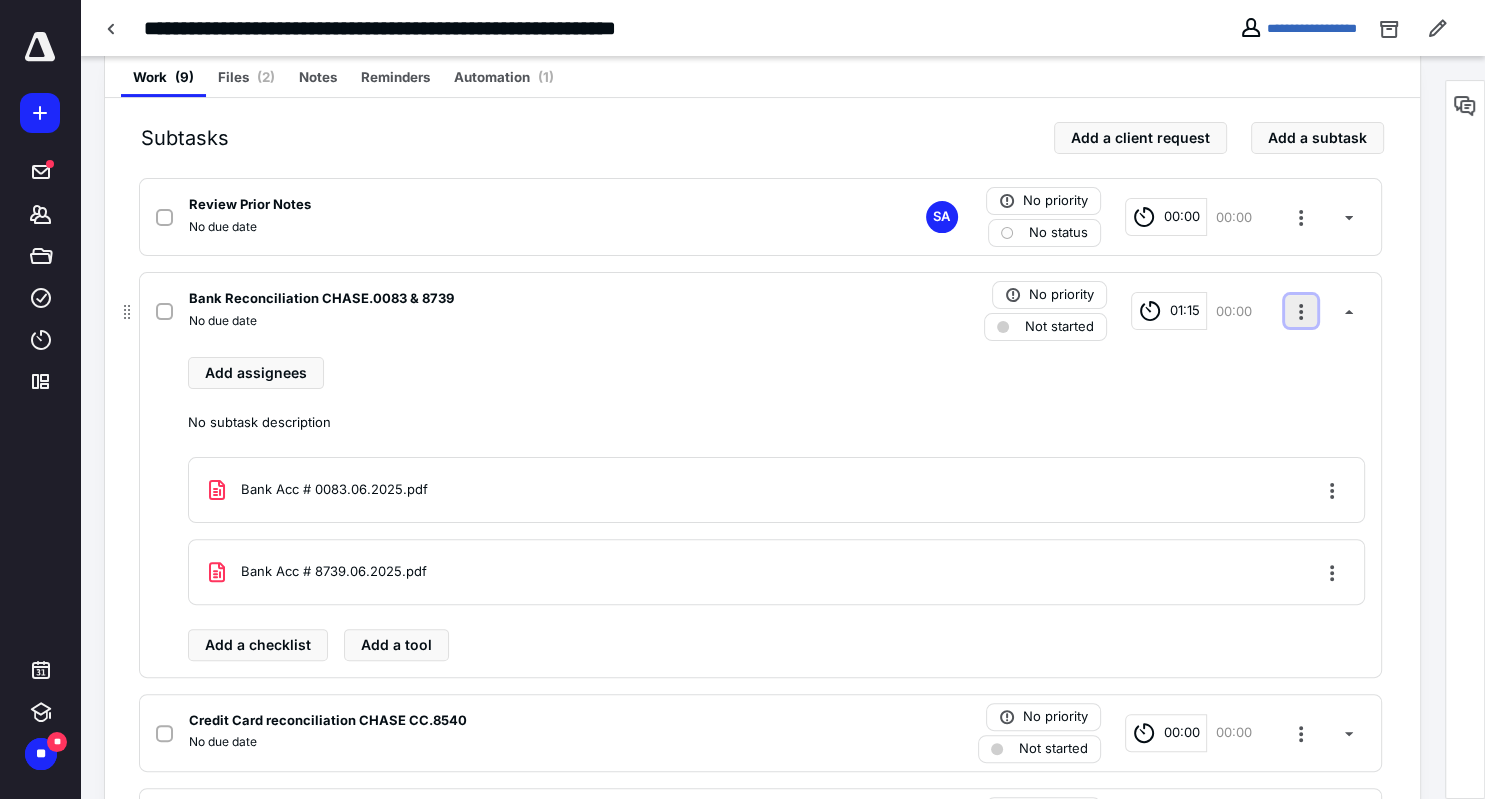 click at bounding box center (1301, 311) 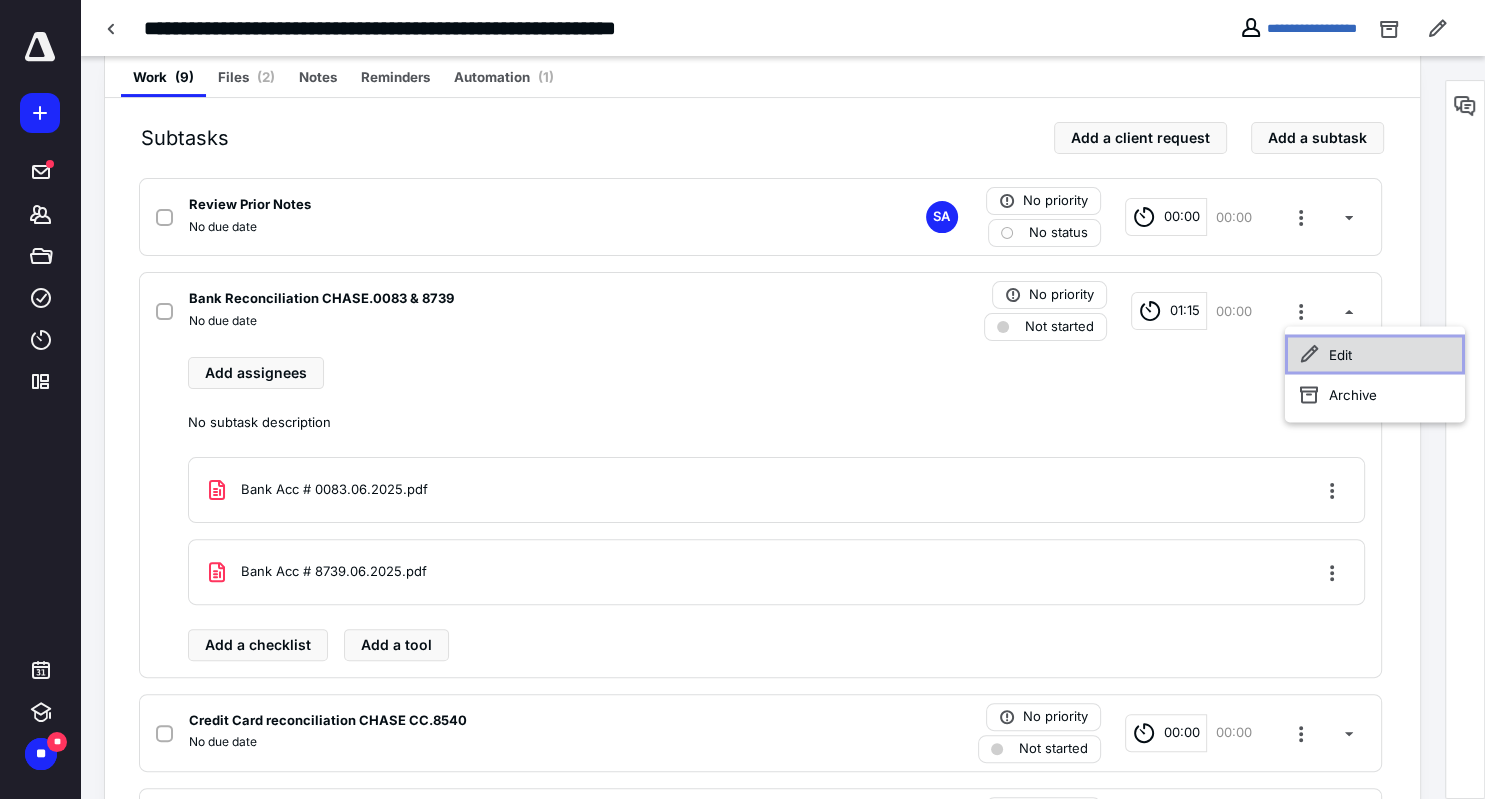 click on "Edit" at bounding box center (1375, 354) 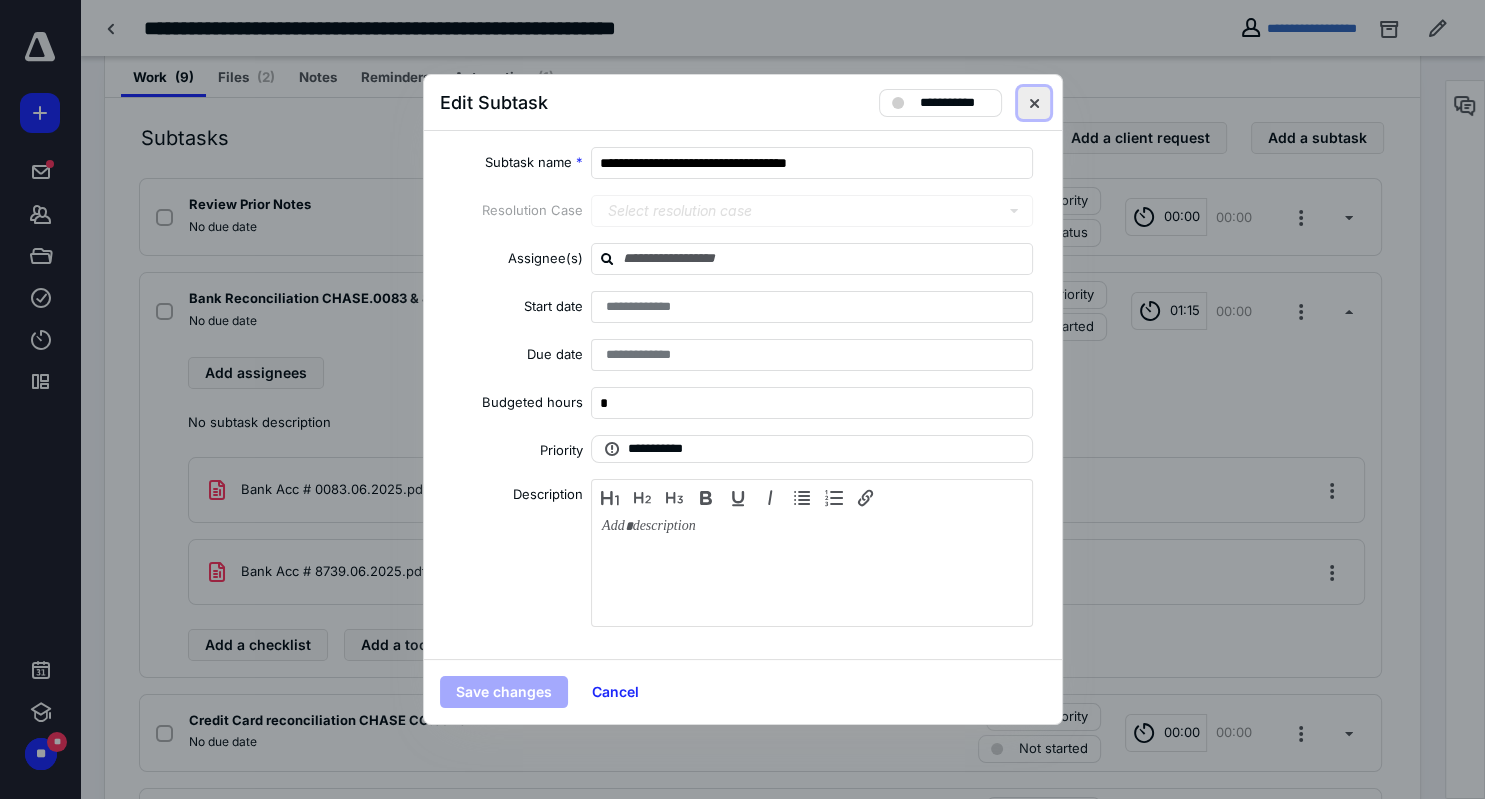 click at bounding box center [1034, 103] 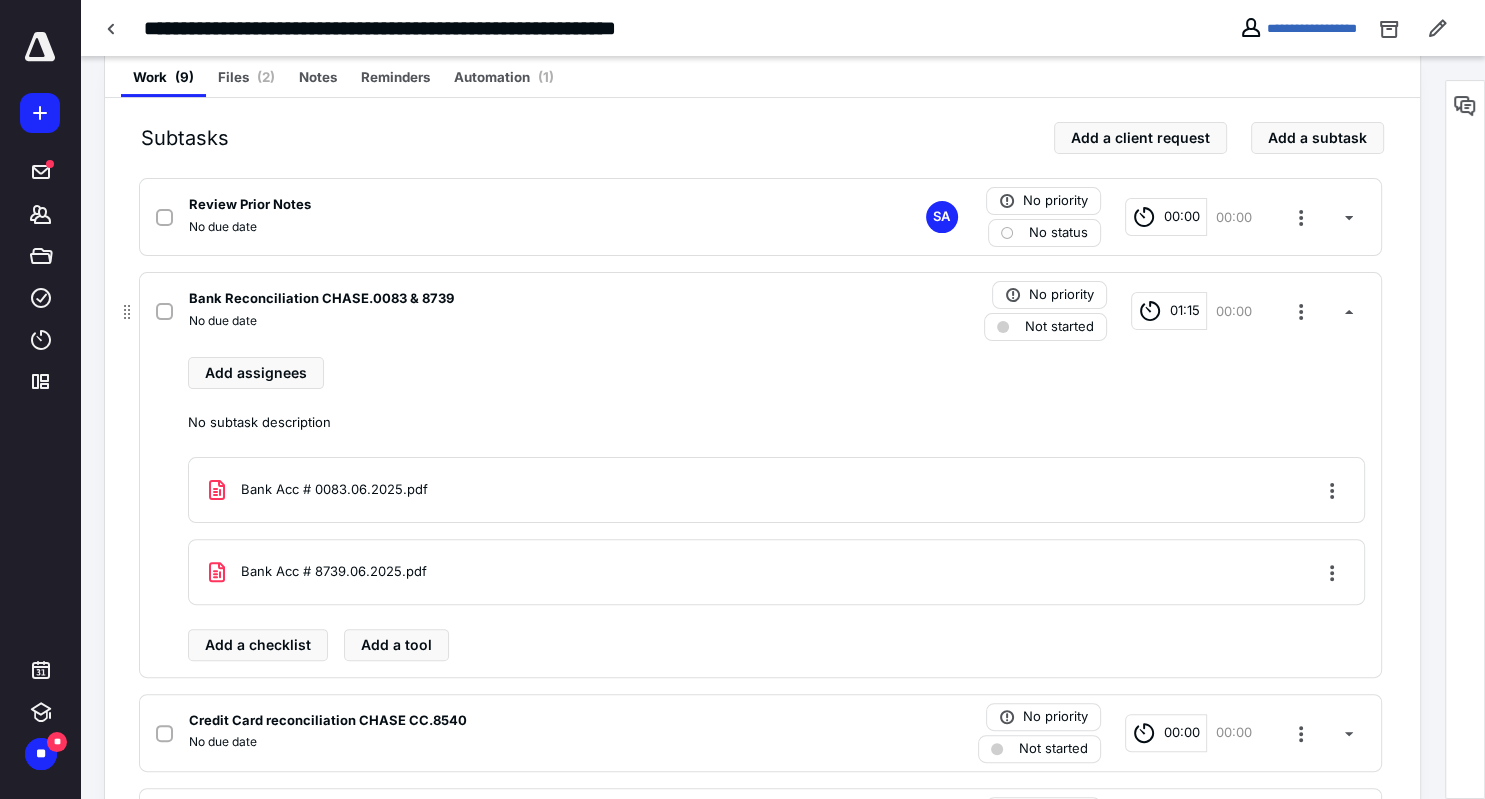 click on "01:15" at bounding box center [1169, 311] 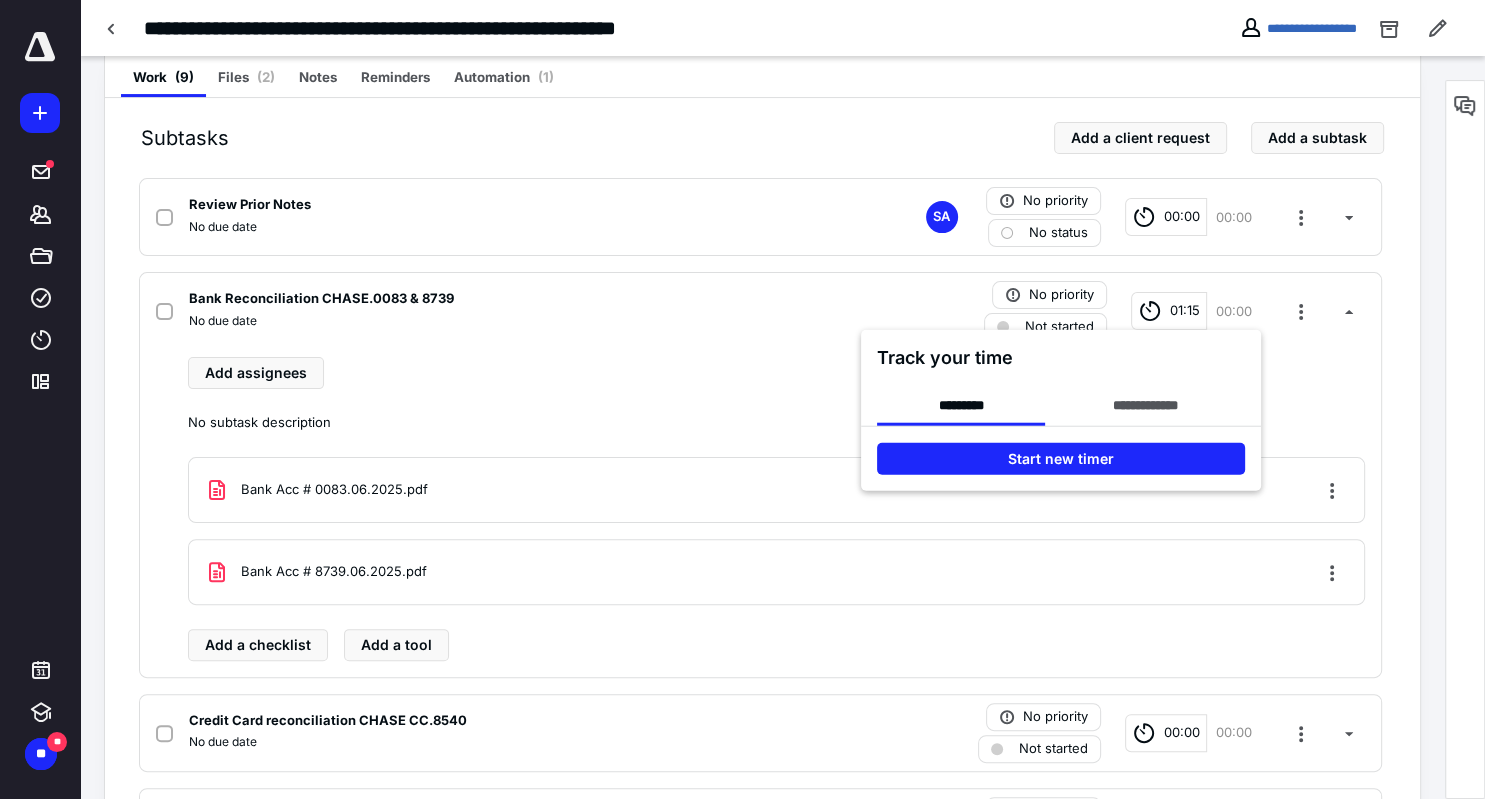 click at bounding box center [742, 399] 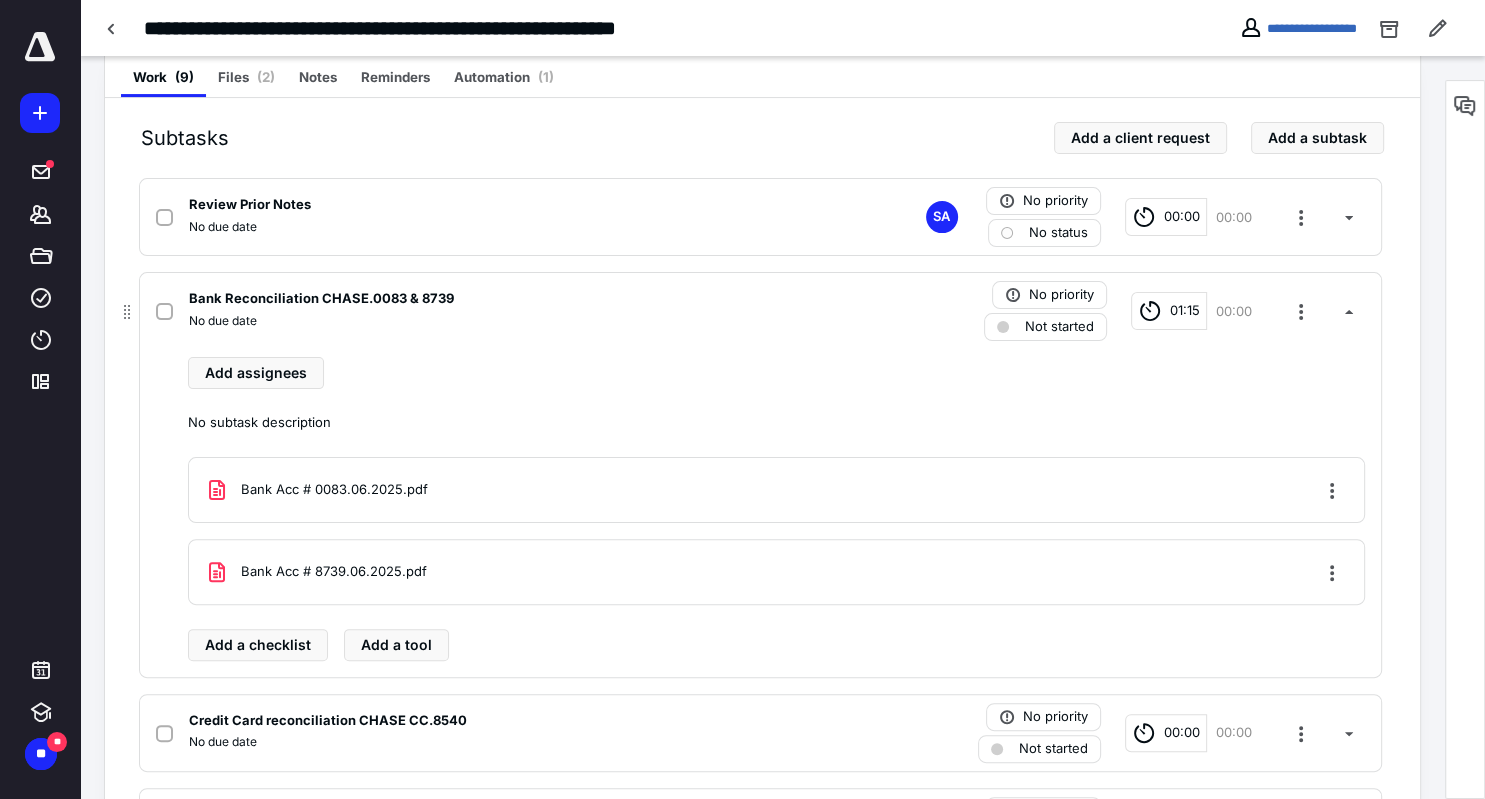 click 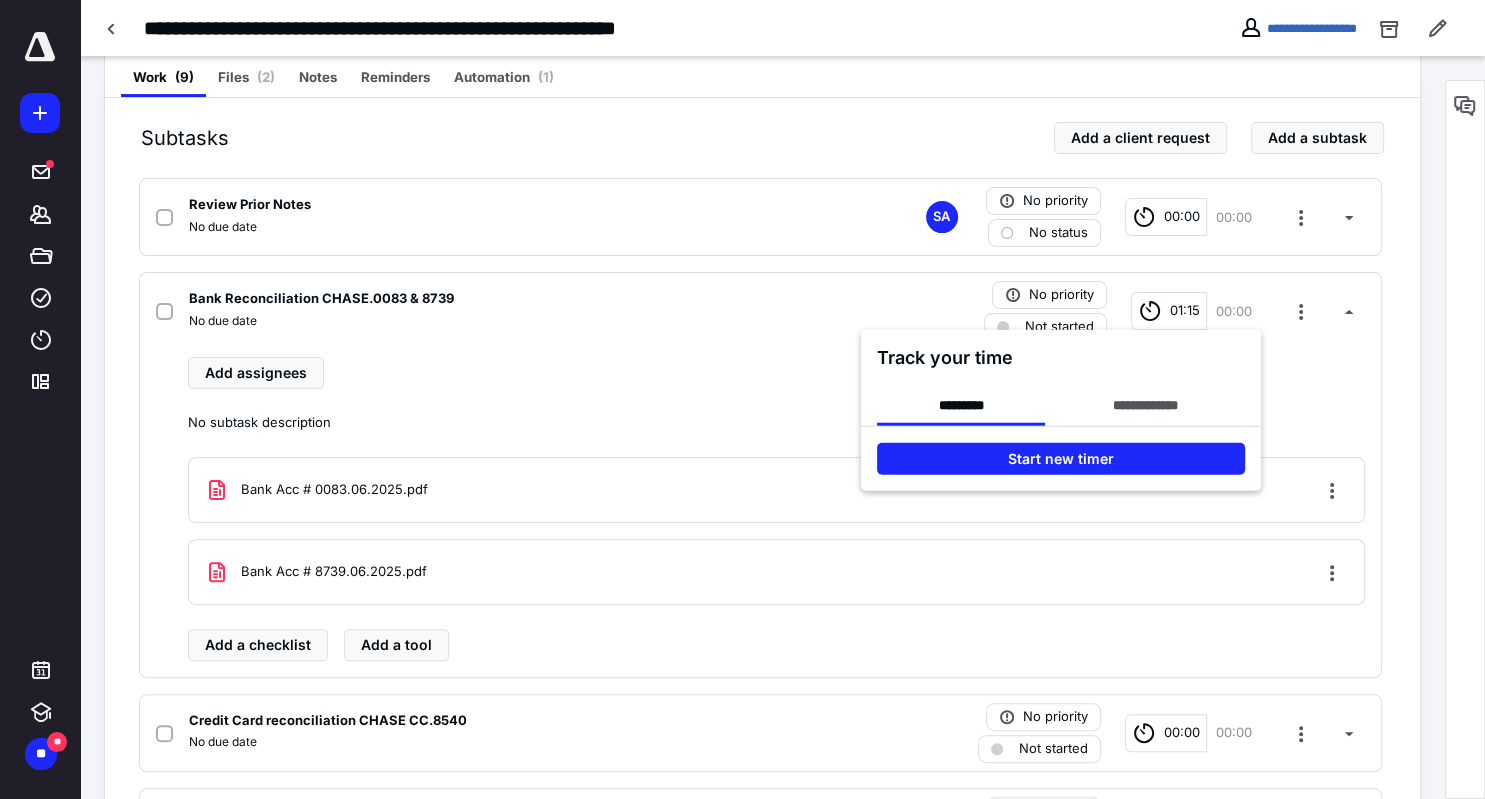 click at bounding box center (742, 399) 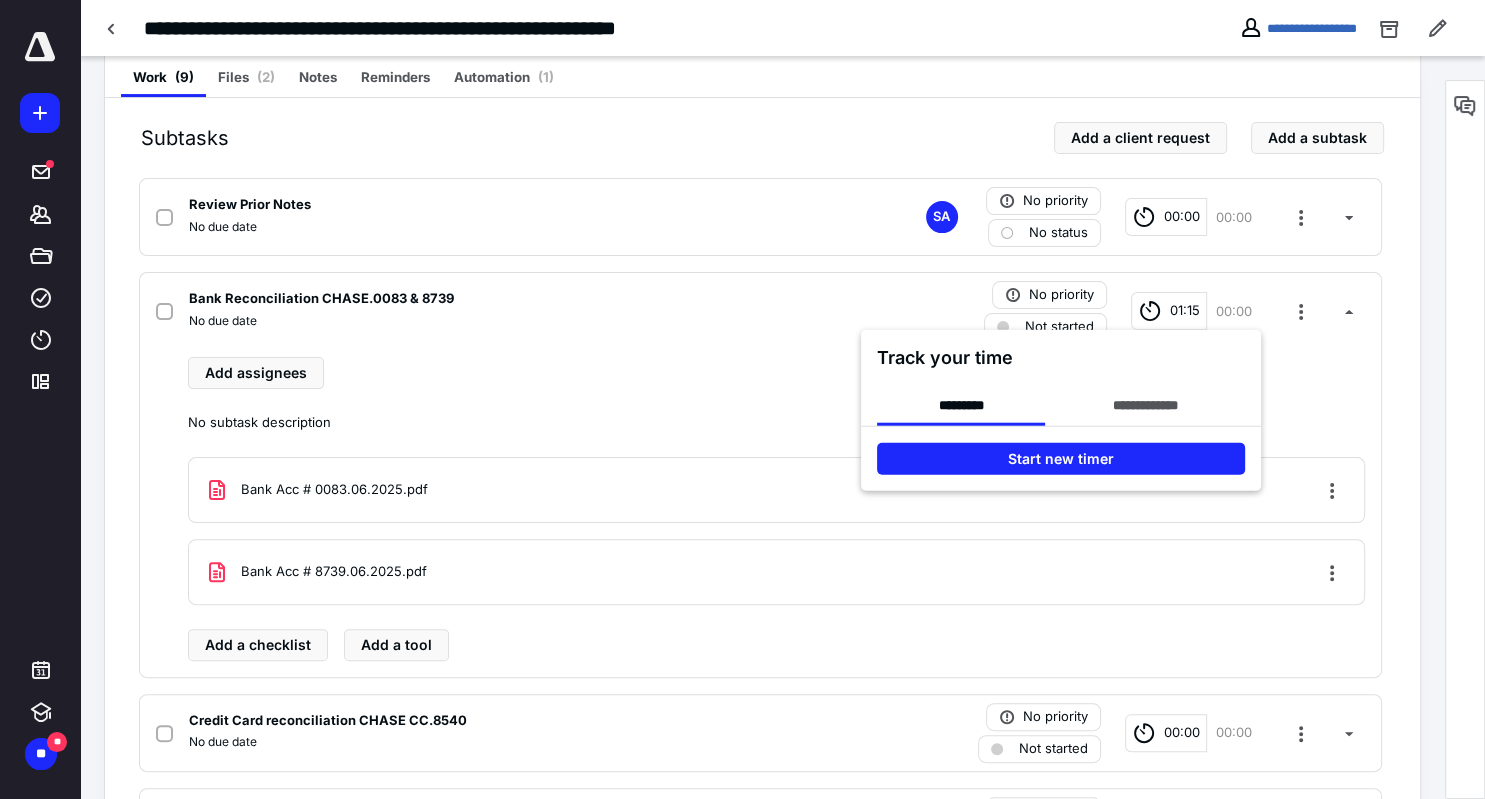 click 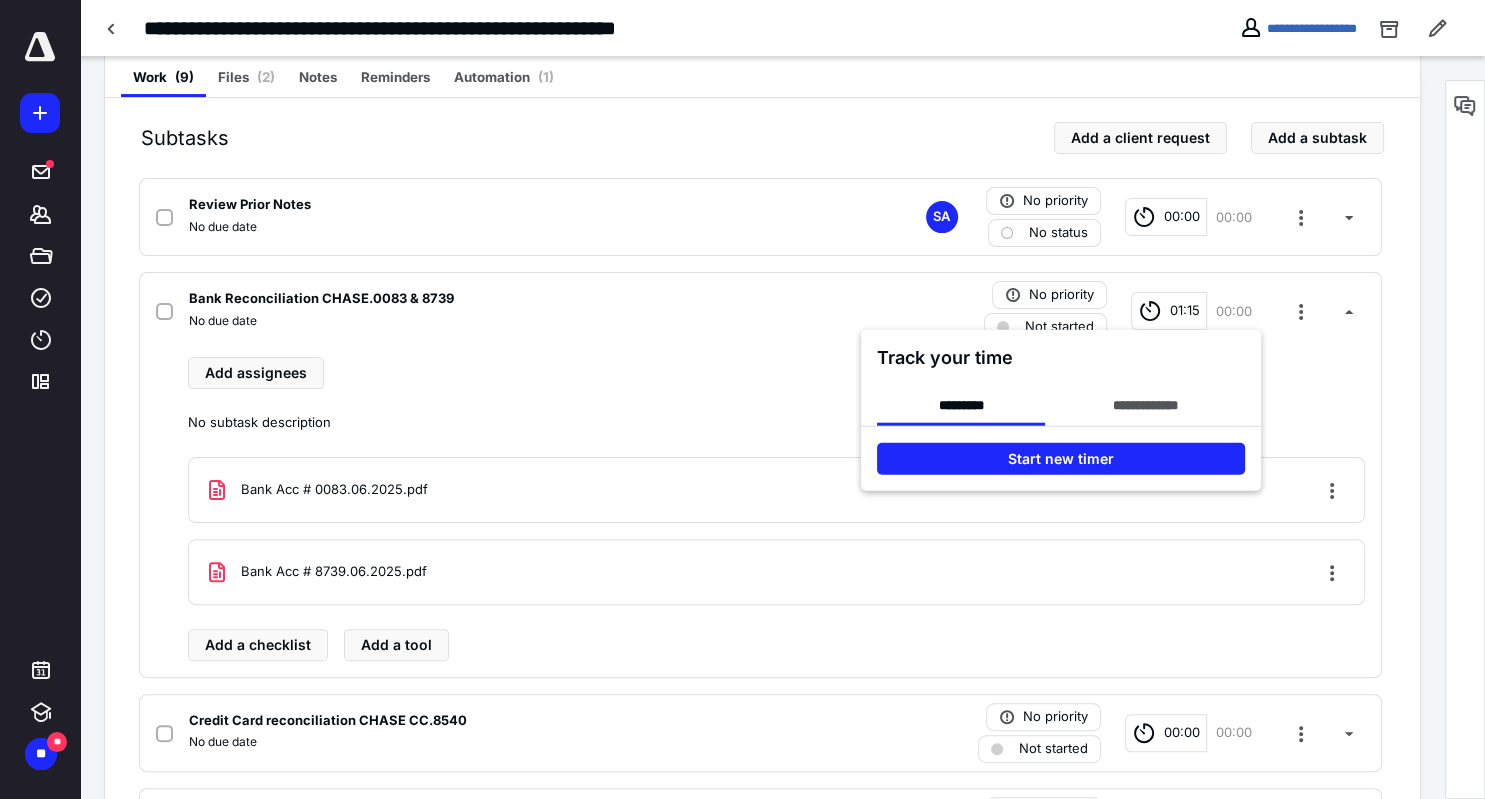 click at bounding box center (742, 399) 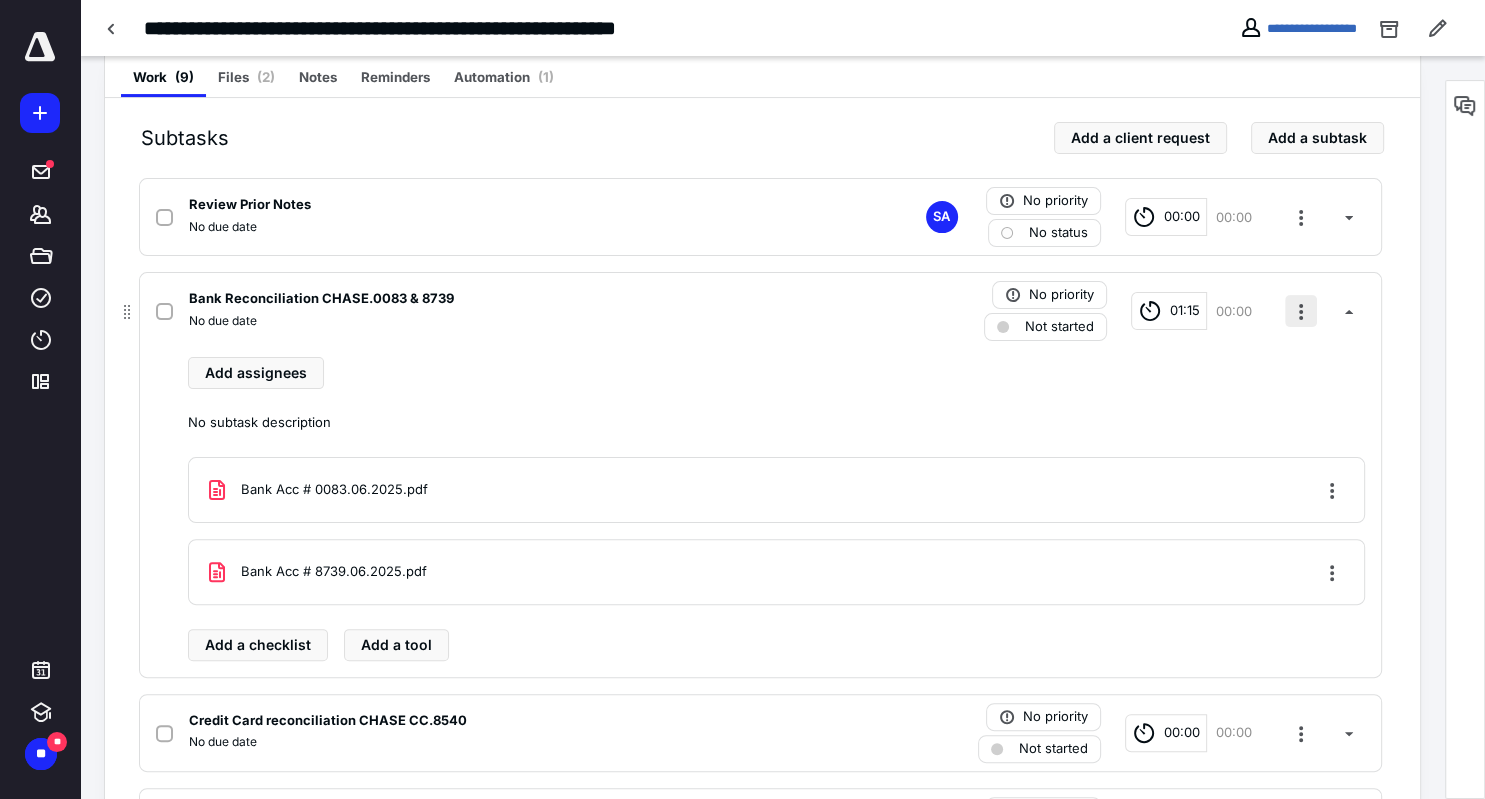click at bounding box center [1301, 311] 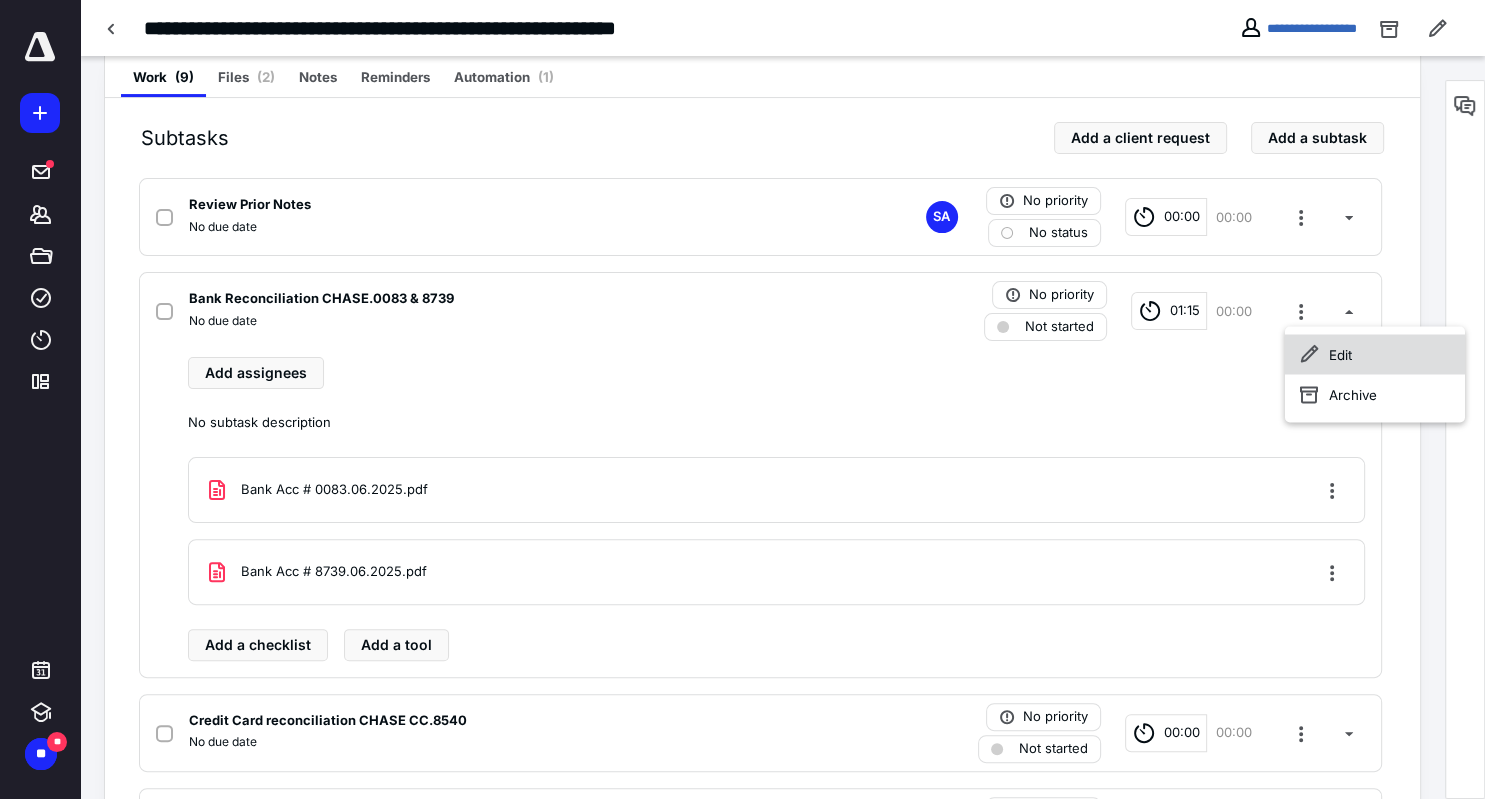 click on "Edit" at bounding box center [1375, 354] 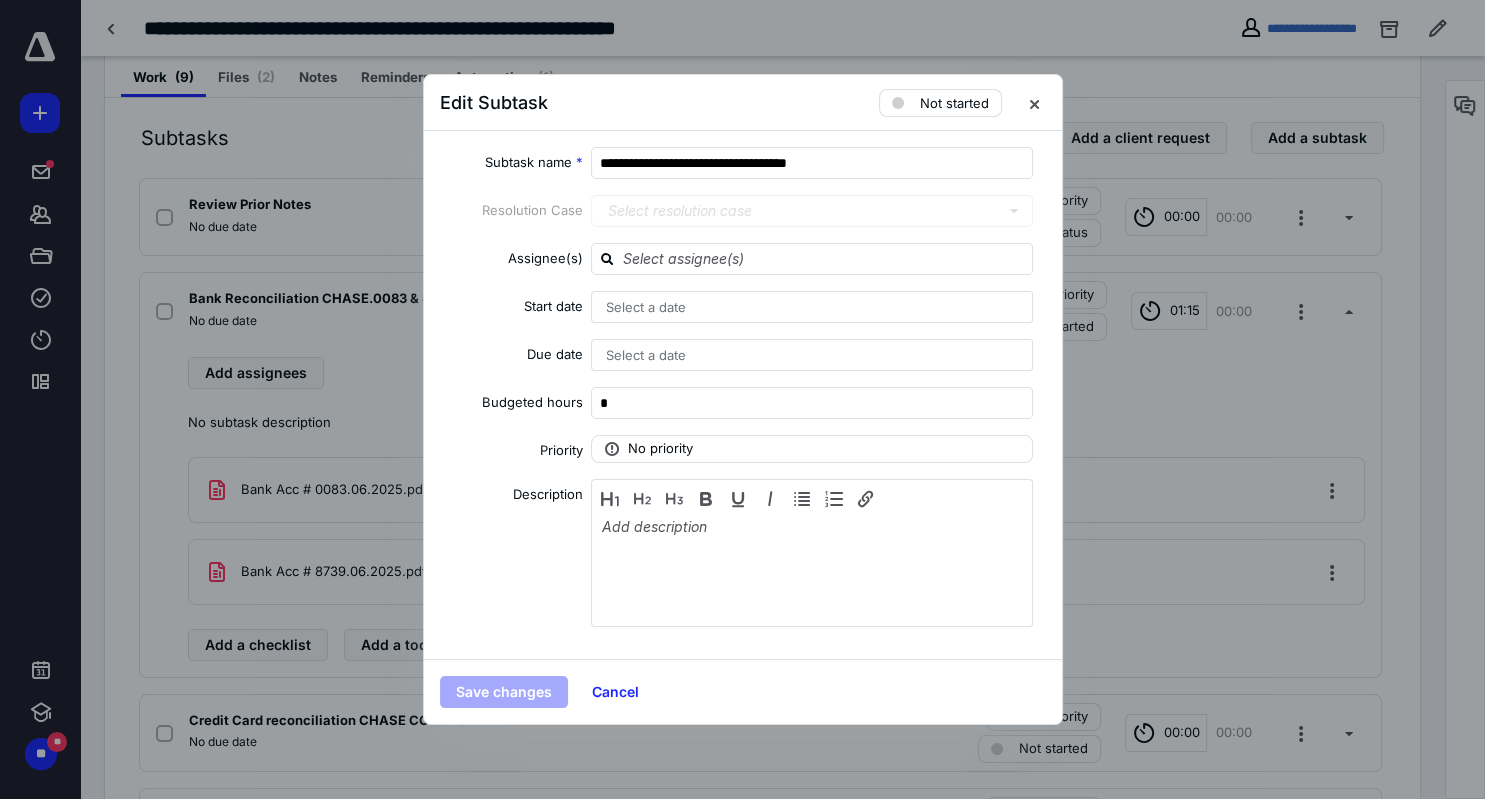click on "Select resolution case" at bounding box center [816, 211] 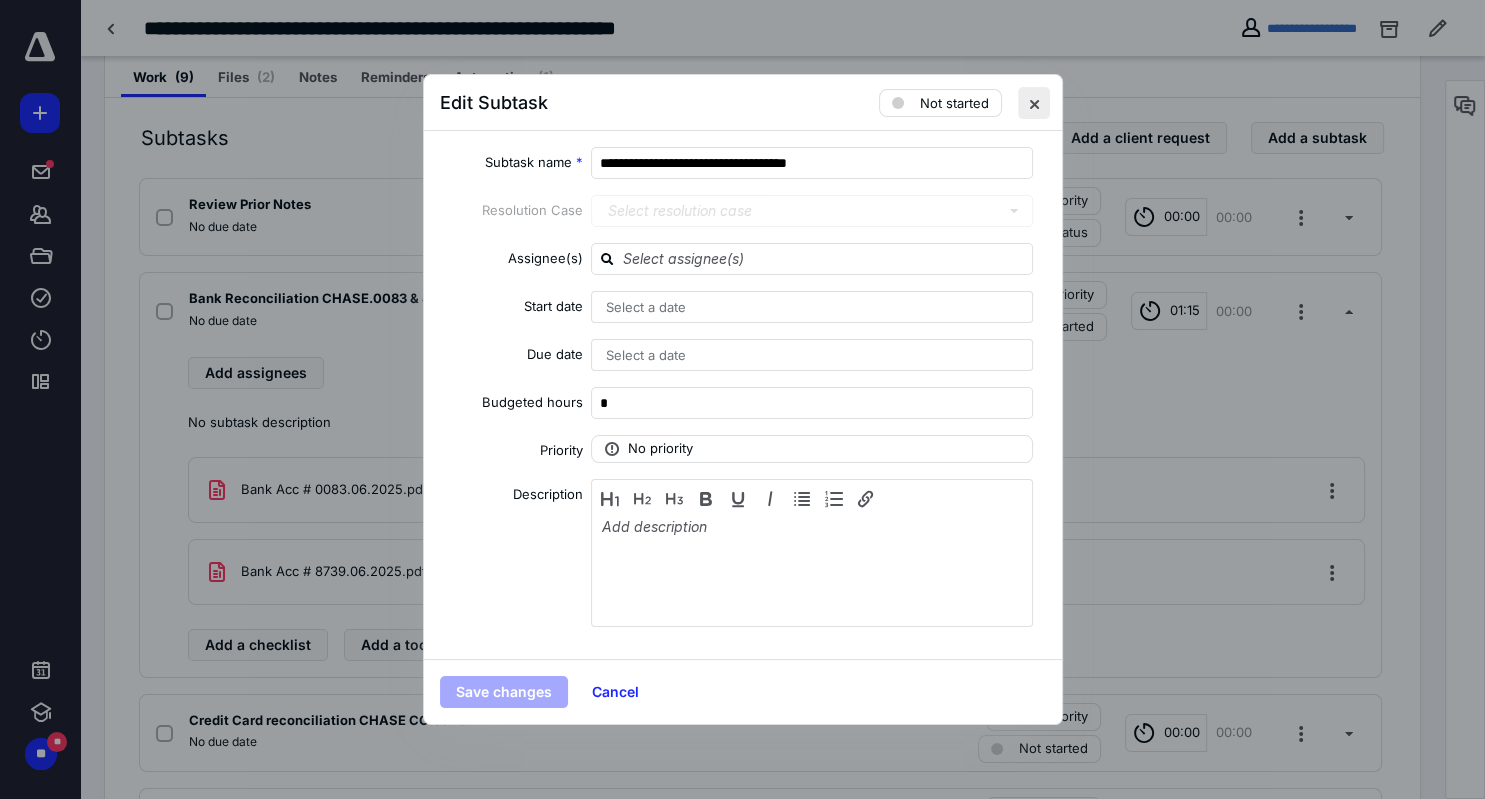 click at bounding box center (1034, 103) 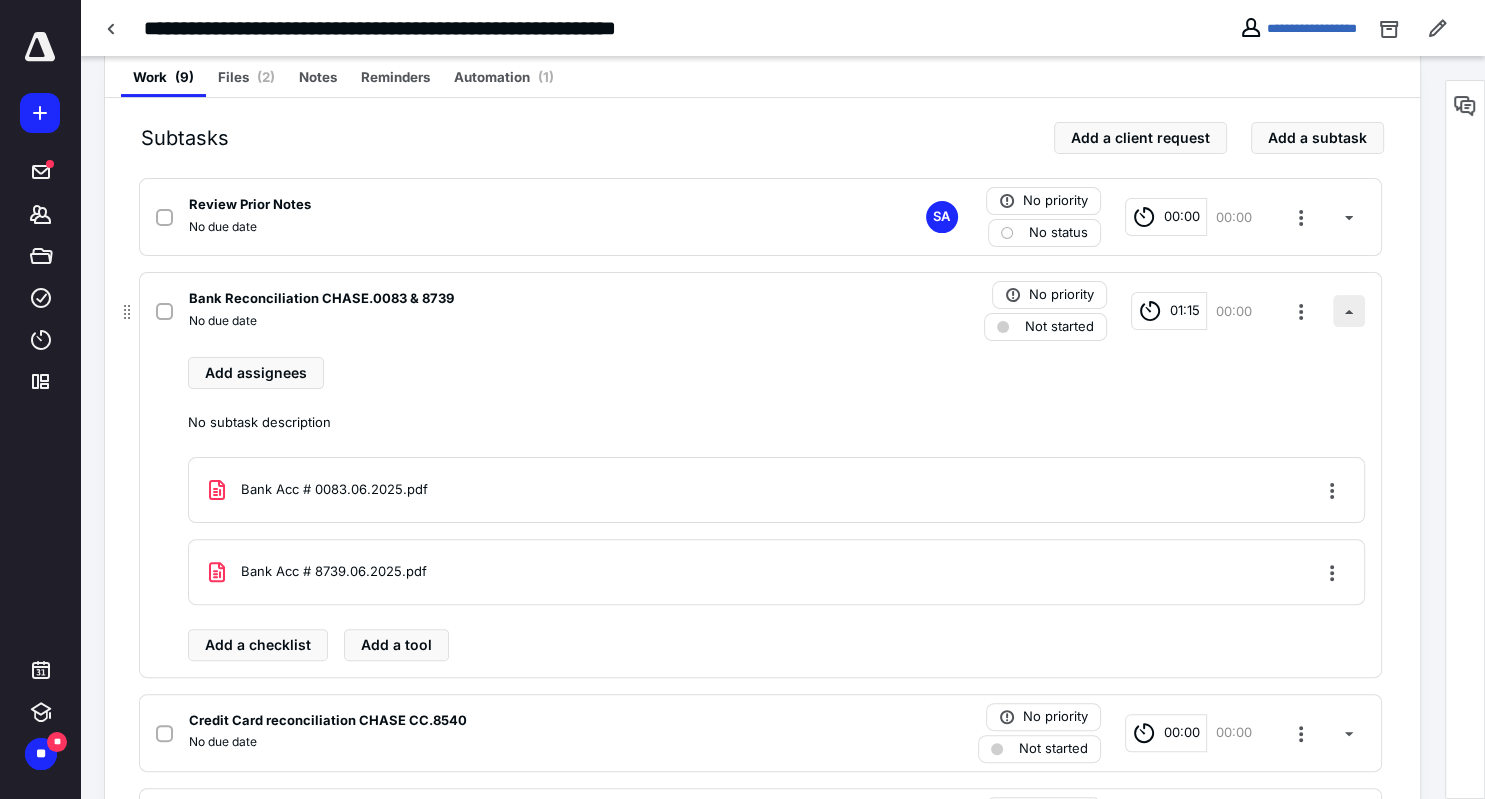 click at bounding box center [1349, 311] 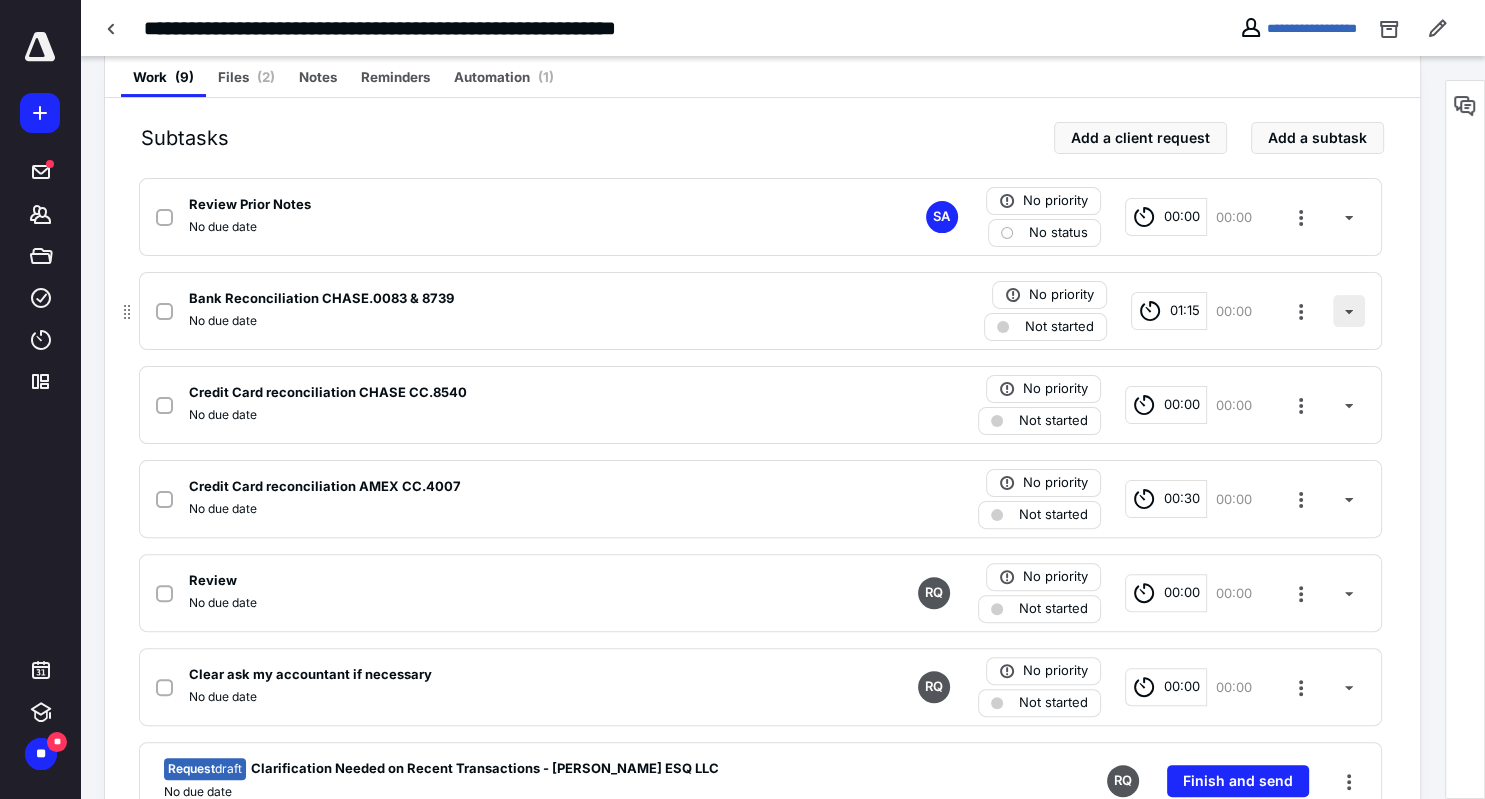 click at bounding box center [1349, 311] 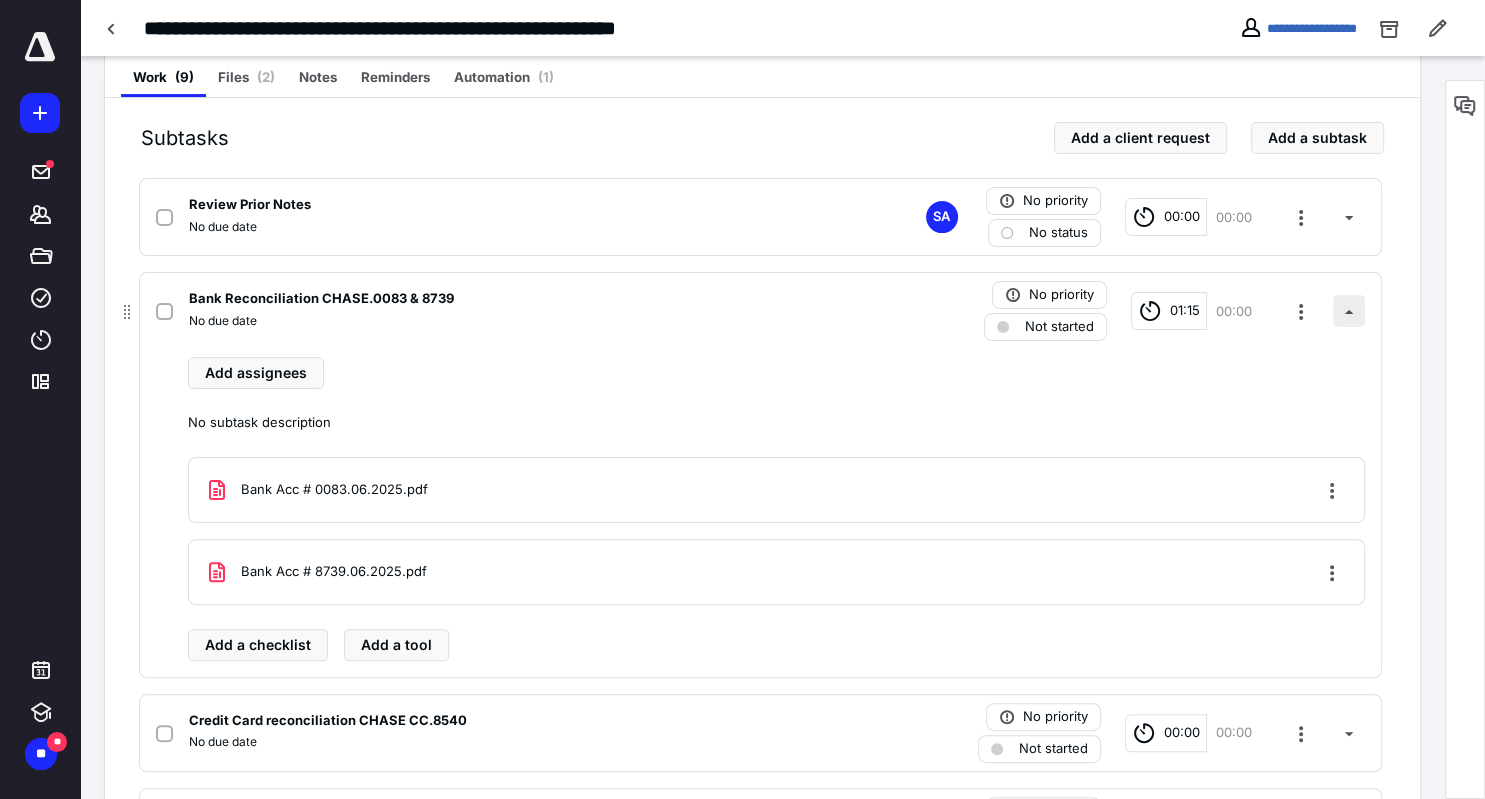 click at bounding box center (1349, 311) 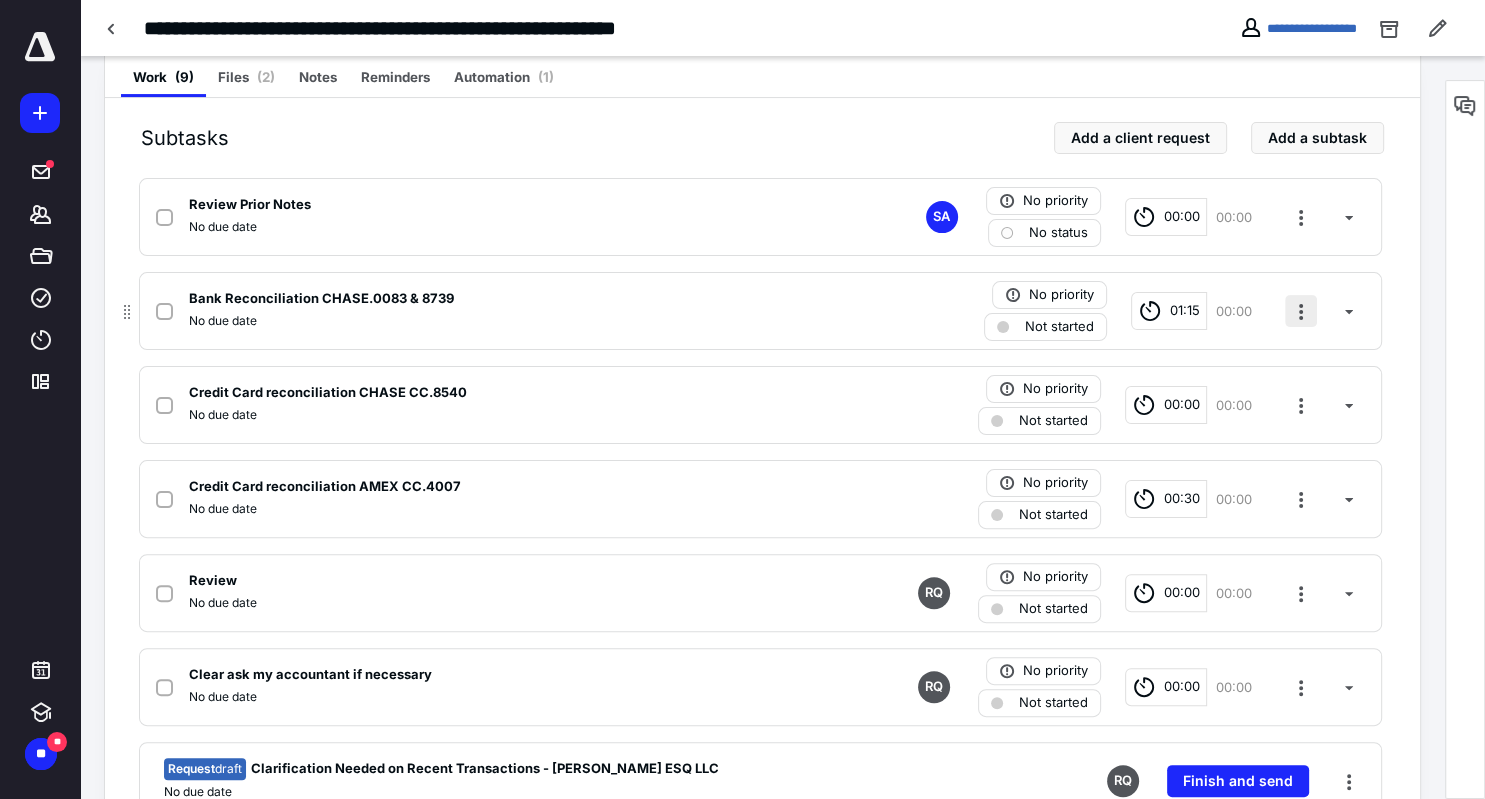 click at bounding box center (1301, 311) 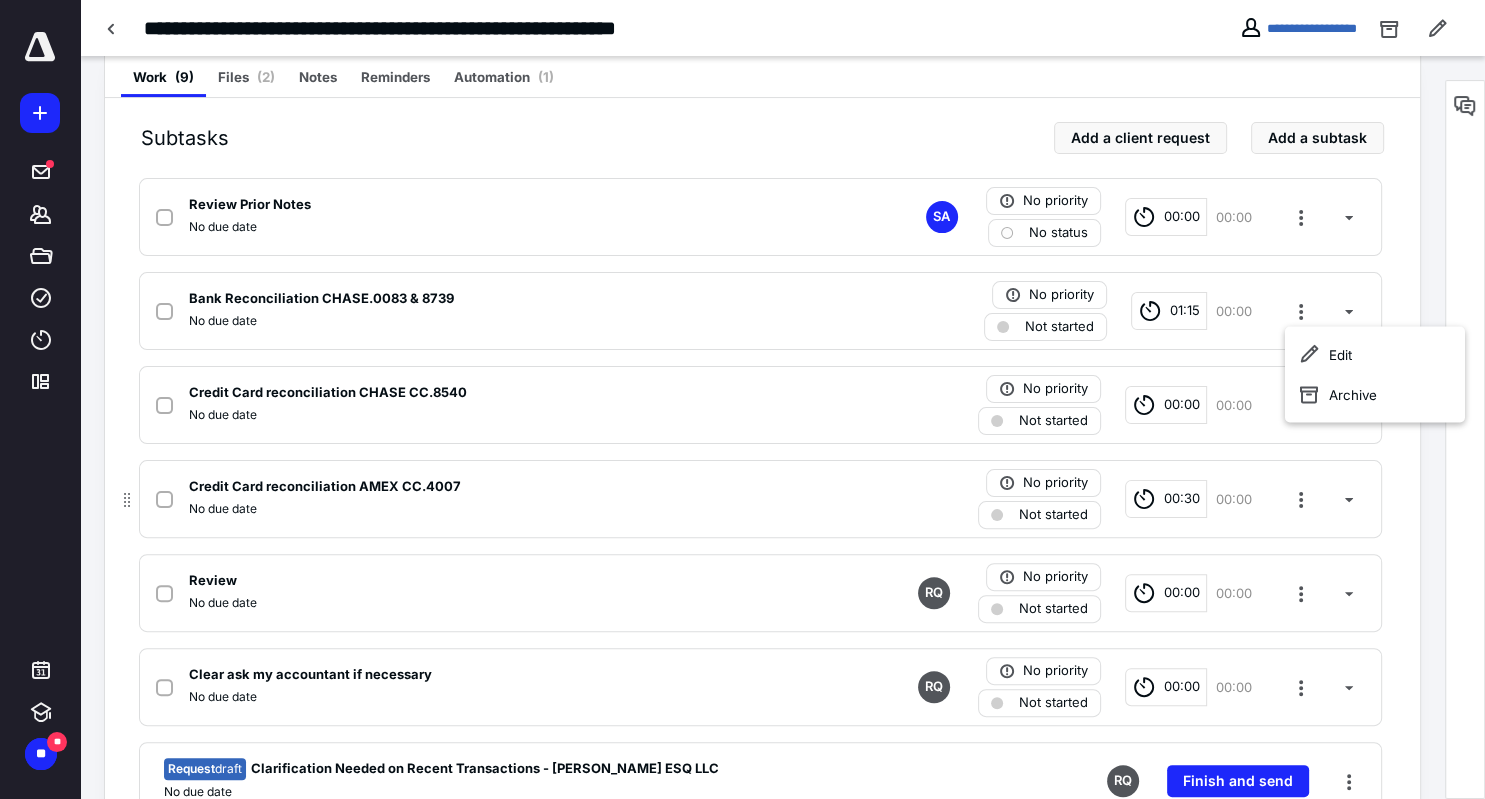 click on "00:30" at bounding box center [1182, 499] 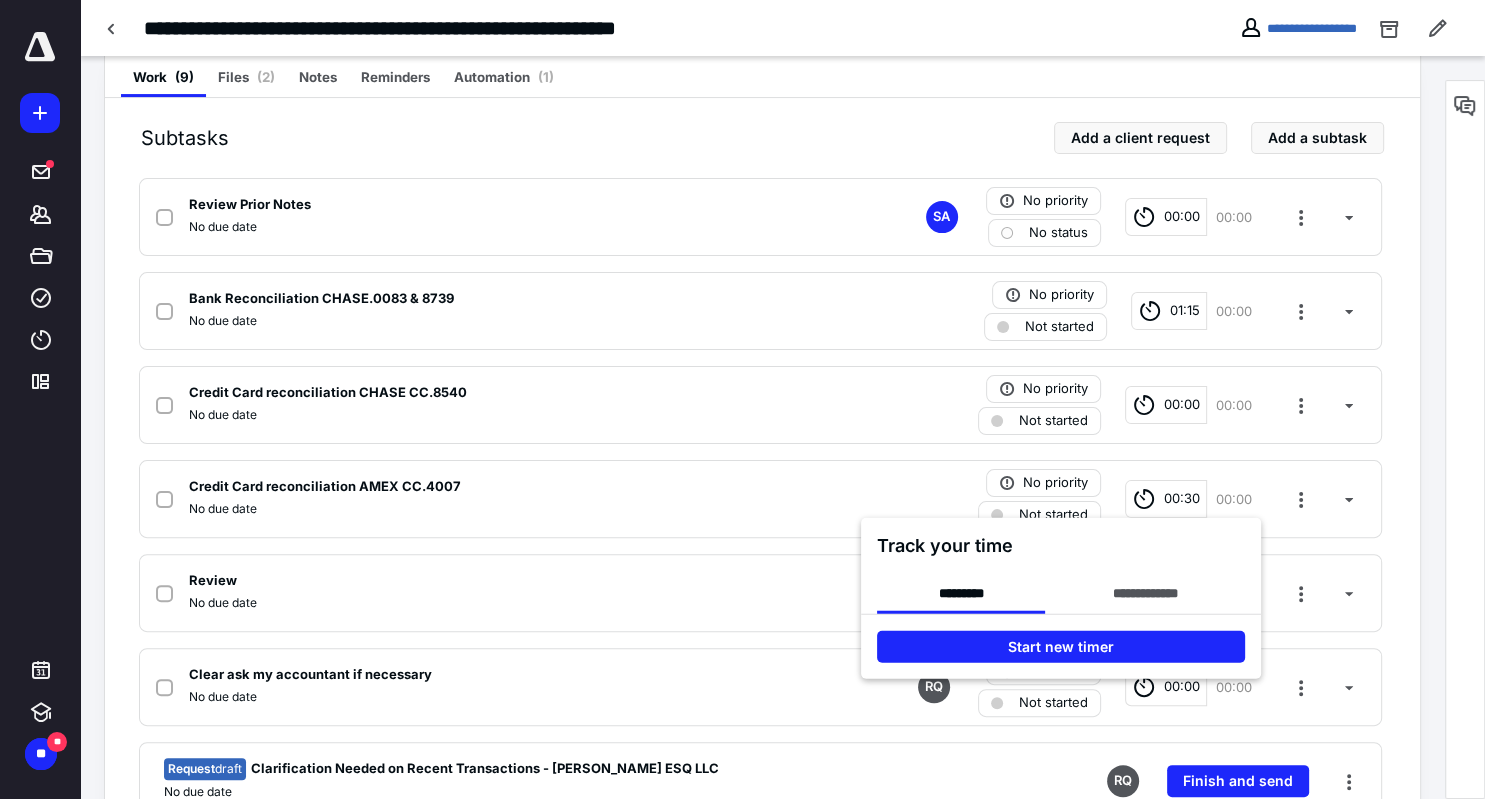 click at bounding box center [742, 399] 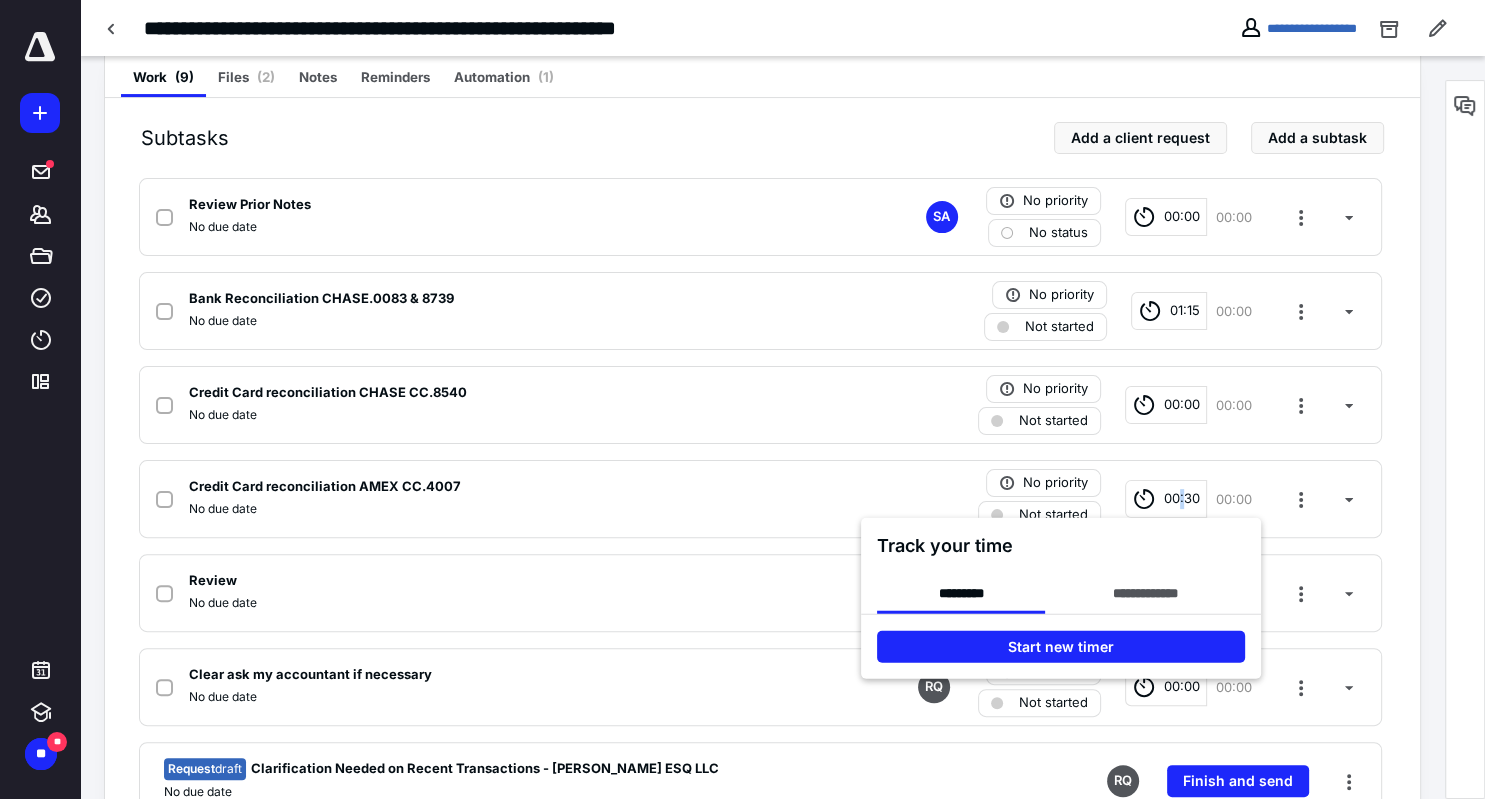 click on "00:30" at bounding box center [1182, 499] 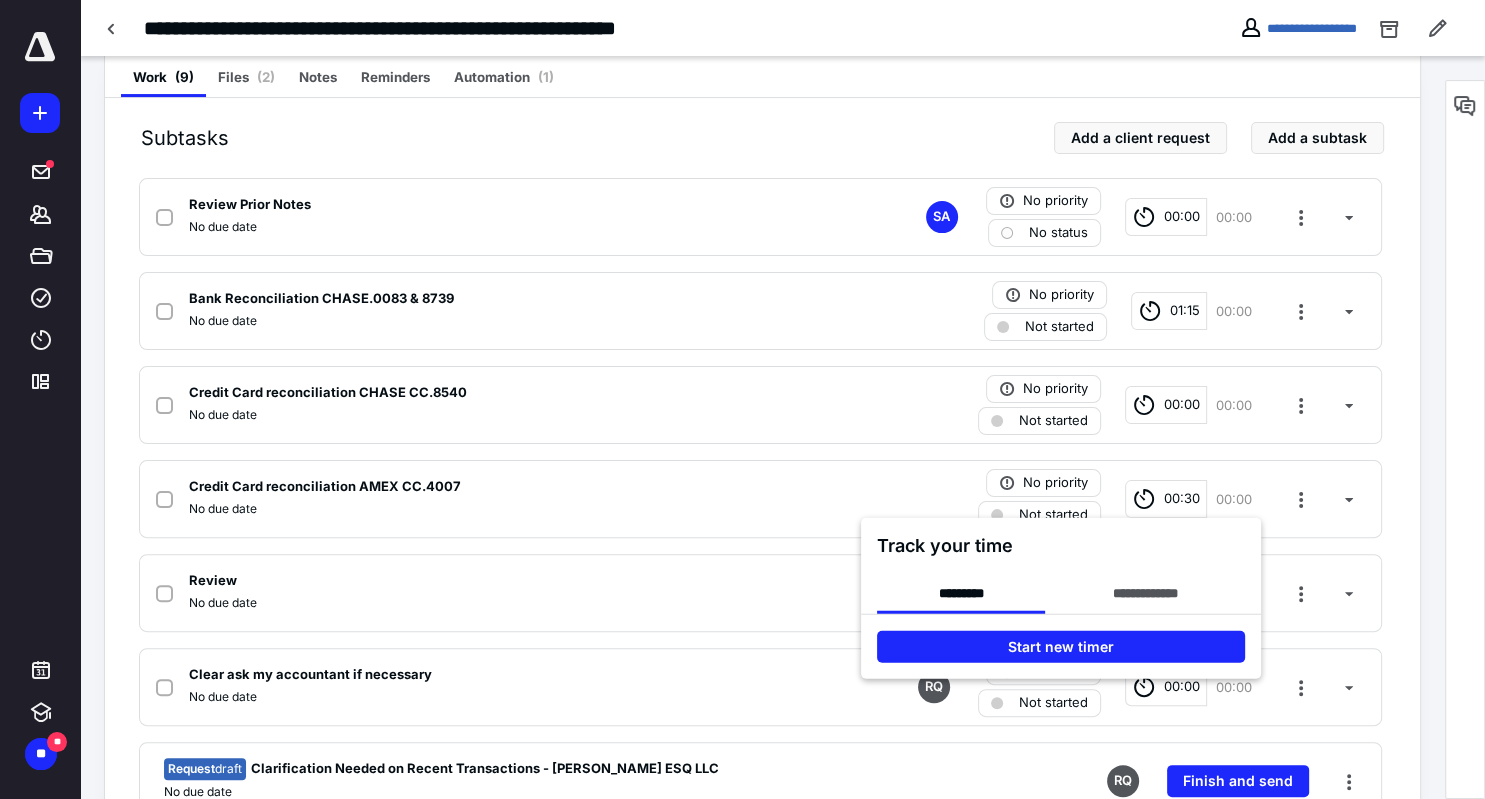 click at bounding box center (742, 399) 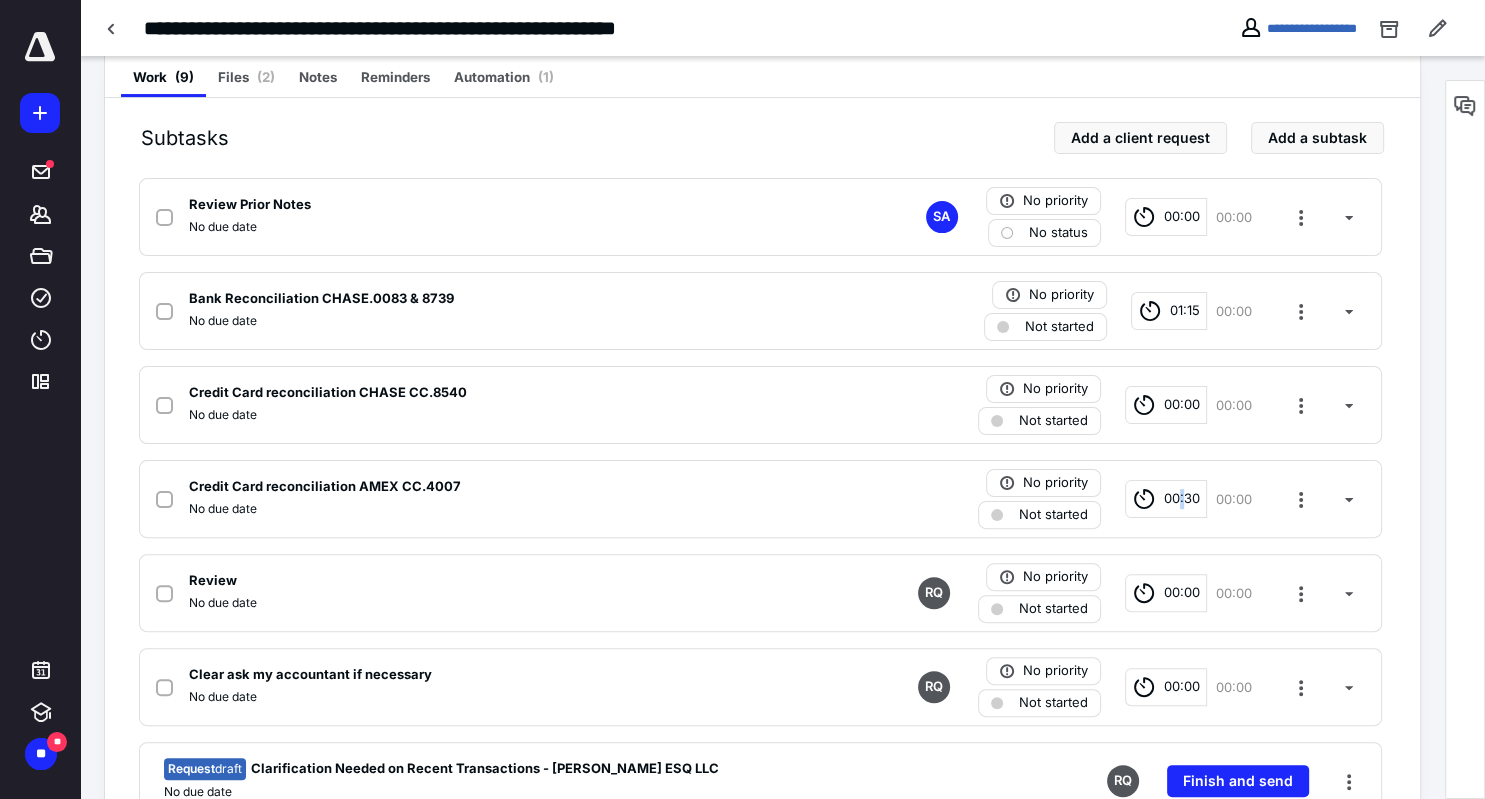 click on "00:30" at bounding box center [1182, 499] 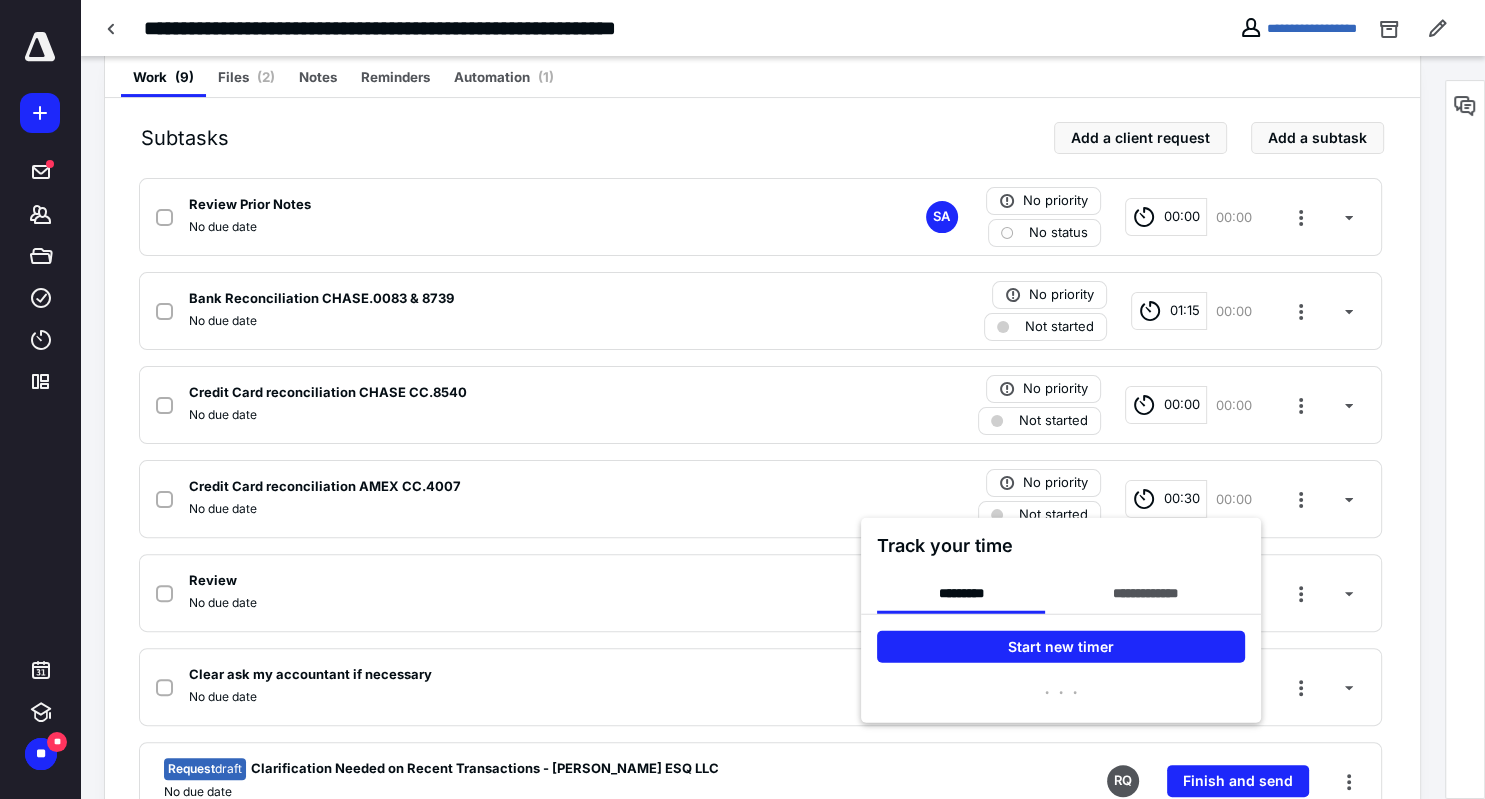click at bounding box center (742, 399) 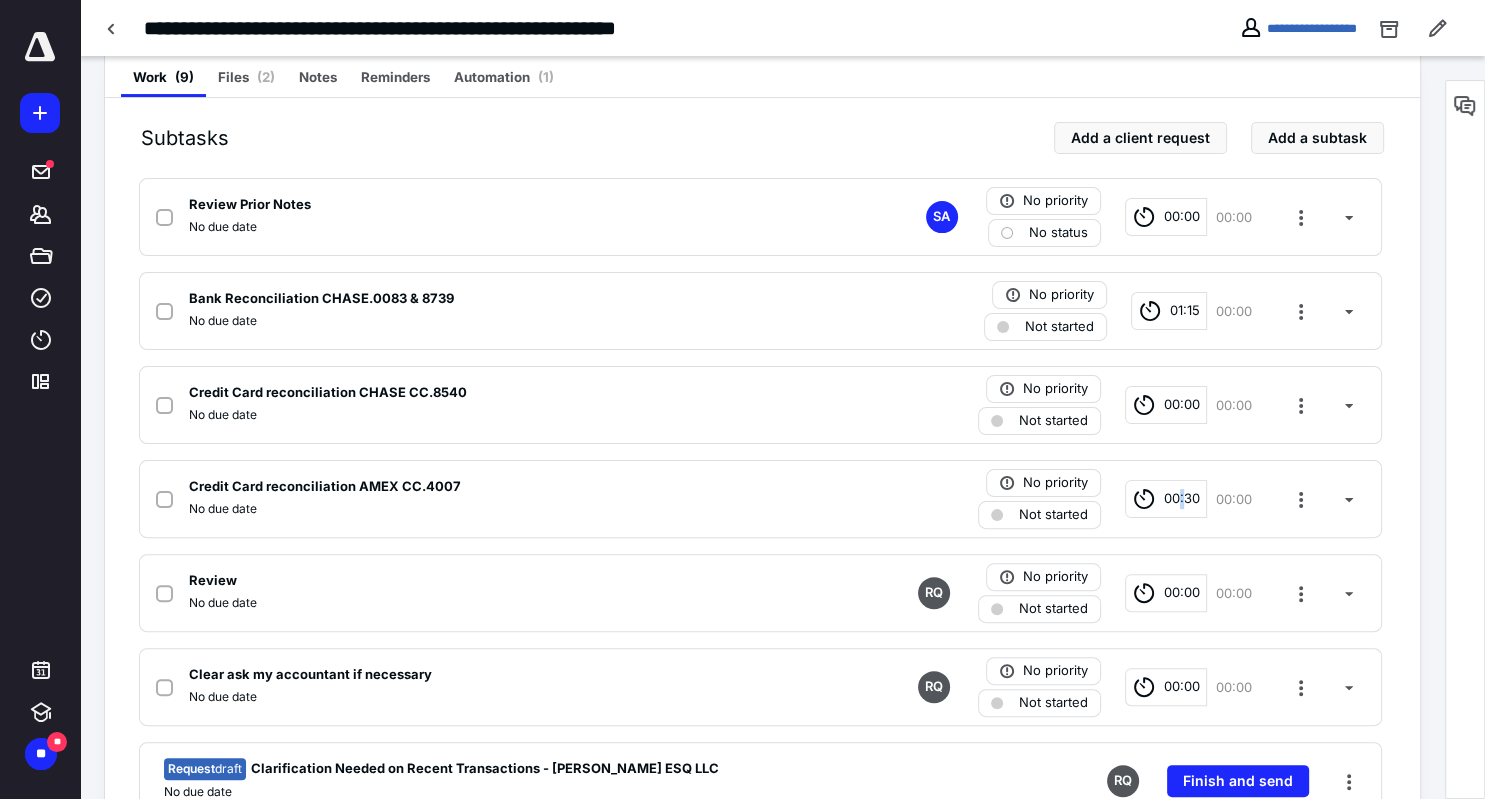 click on "00:30" at bounding box center (1182, 499) 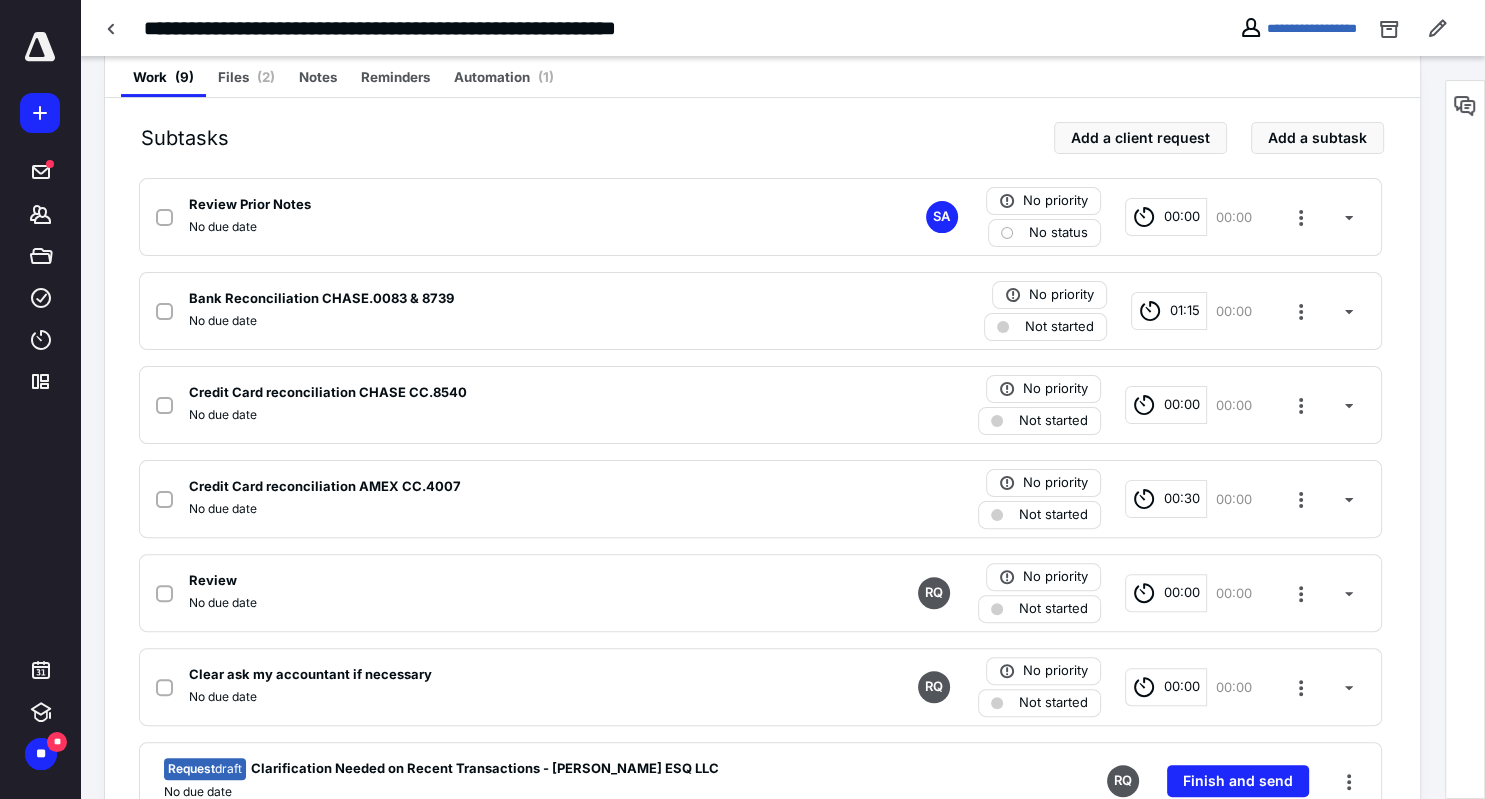 click on "00:30" at bounding box center [1182, 499] 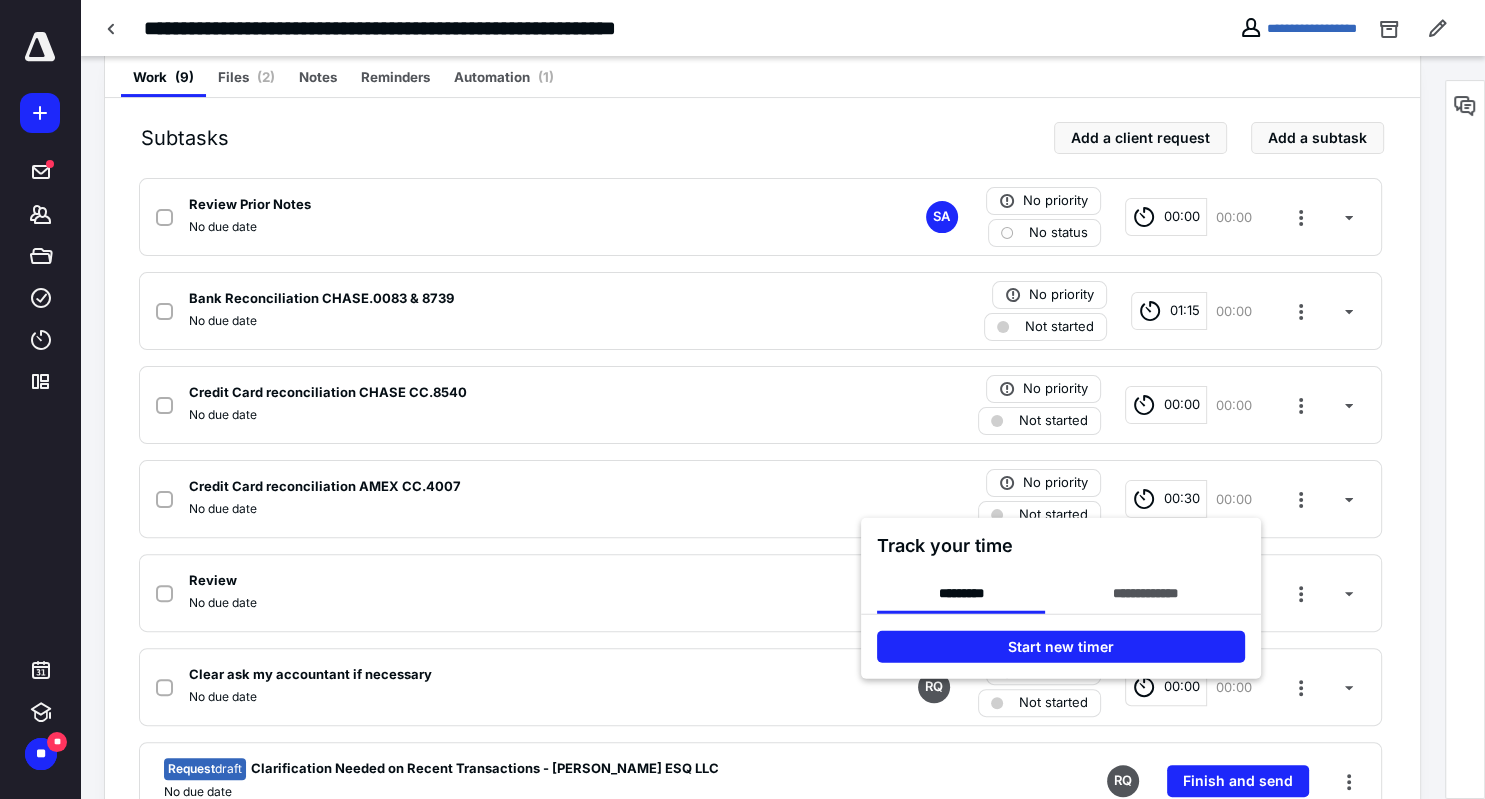 click at bounding box center [742, 399] 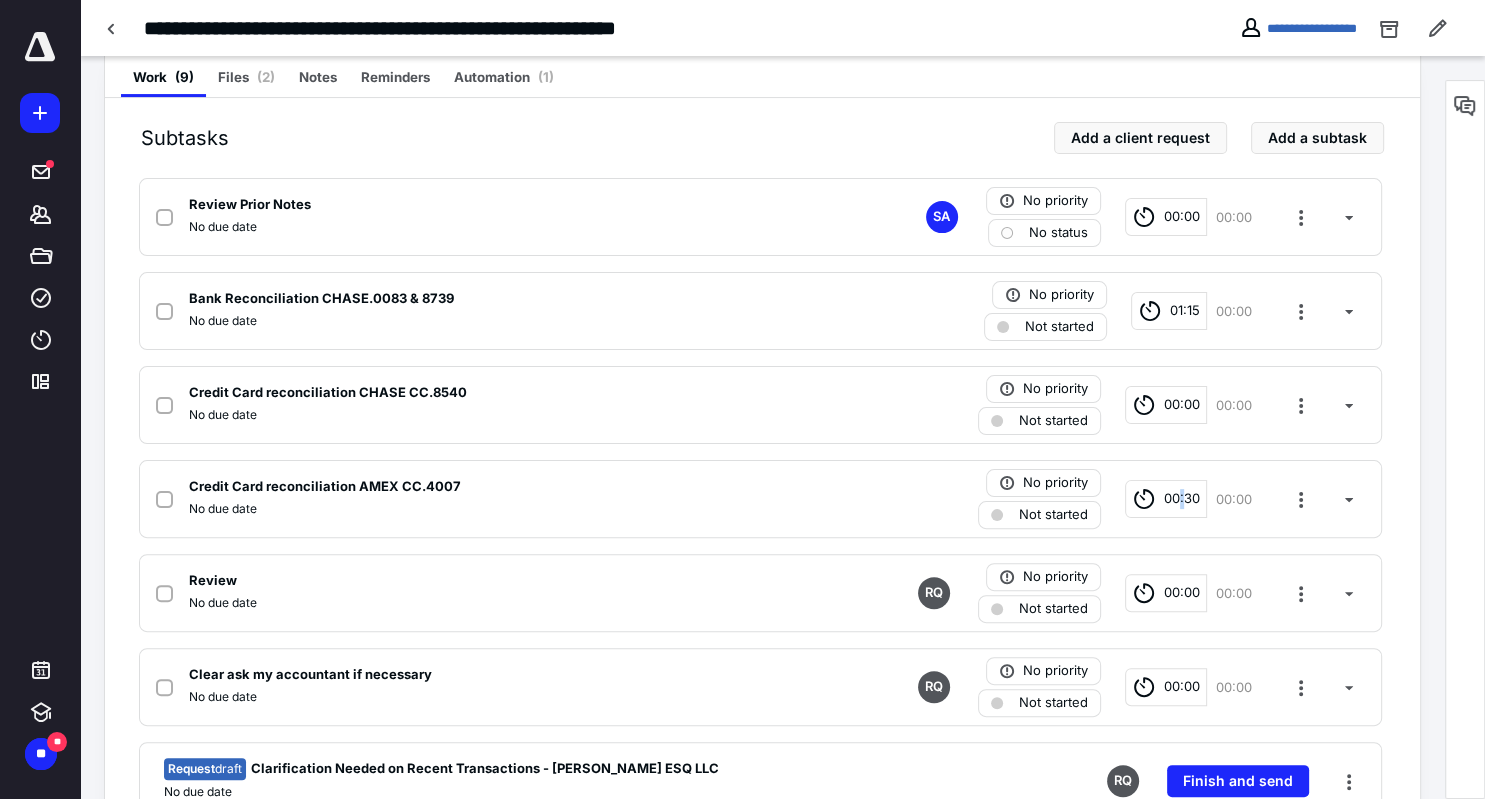 click on "00:30" at bounding box center [1182, 499] 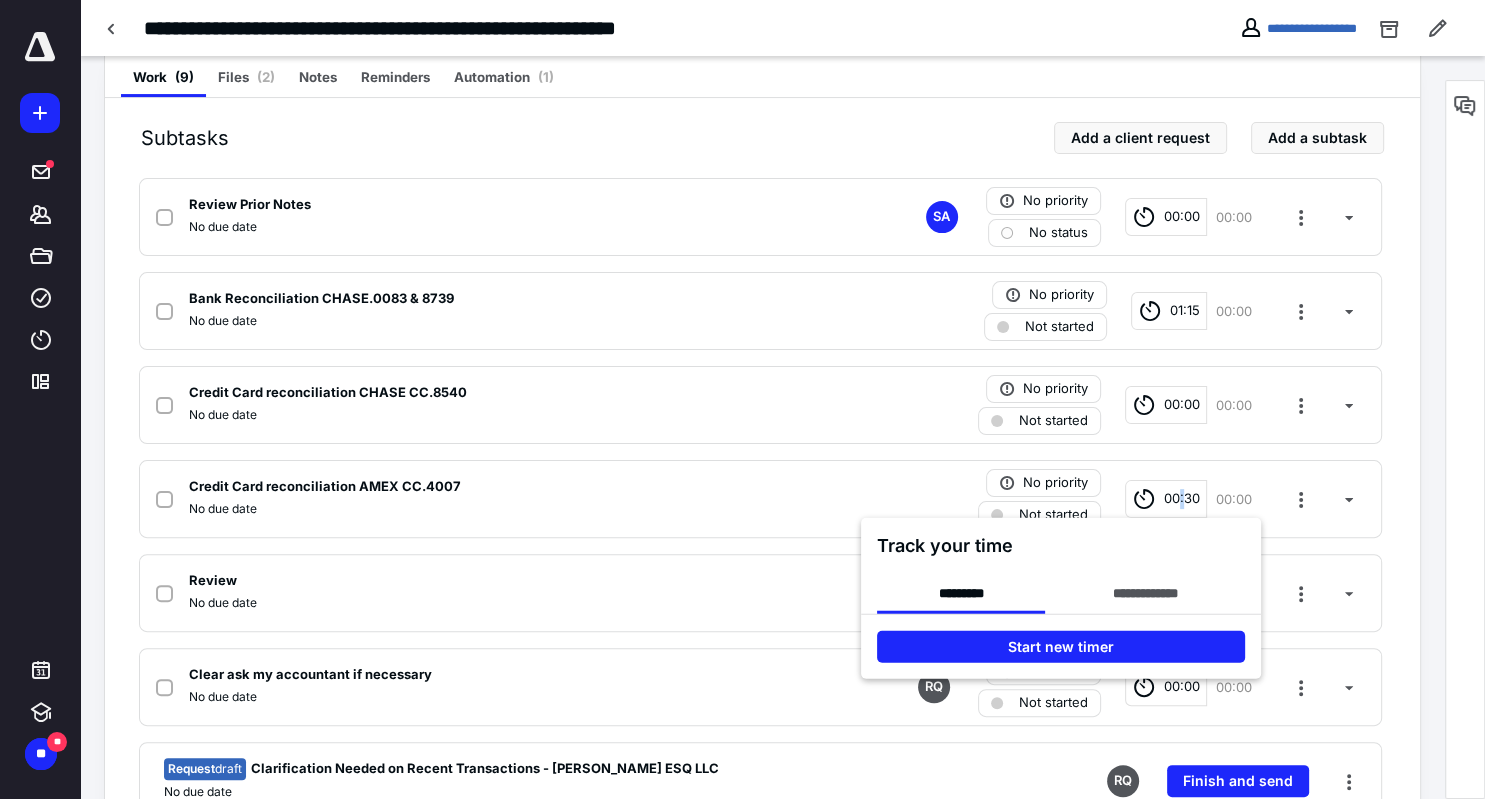 click at bounding box center (742, 399) 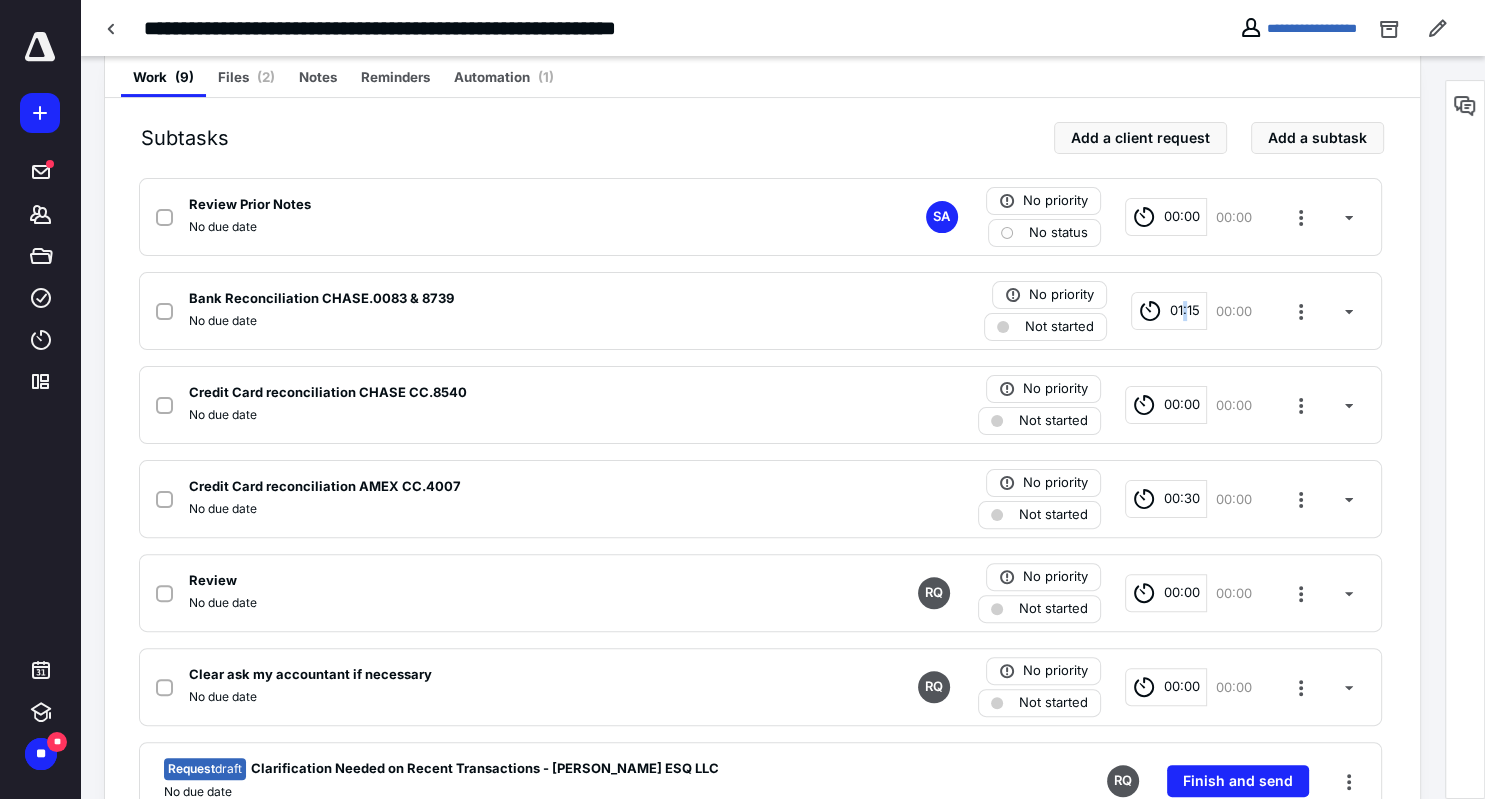 click on "01:15" at bounding box center [1185, 311] 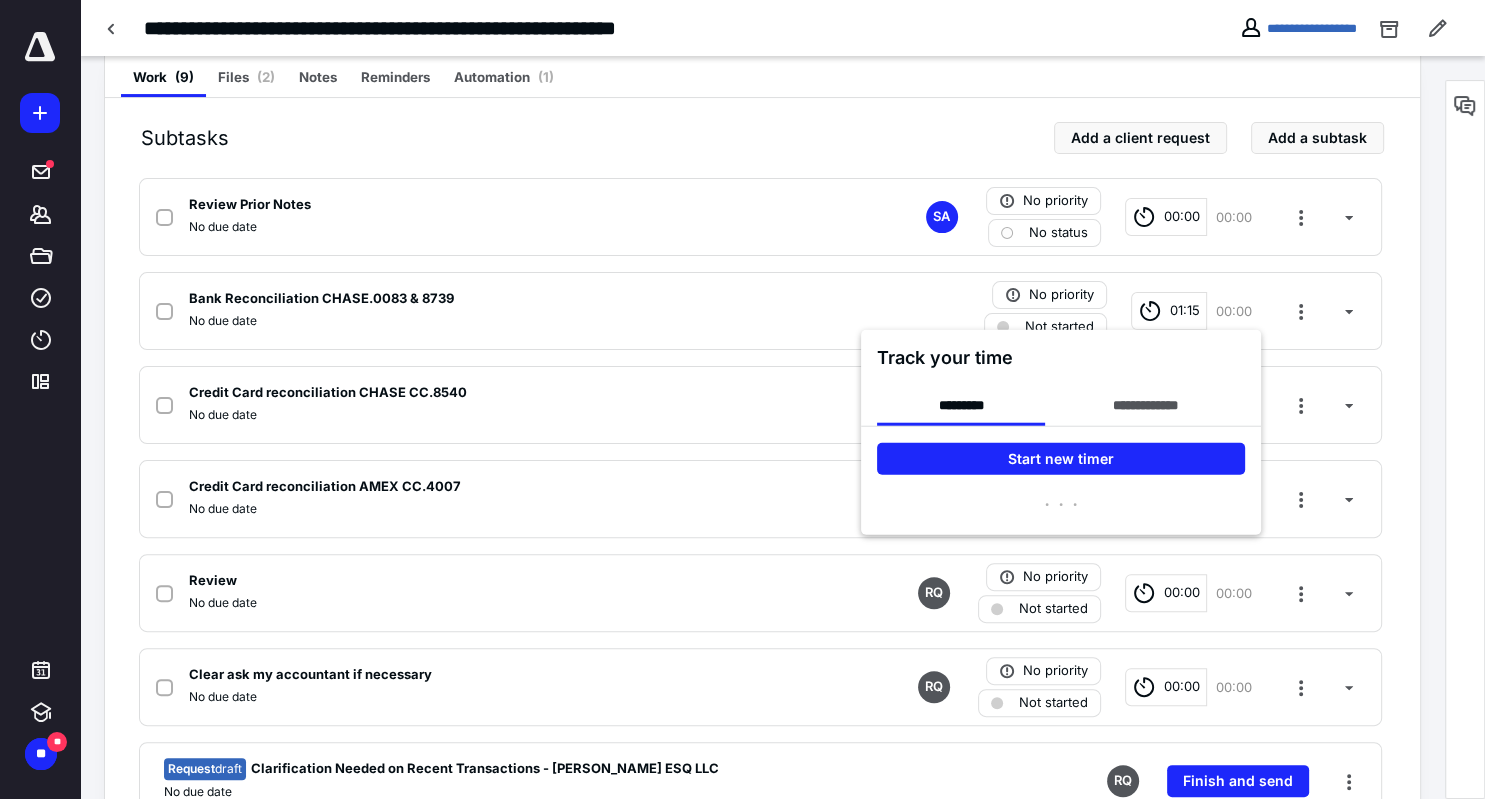 click at bounding box center (742, 399) 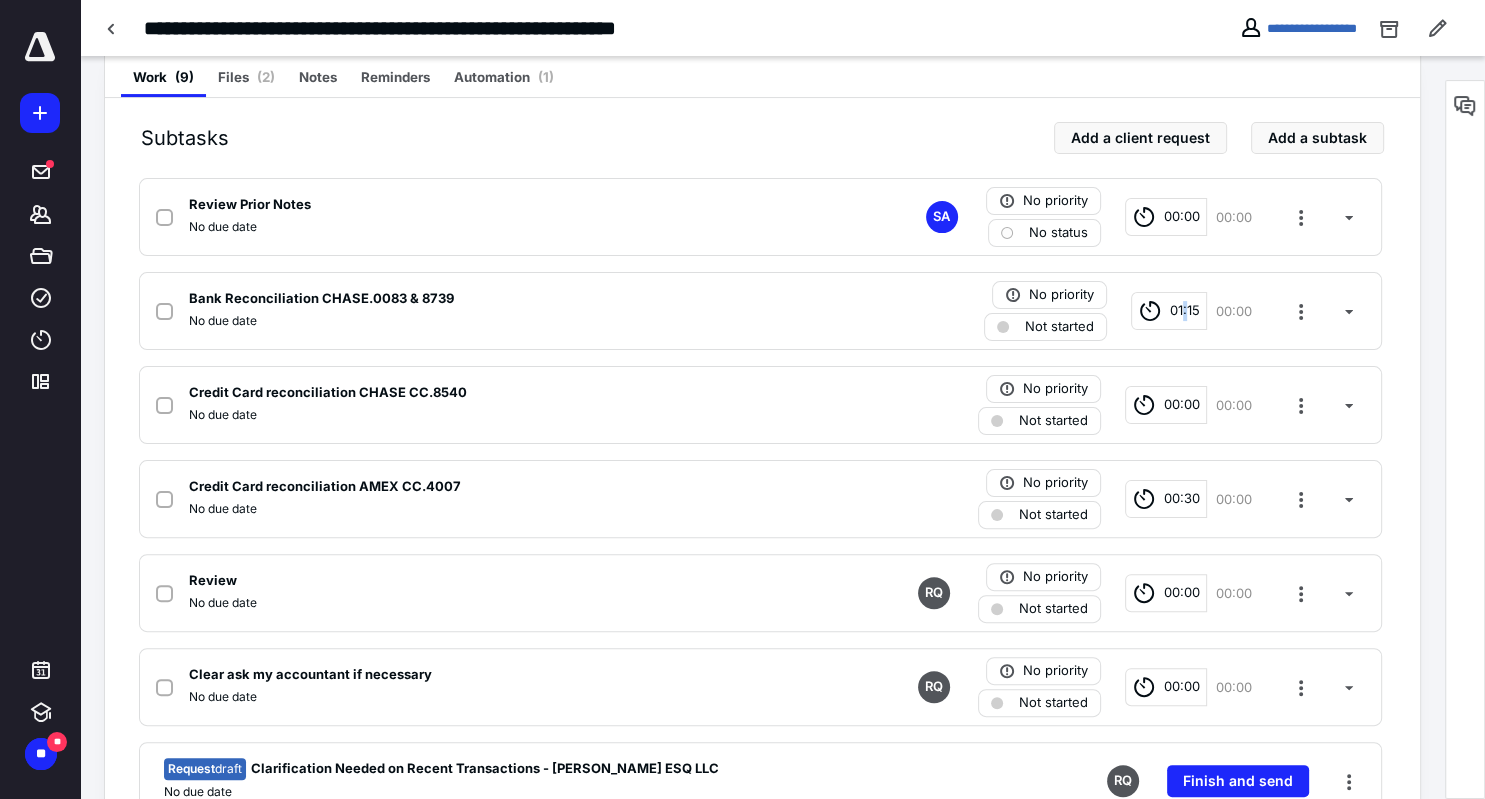 click on "01:15" at bounding box center (1185, 311) 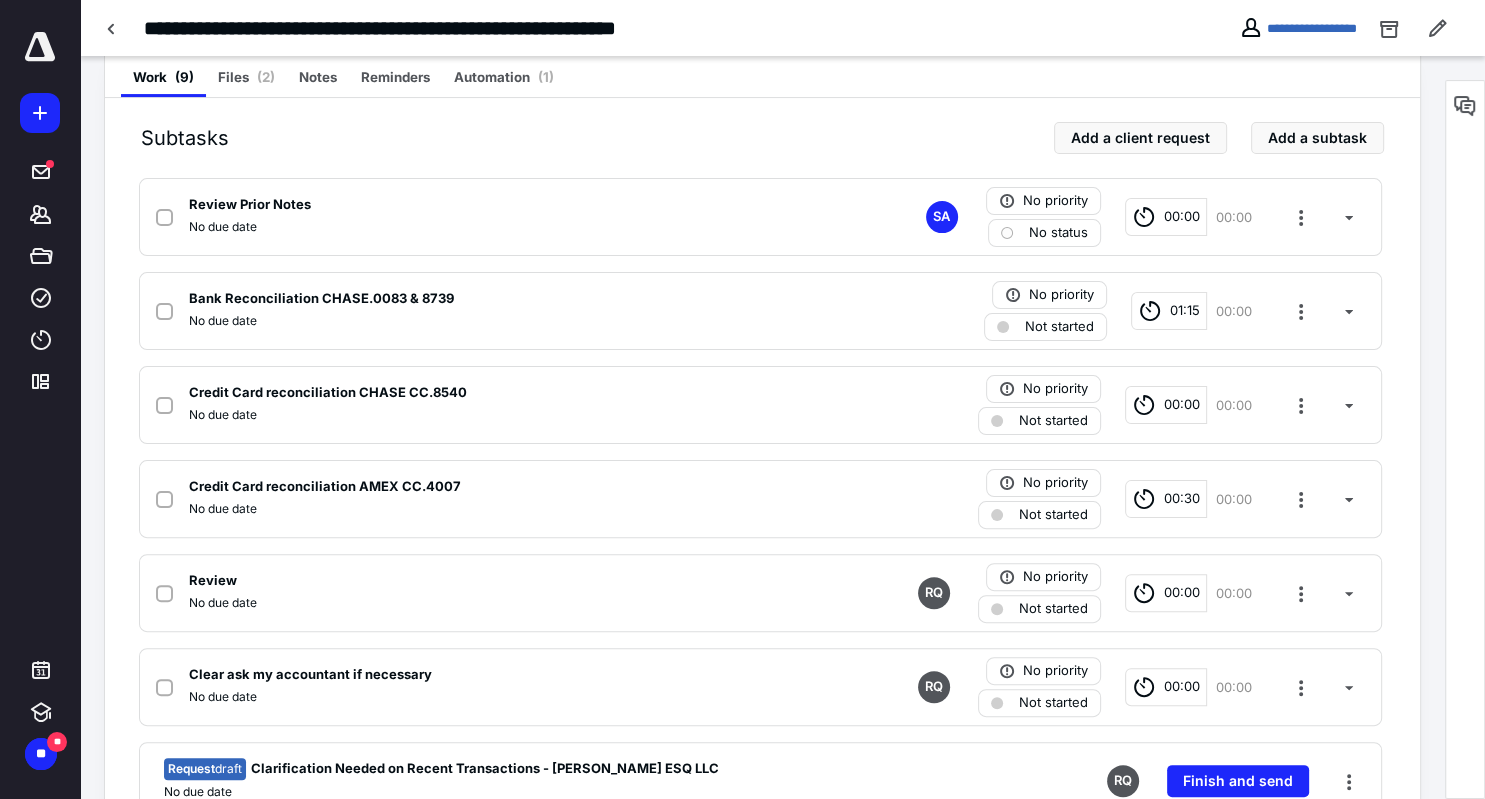 click on "01:15" at bounding box center (1185, 311) 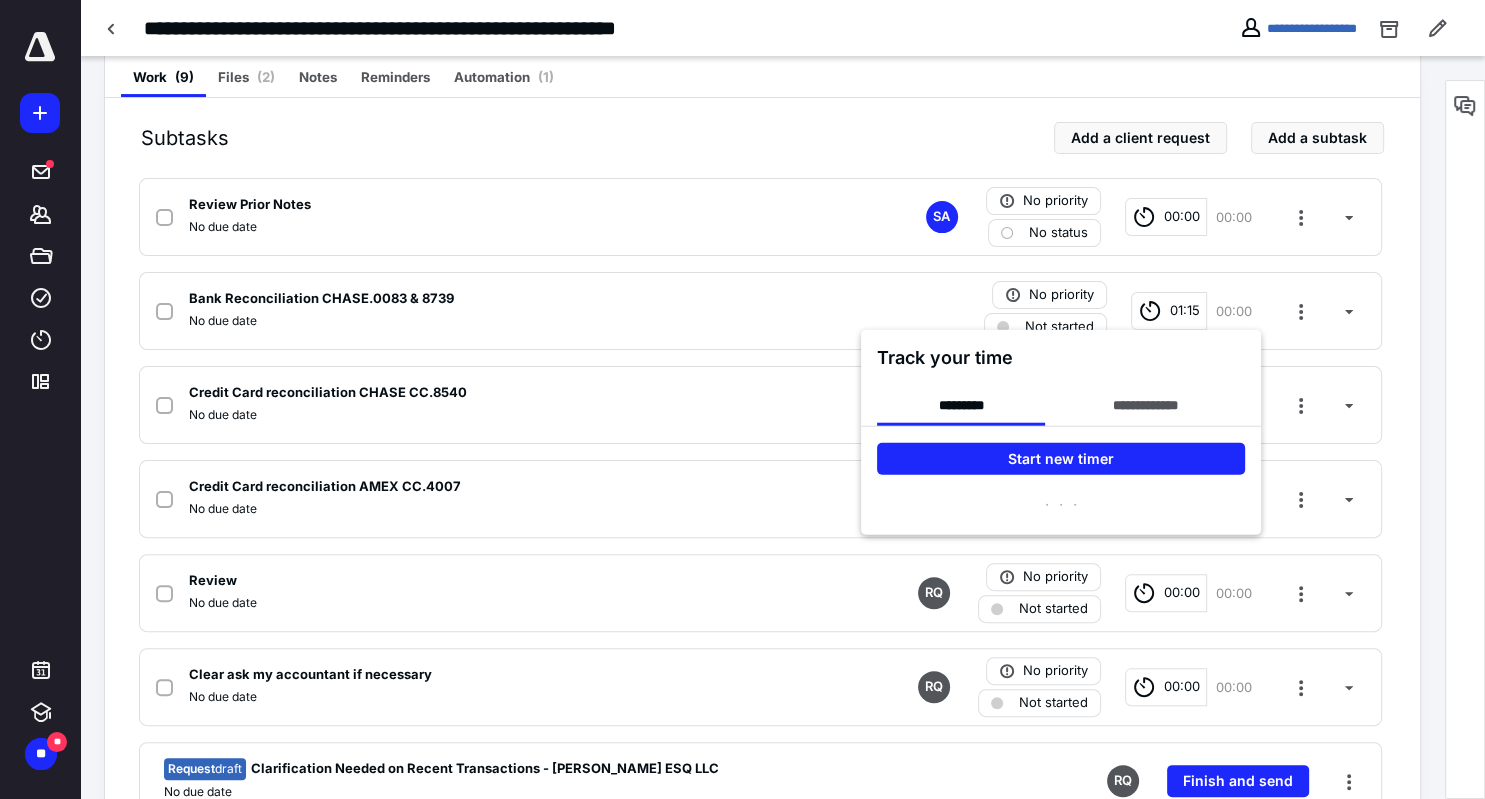 click at bounding box center [742, 399] 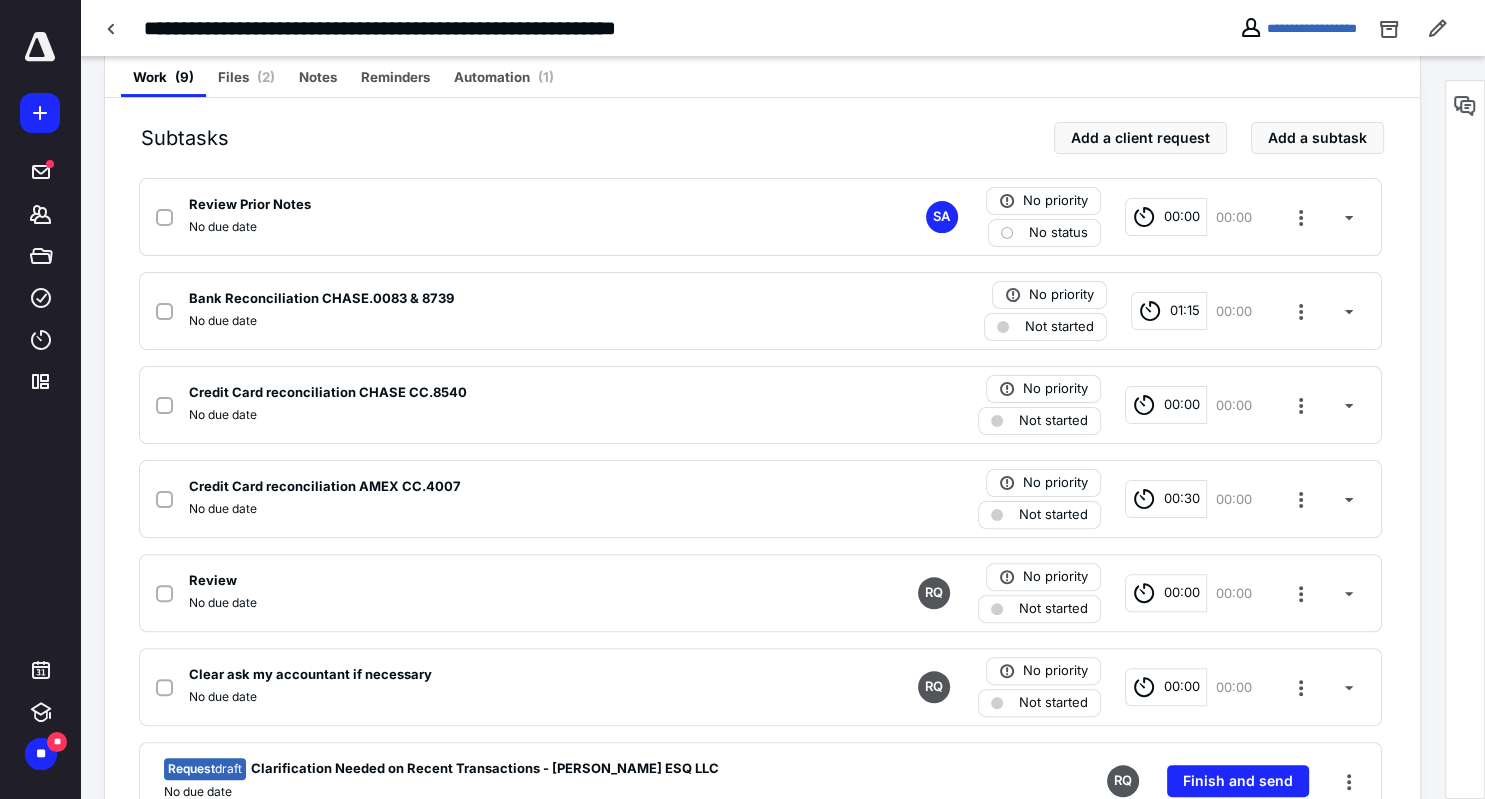click on "01:15" at bounding box center [1185, 311] 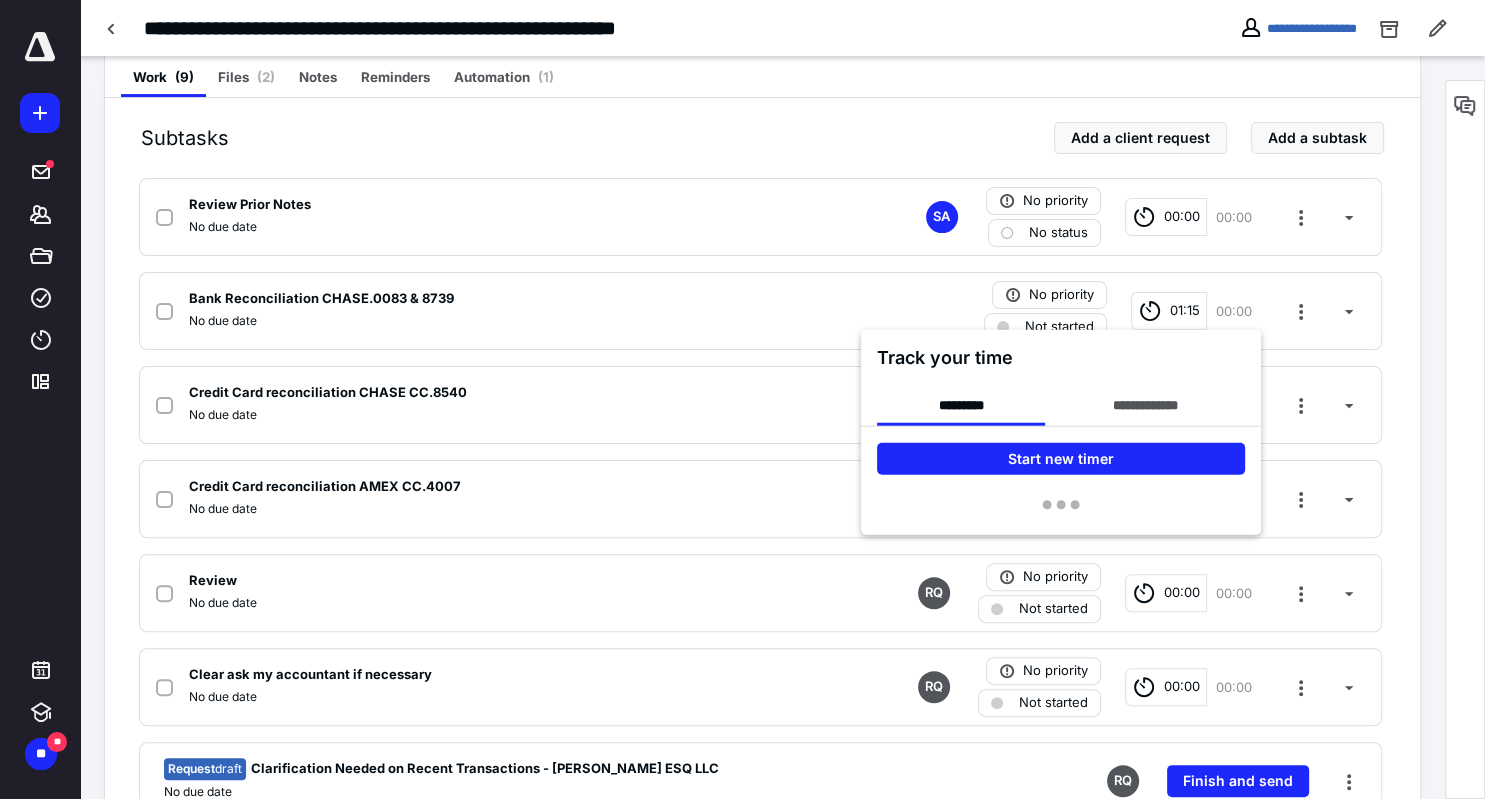 click at bounding box center (742, 399) 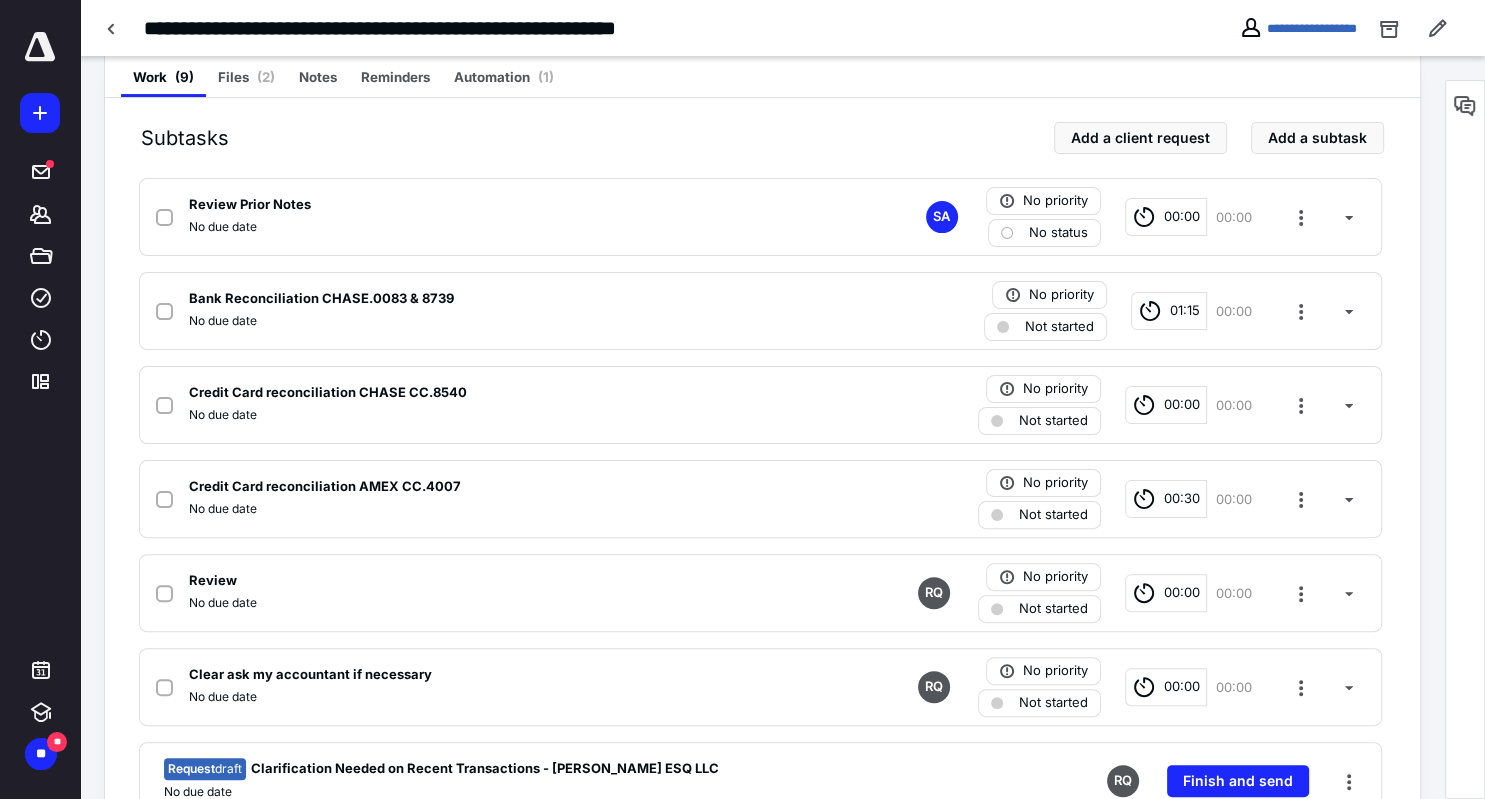click on "01:15" at bounding box center (1185, 311) 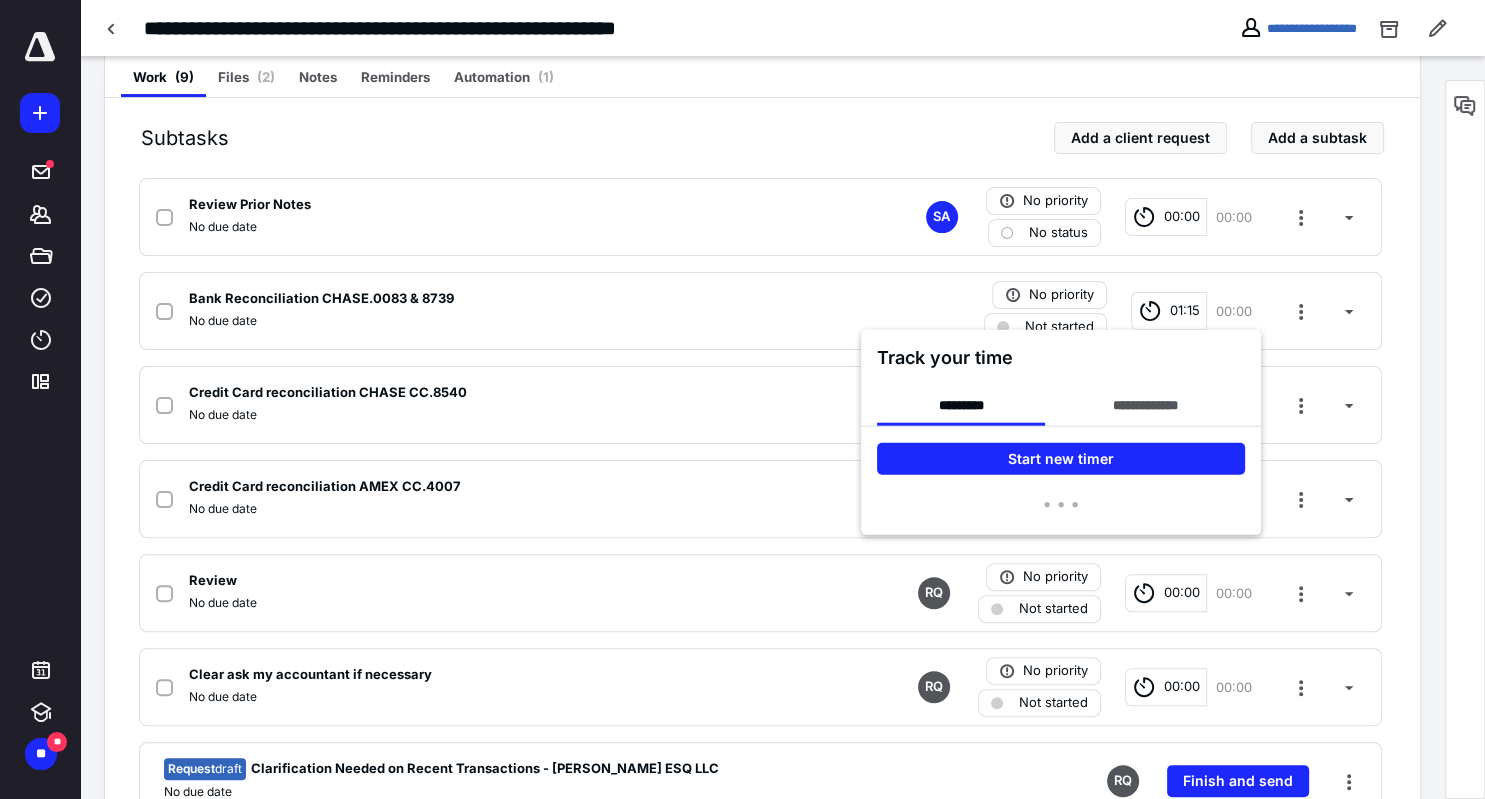 click at bounding box center (742, 399) 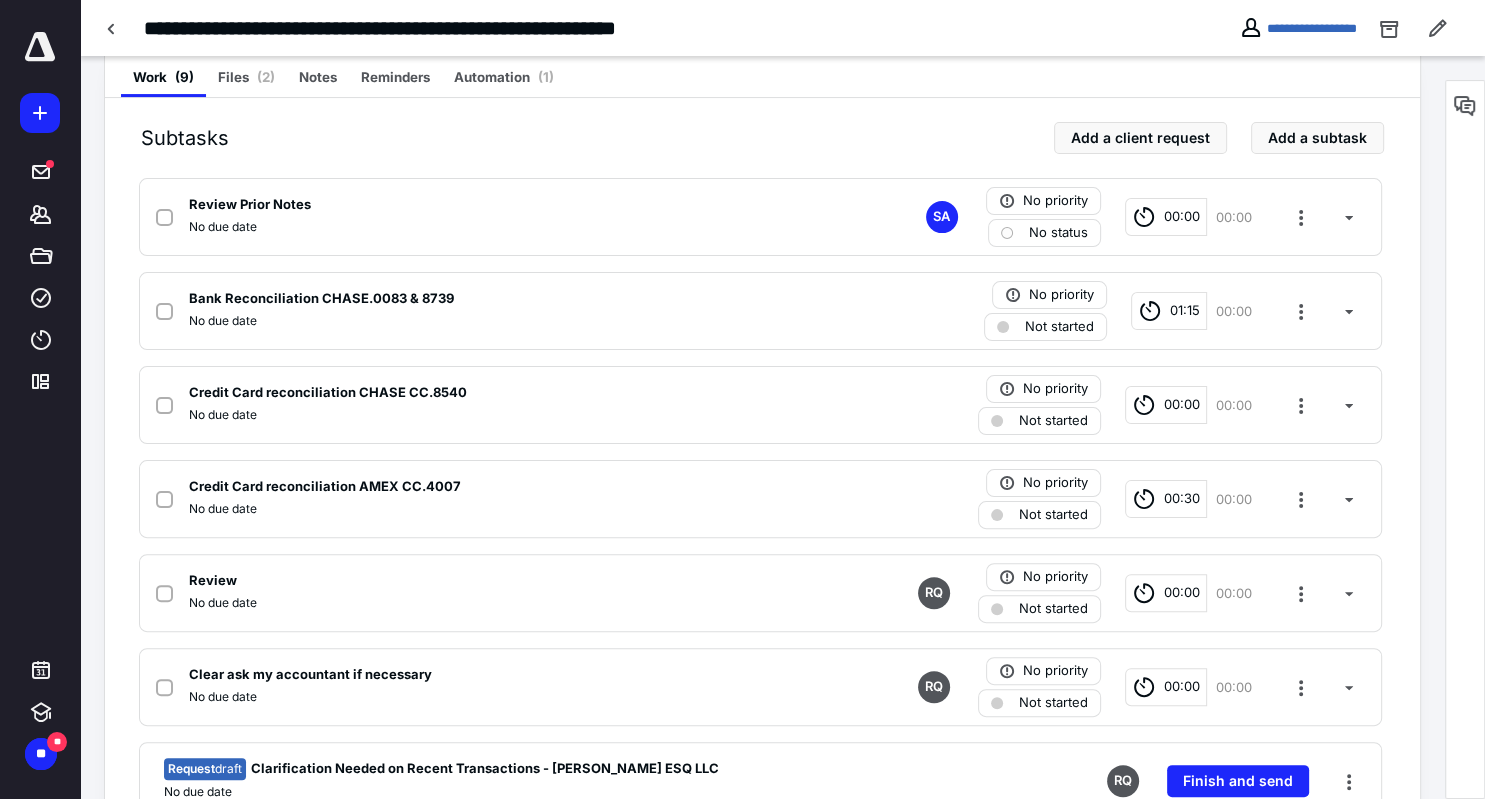 click on "01:15" at bounding box center [1185, 311] 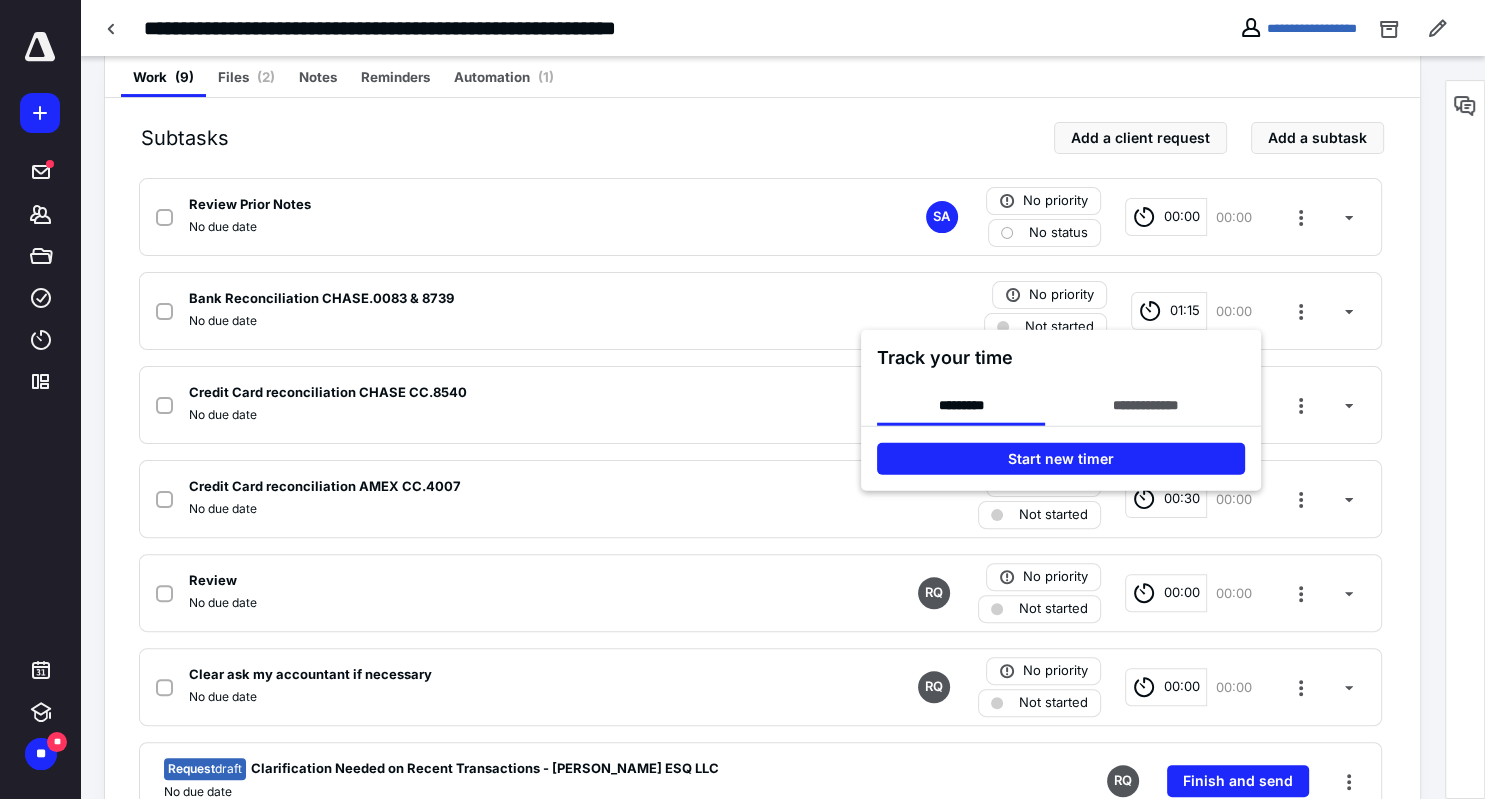 click at bounding box center (742, 399) 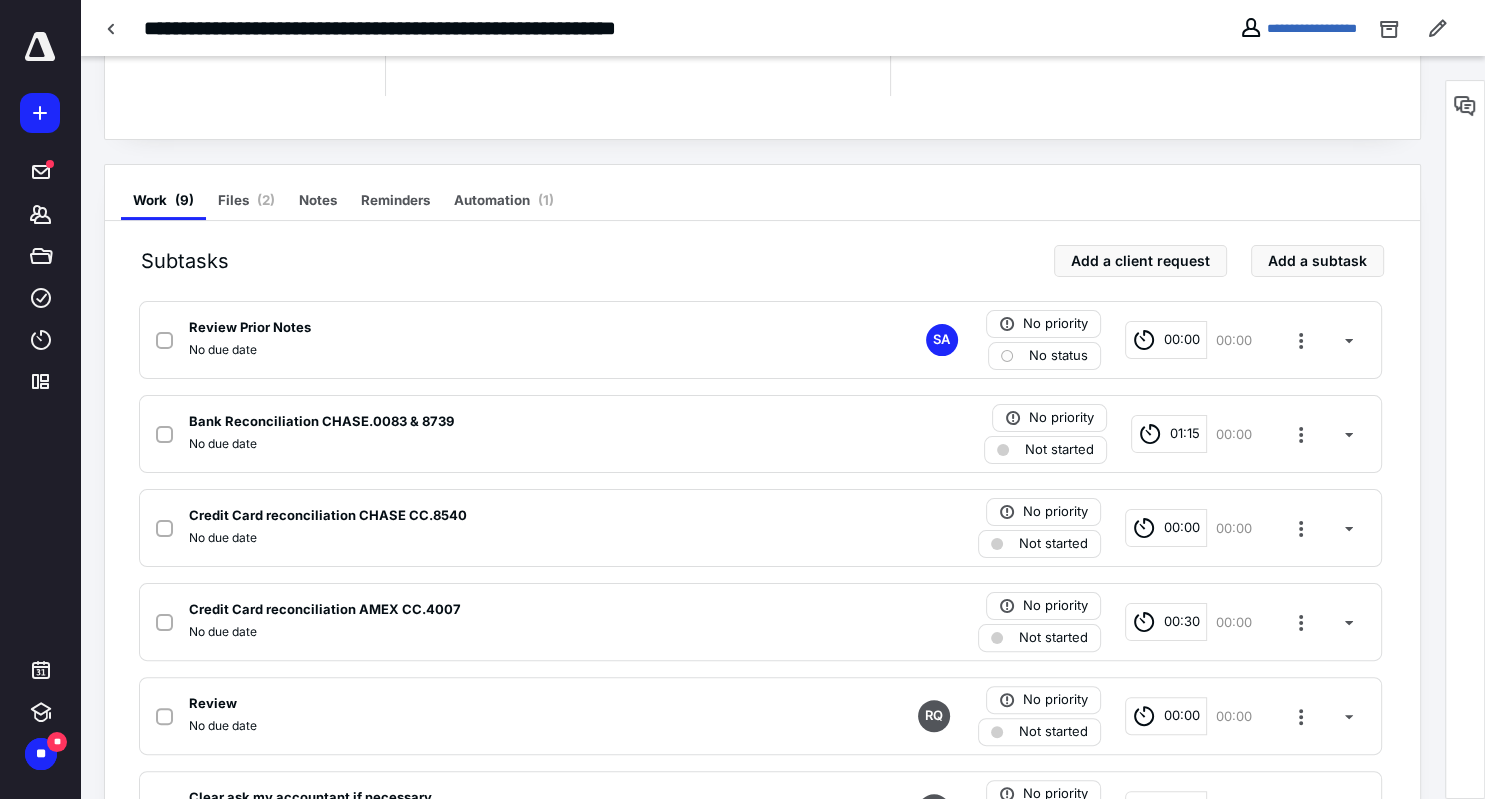 scroll, scrollTop: 316, scrollLeft: 0, axis: vertical 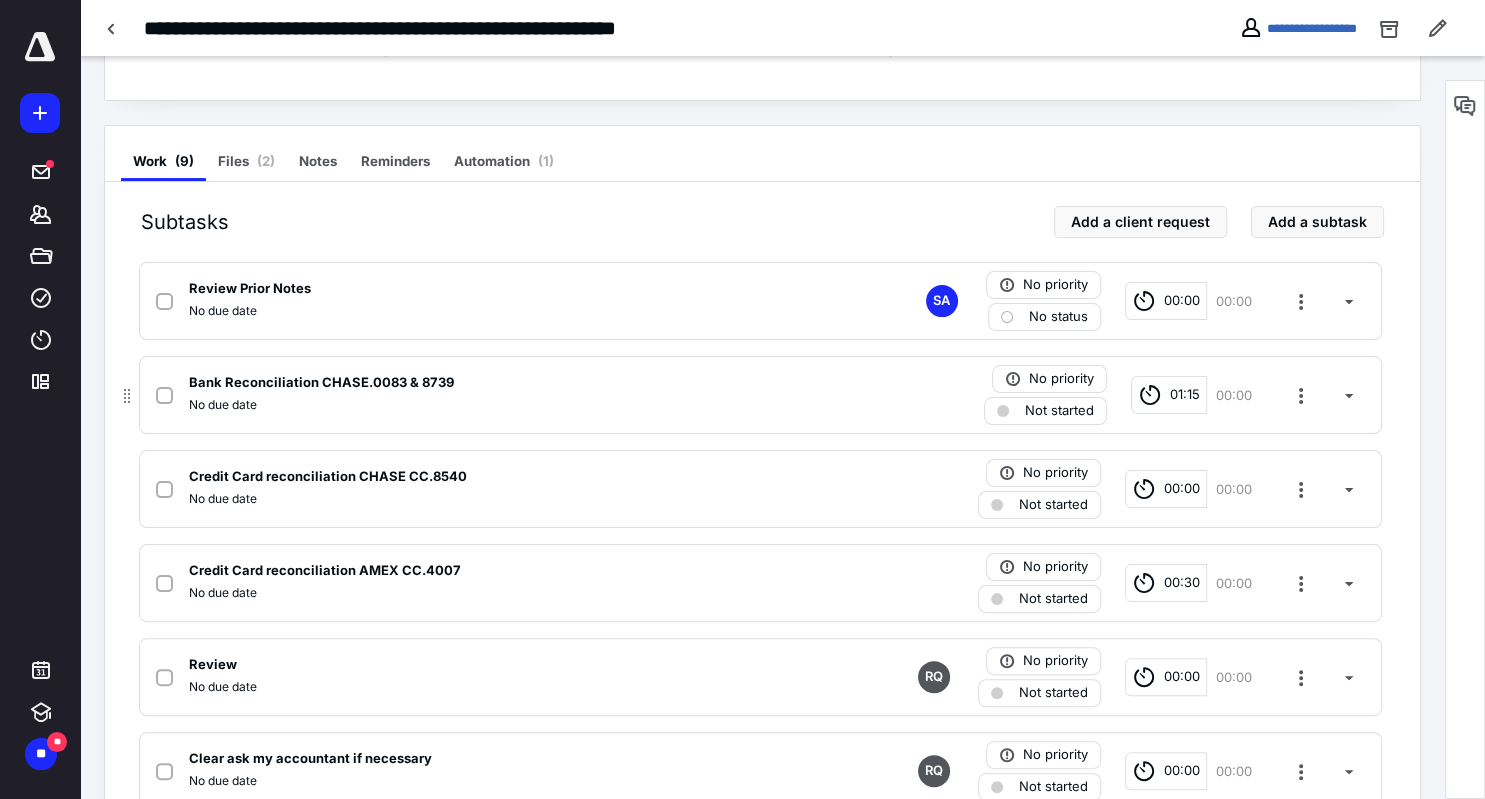 click on "01:15" at bounding box center [1185, 395] 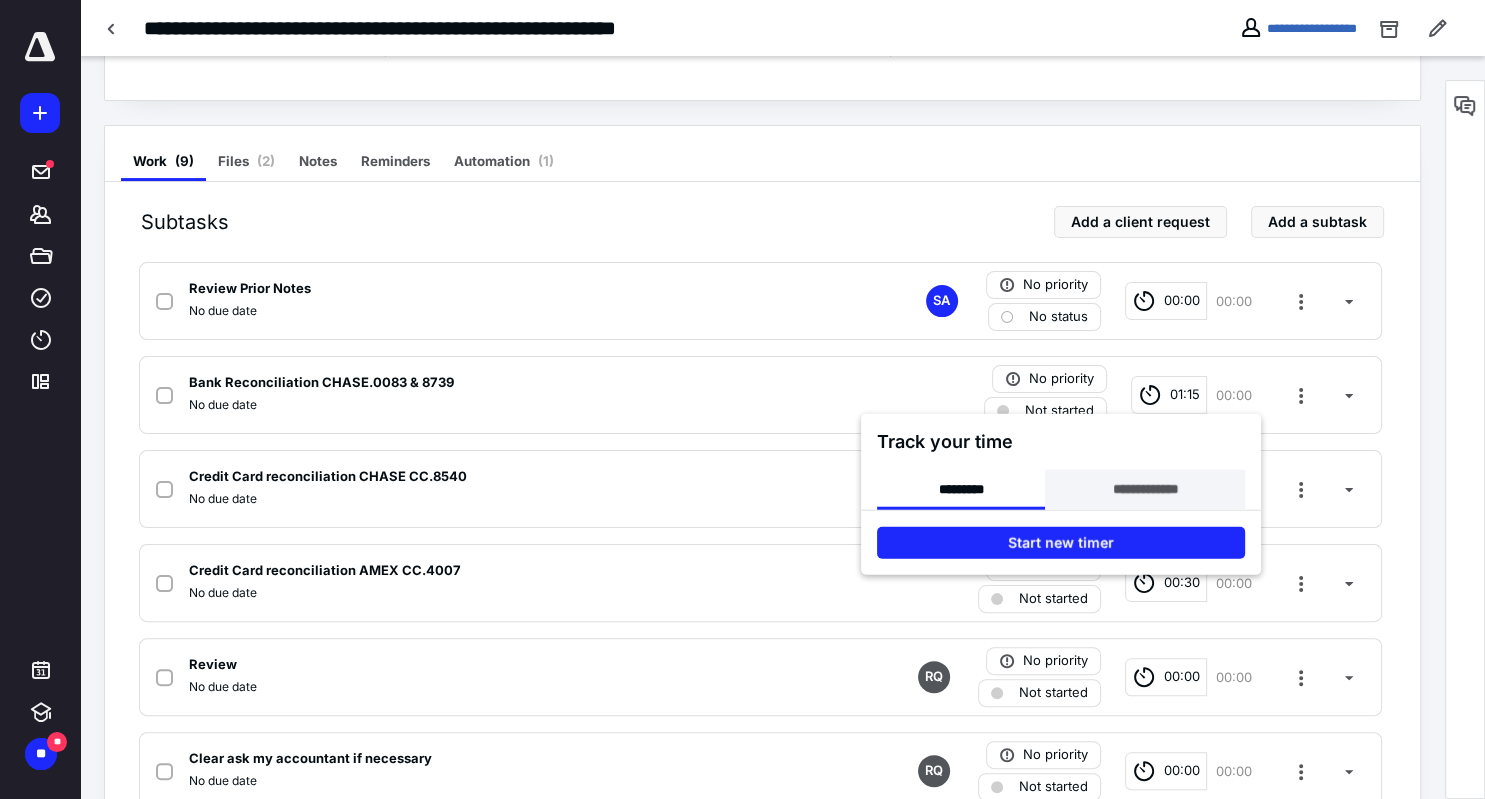 click on "**********" at bounding box center (1144, 490) 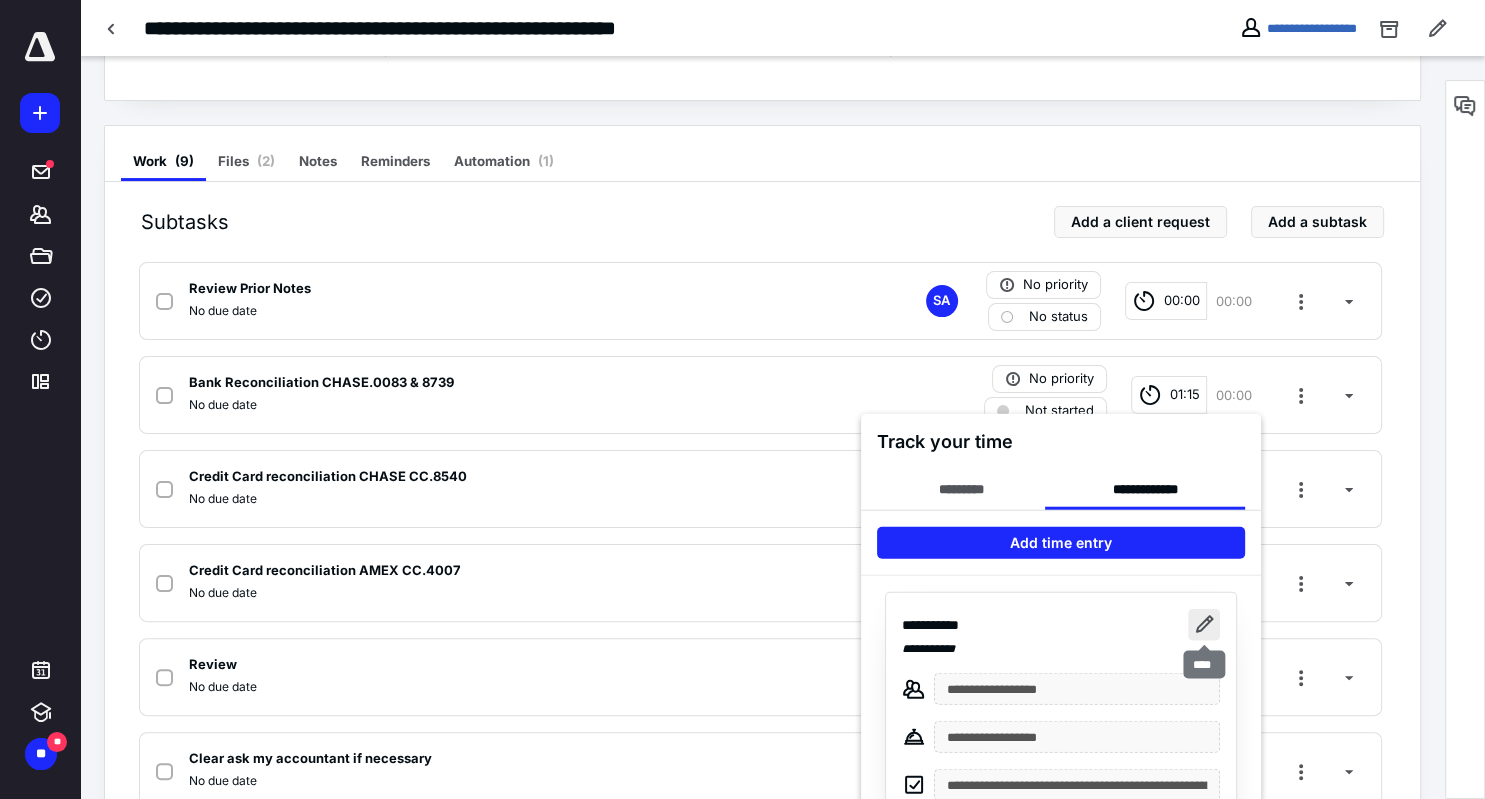 click at bounding box center (1204, 625) 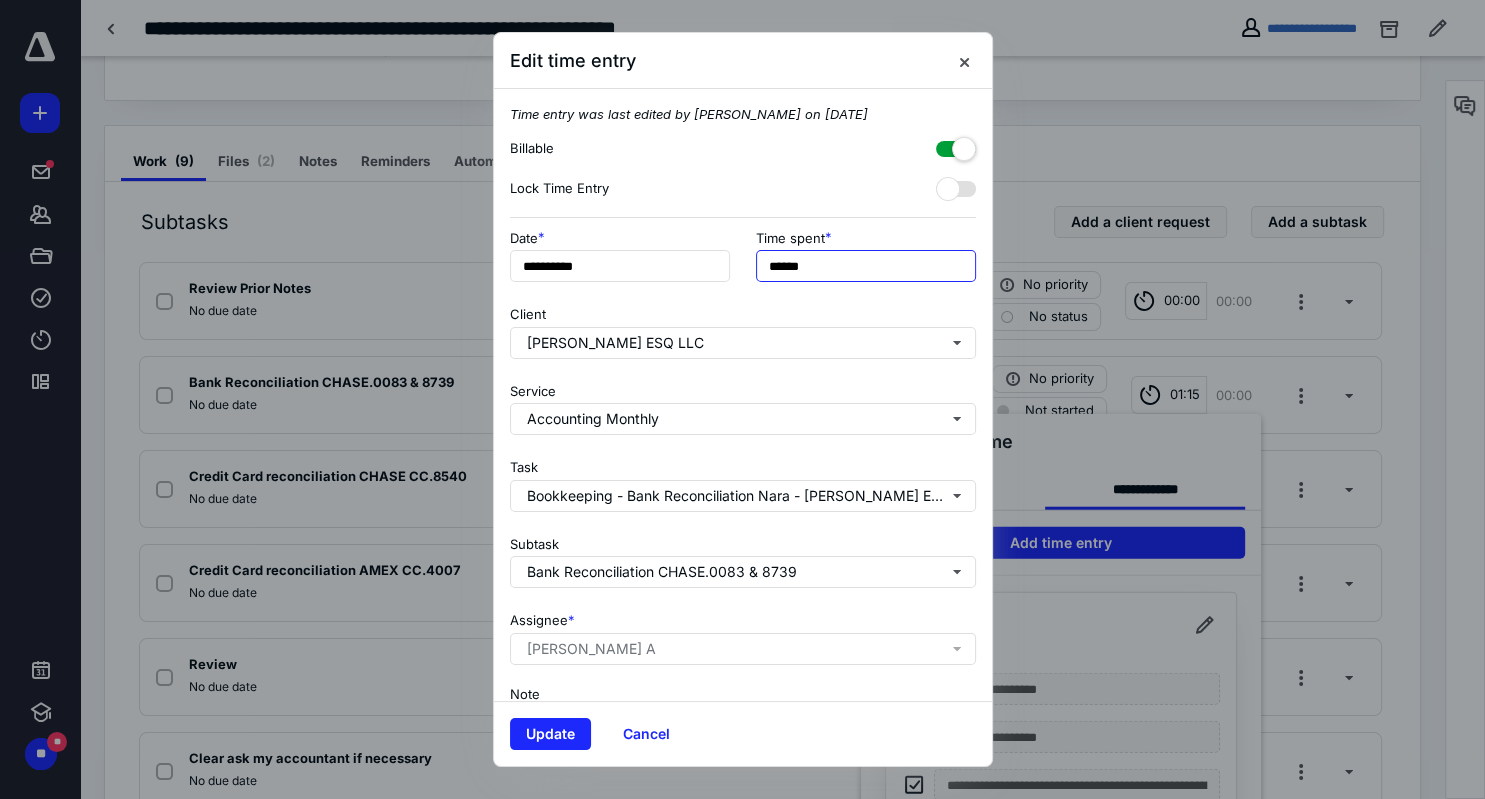 click on "******" at bounding box center (866, 266) 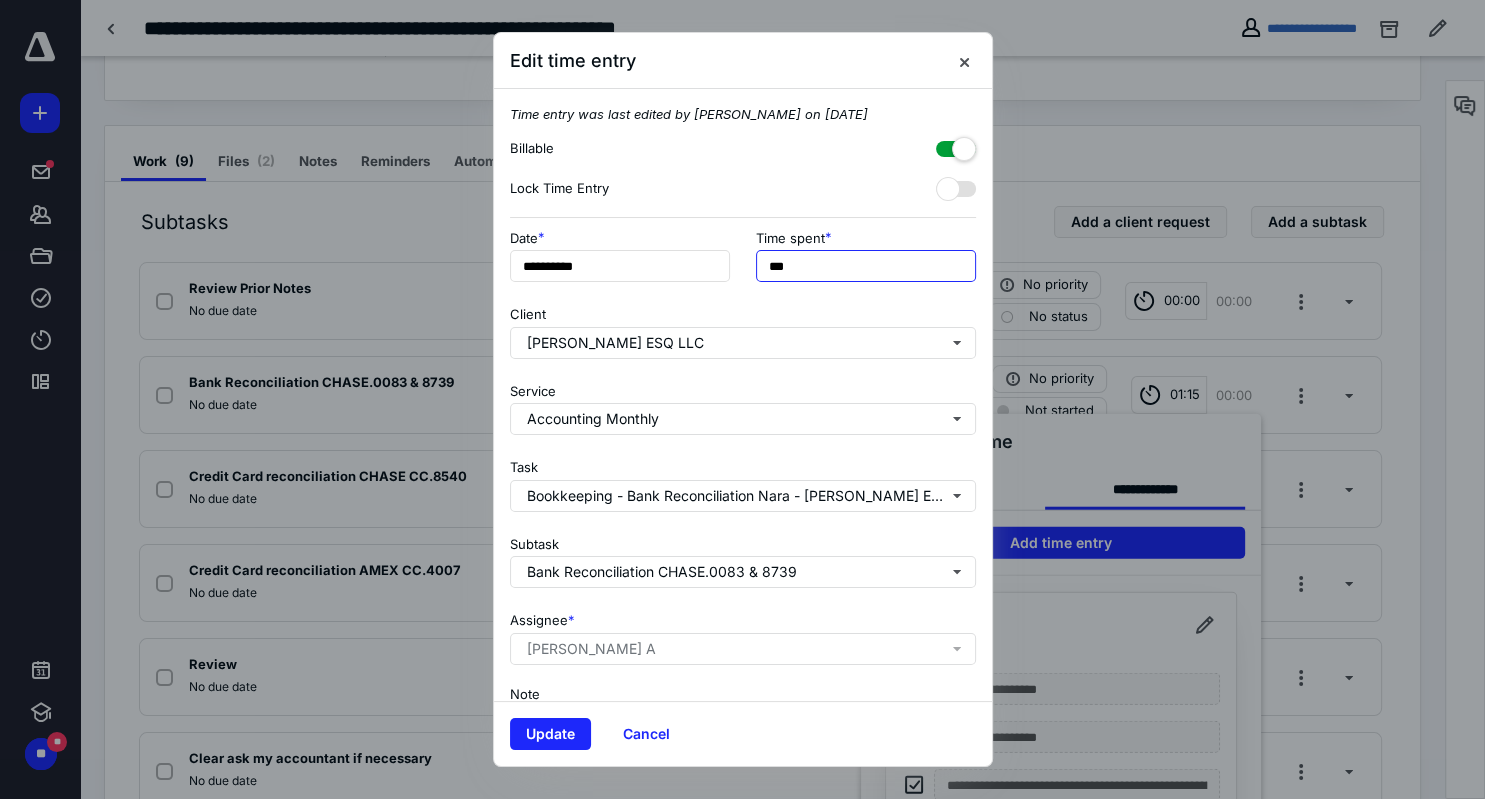 type on "***" 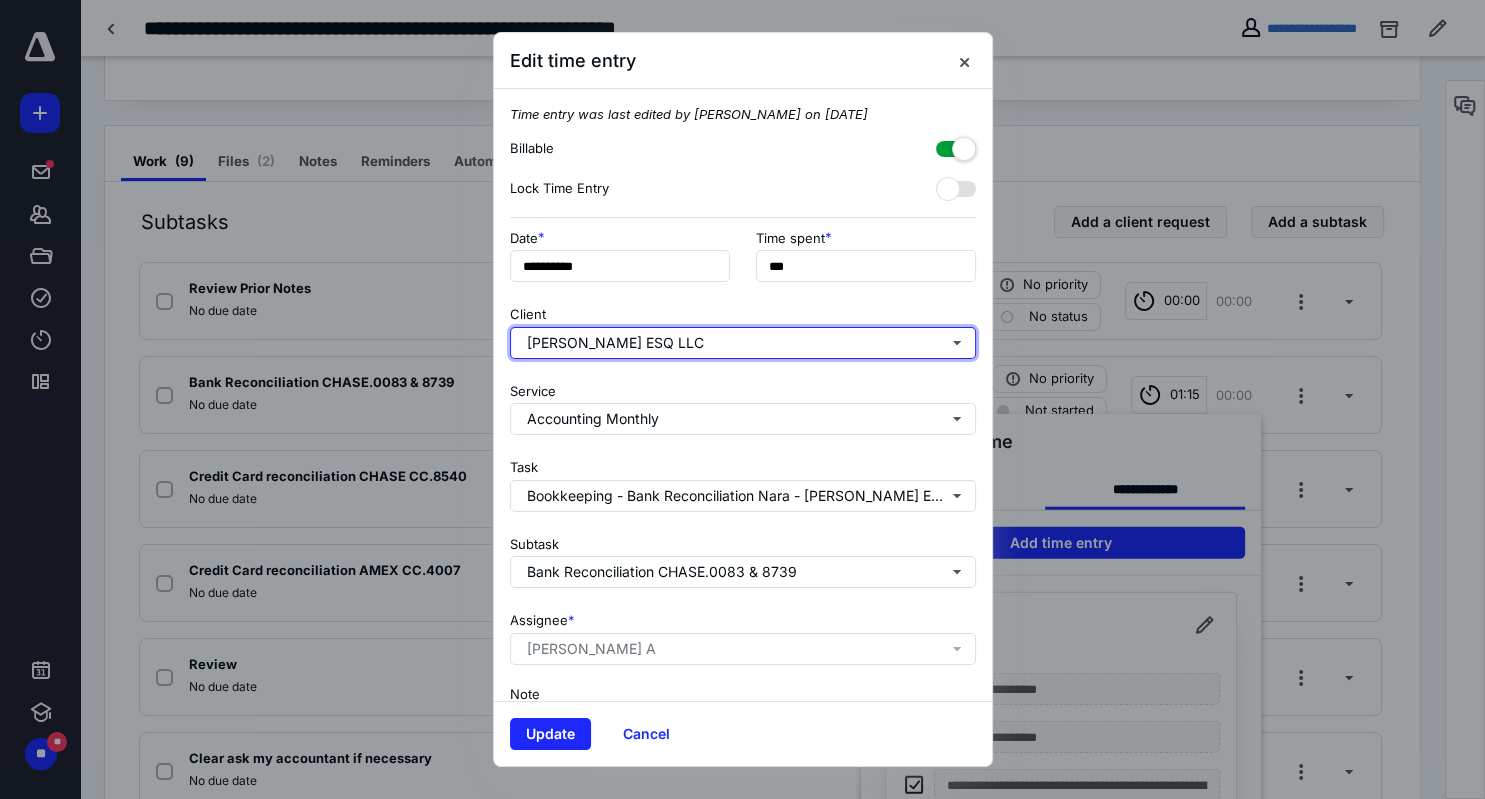 type 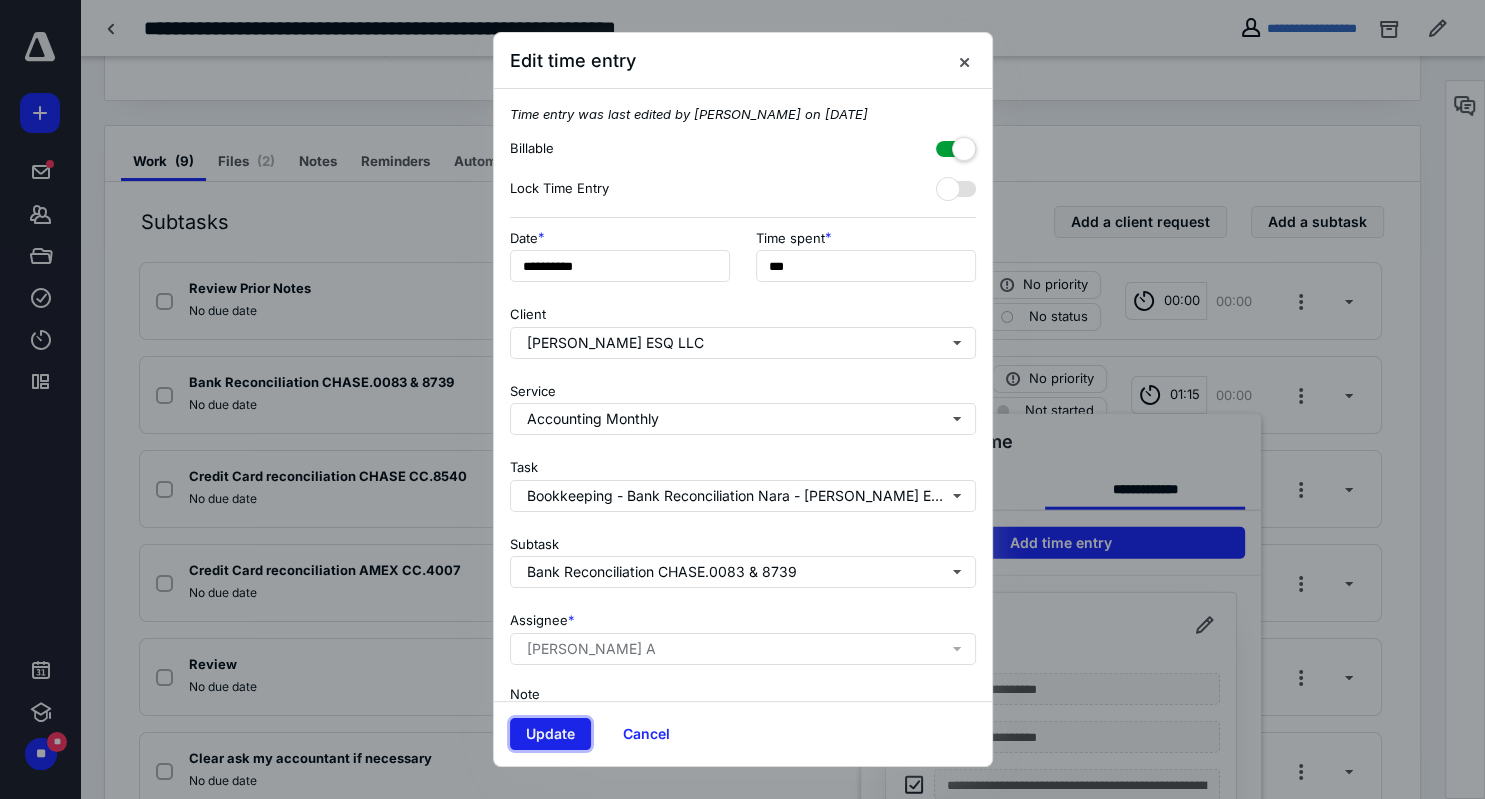 click on "Update" at bounding box center [550, 734] 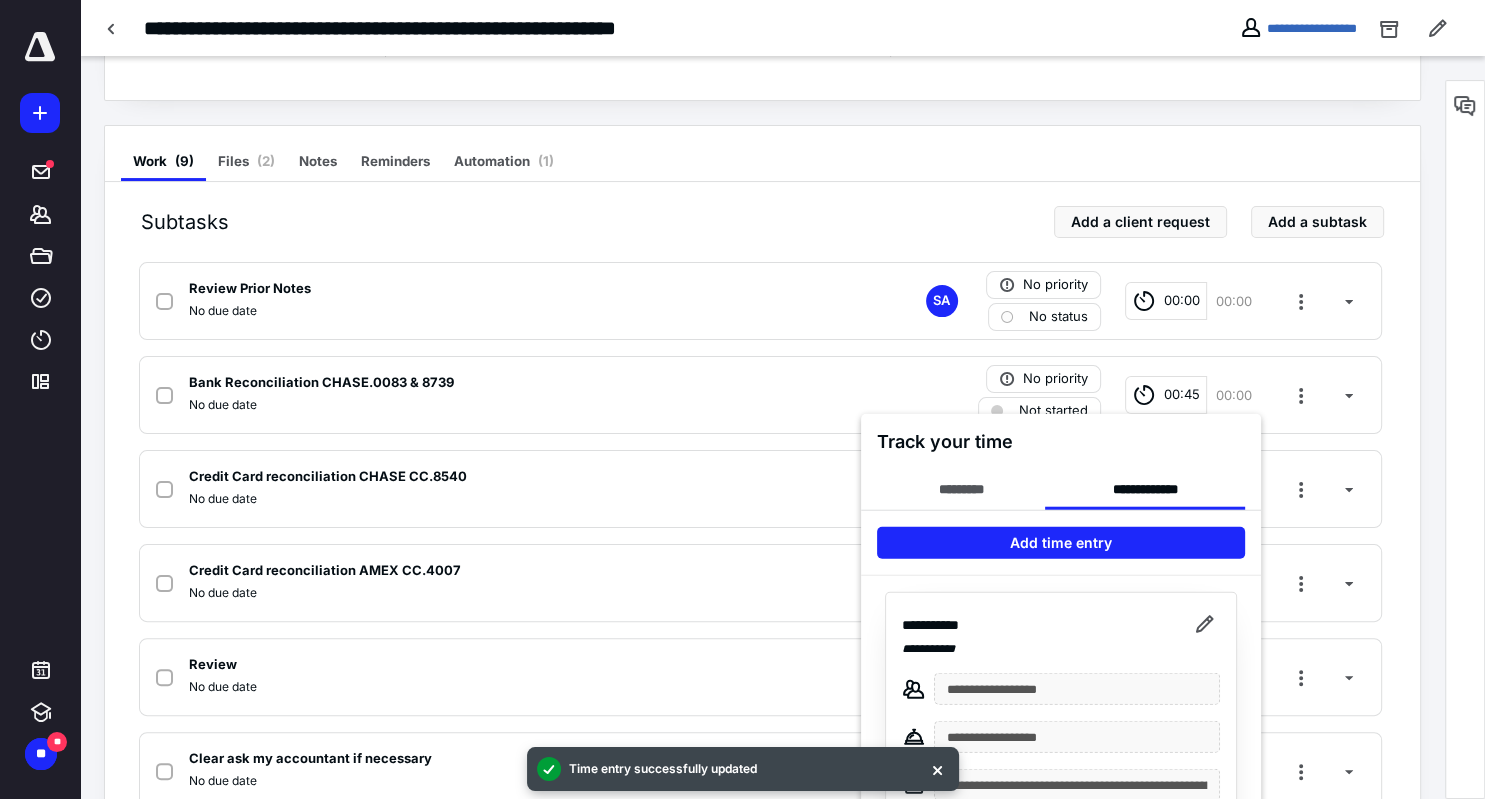 click at bounding box center (742, 399) 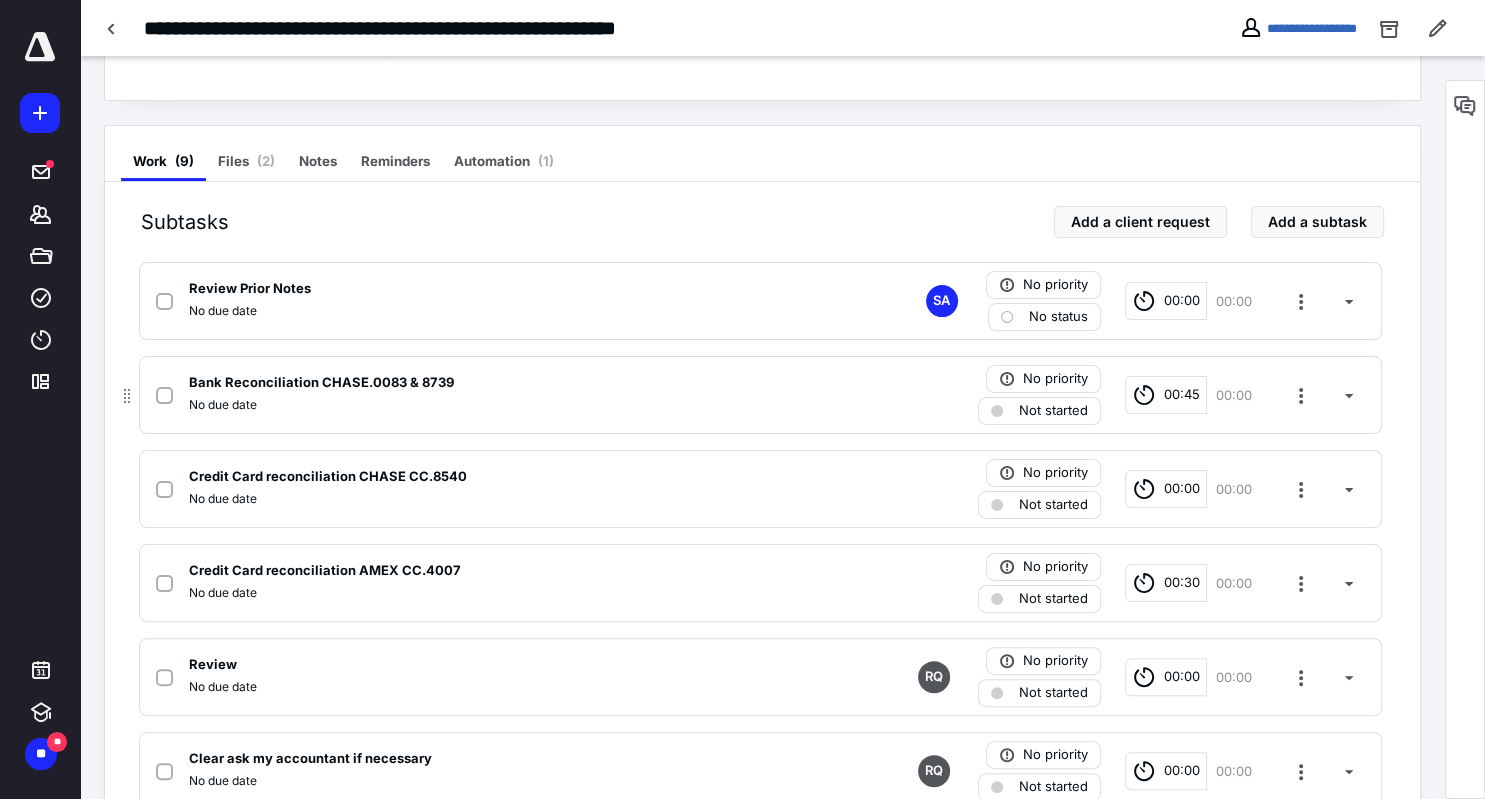 click on "Bank Reconciliation CHASE.0083 & 8739" at bounding box center [321, 383] 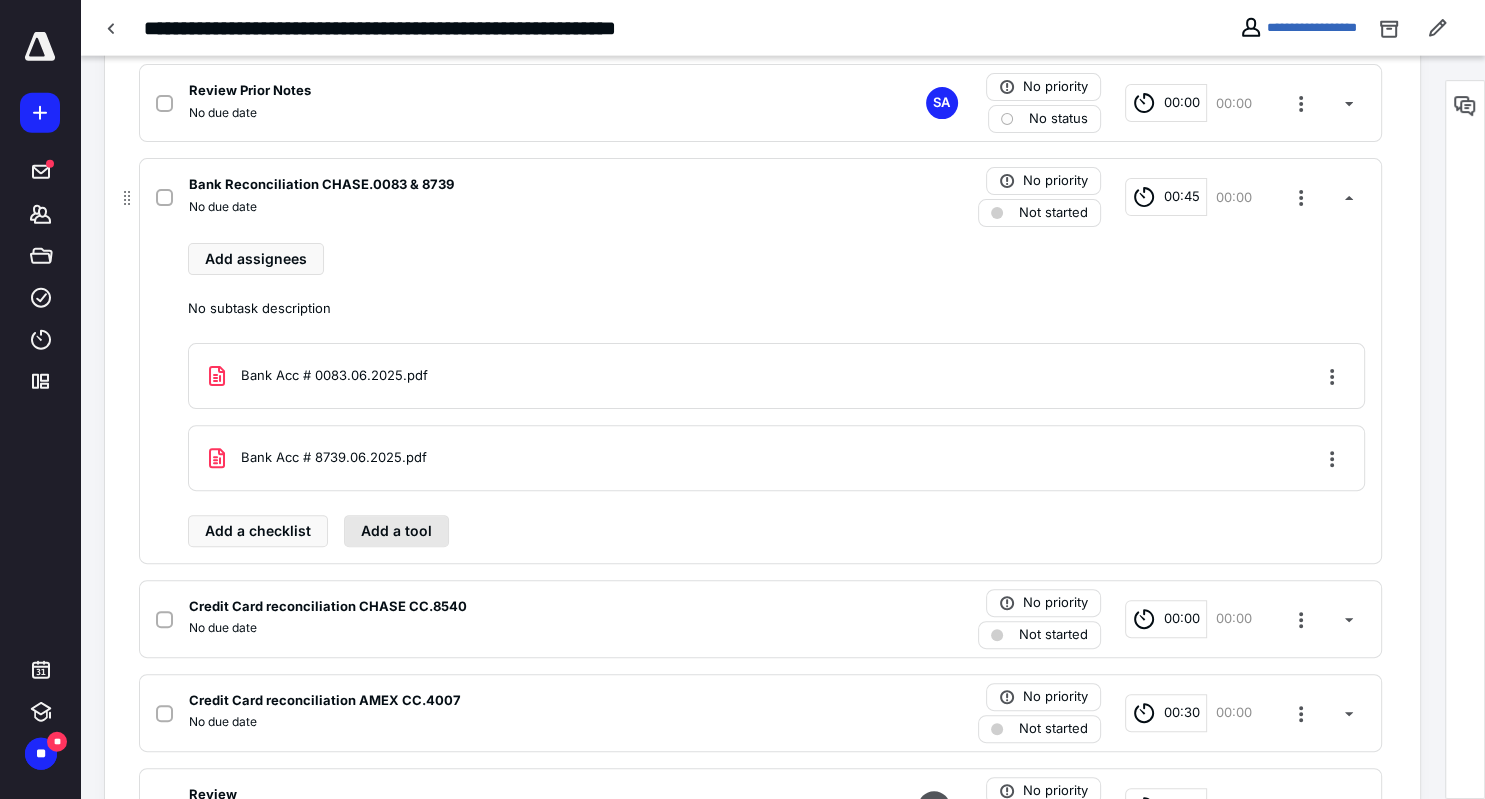 scroll, scrollTop: 528, scrollLeft: 0, axis: vertical 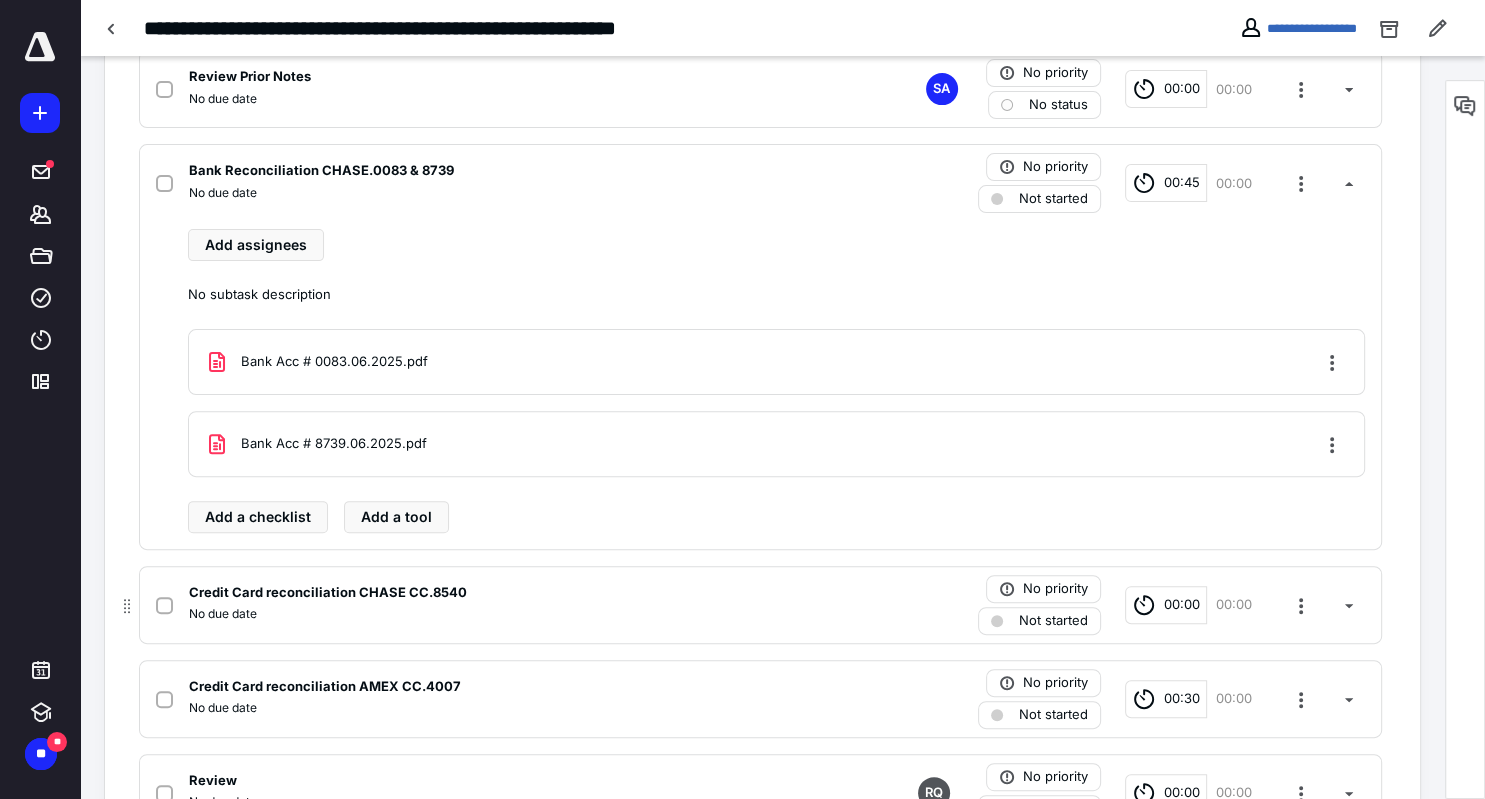 click on "Credit Card reconciliation CHASE CC.8540" at bounding box center [328, 593] 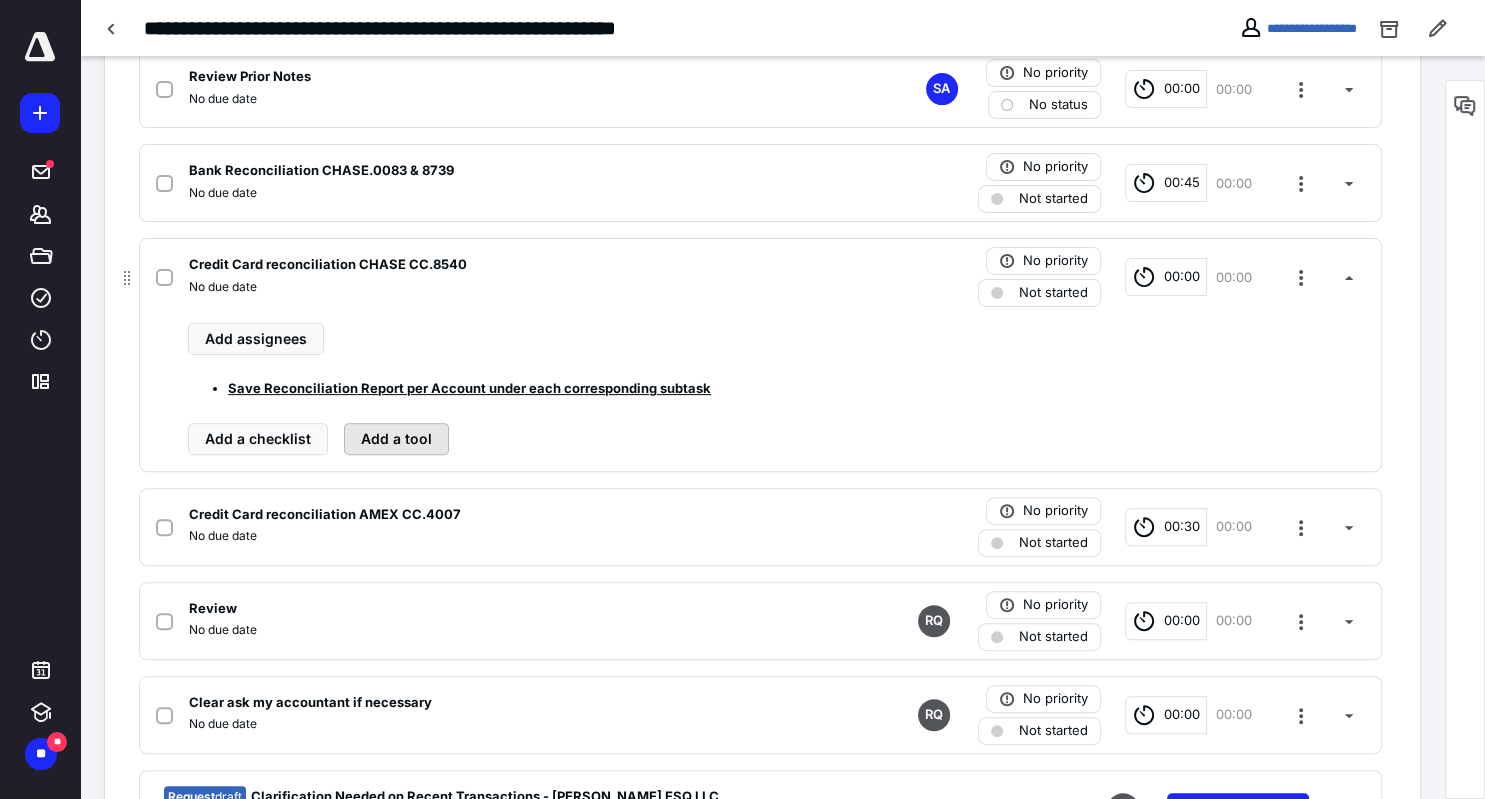click on "Add a tool" at bounding box center [396, 439] 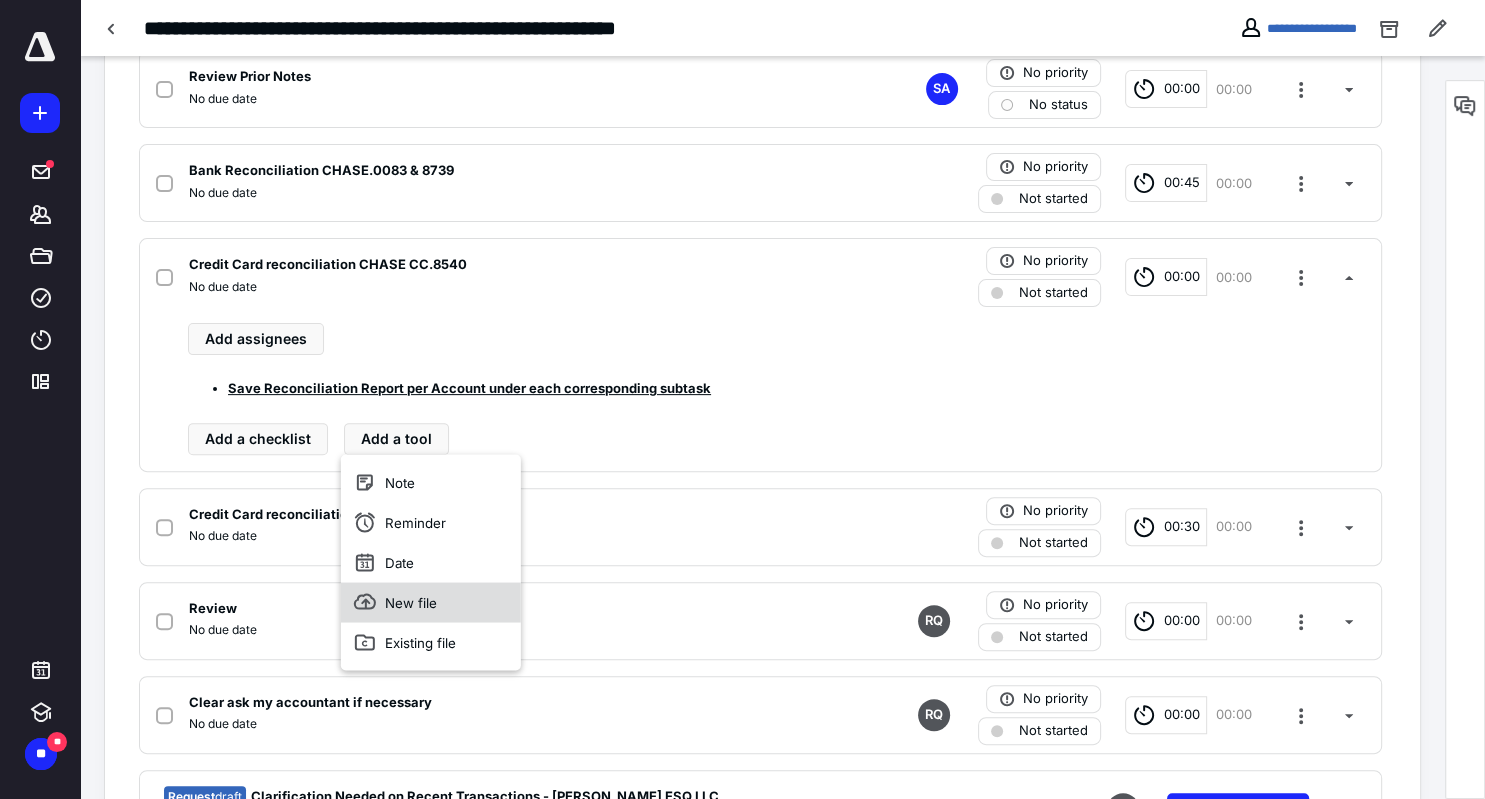 click on "New file" at bounding box center (431, 602) 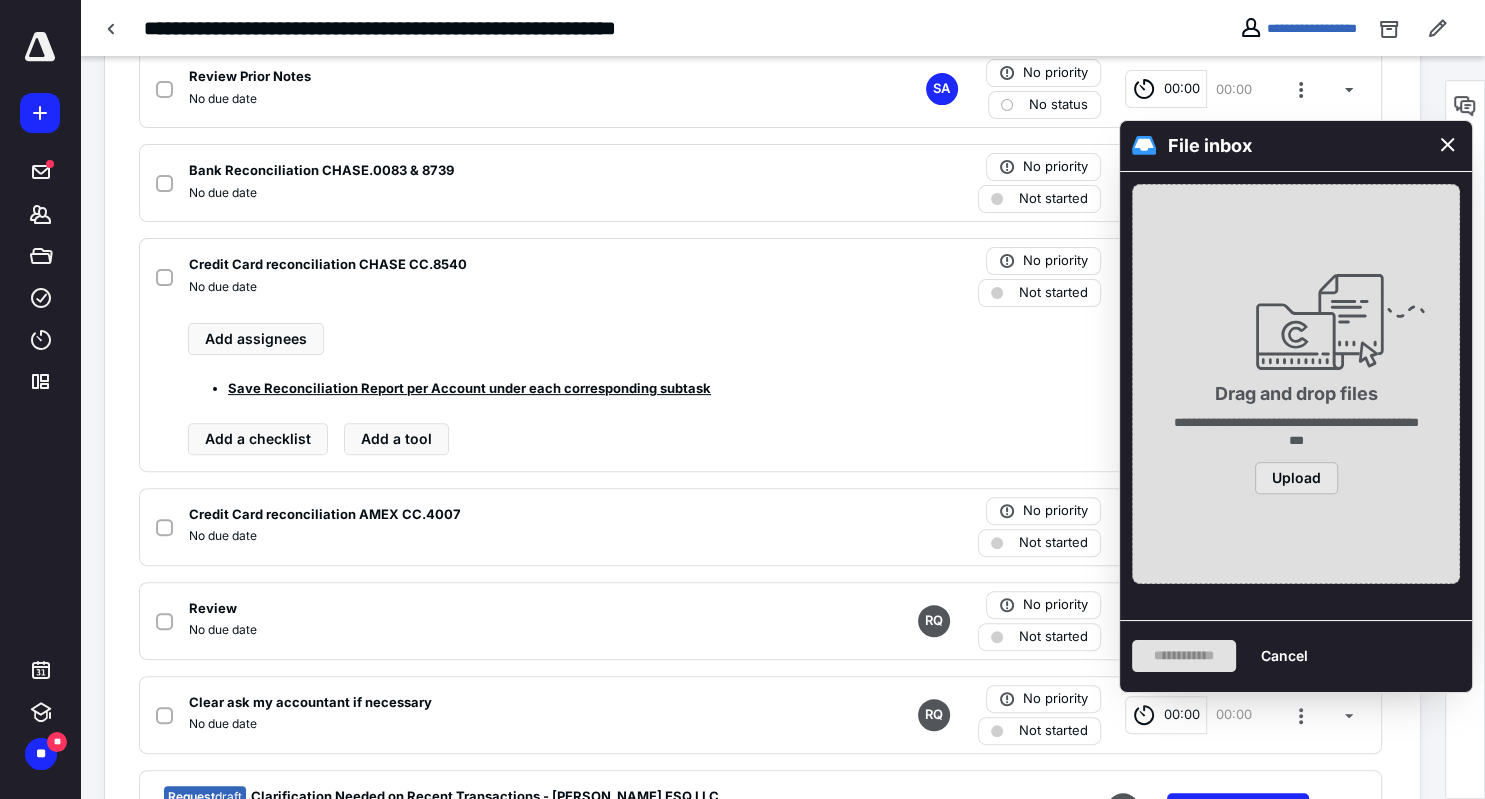 click on "Upload" at bounding box center [1296, 479] 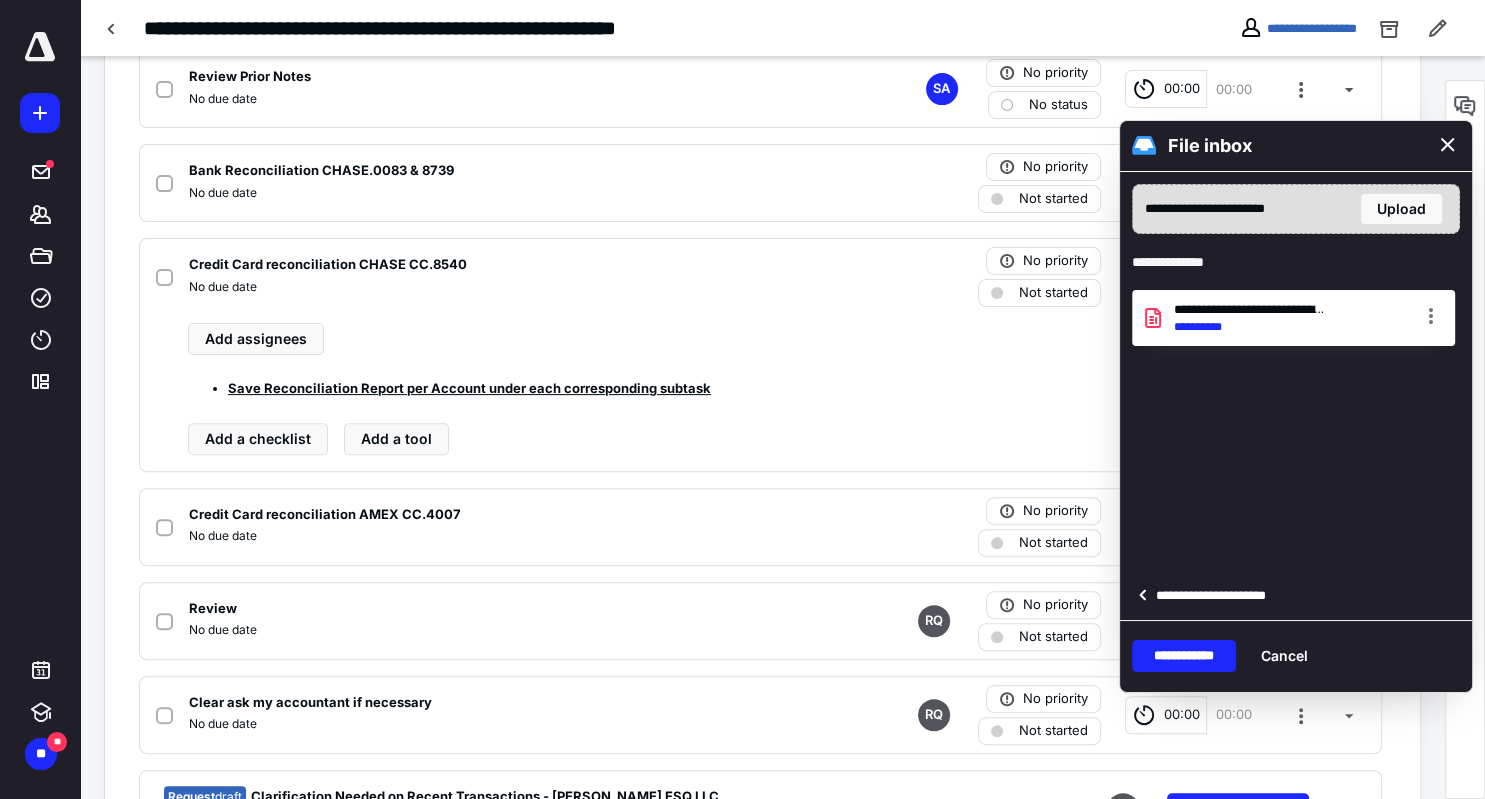 click on "**********" at bounding box center [1217, 596] 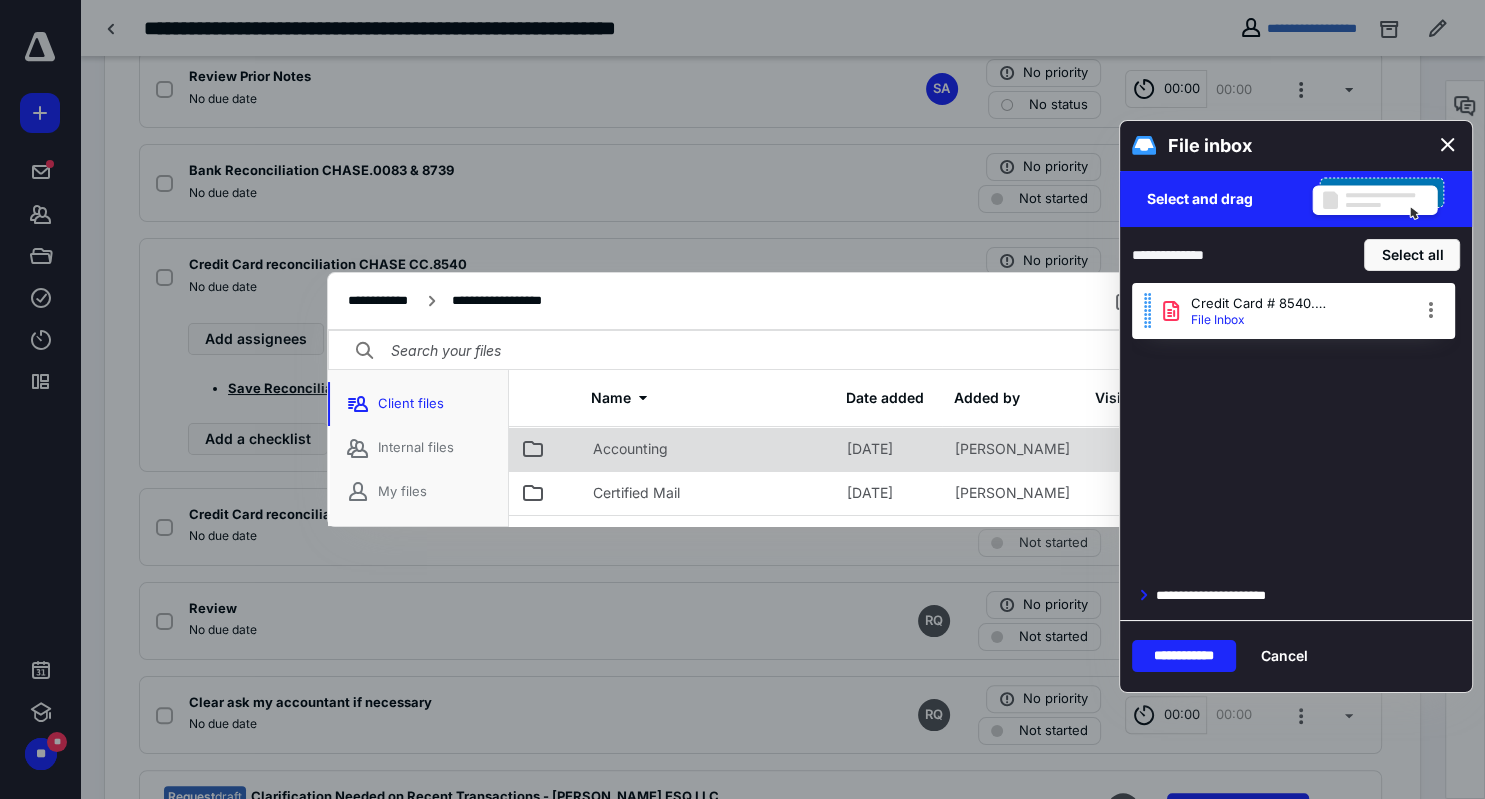 click on "Accounting" at bounding box center [630, 449] 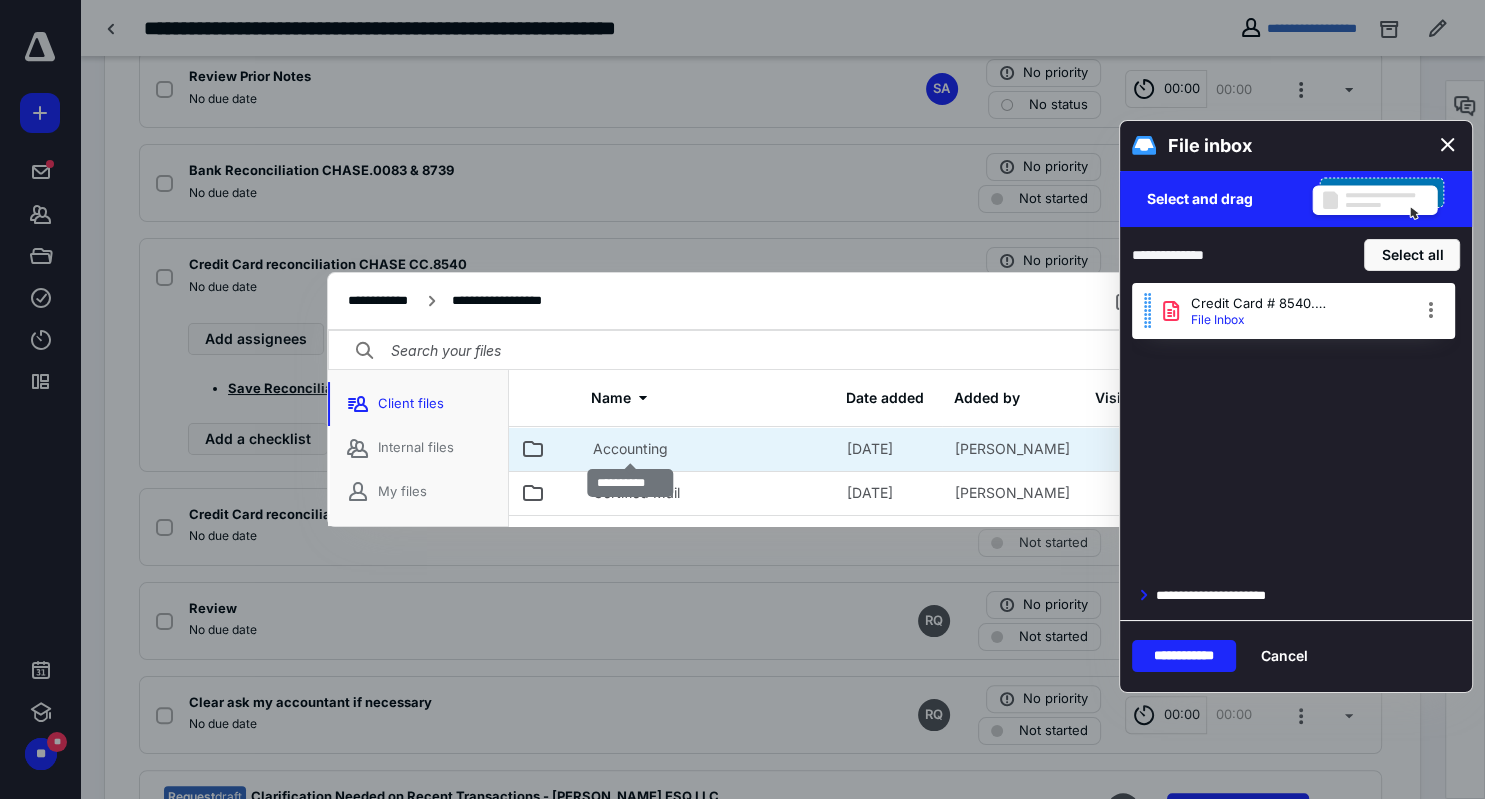 click on "Accounting" at bounding box center (630, 449) 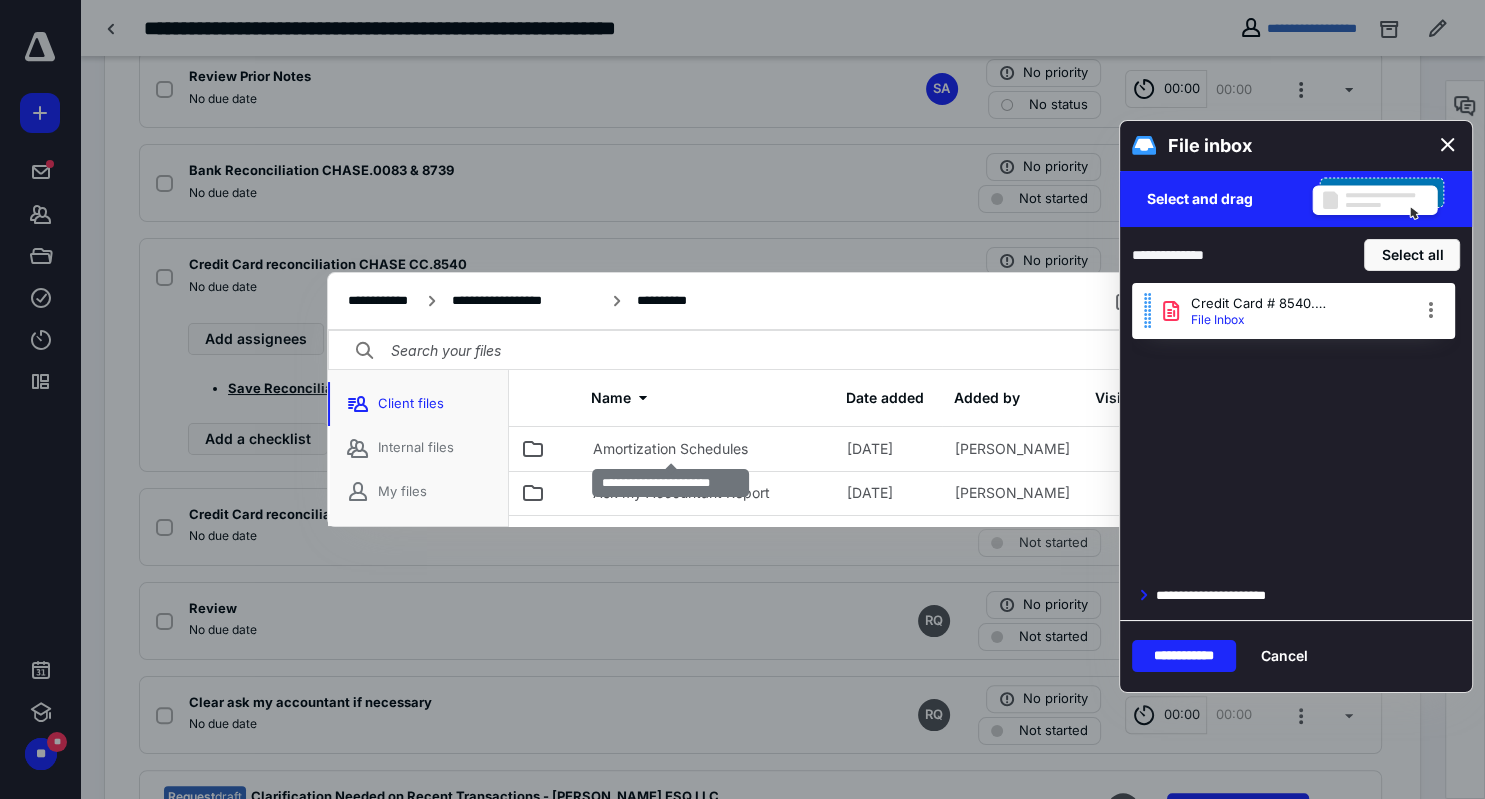 scroll, scrollTop: 210, scrollLeft: 0, axis: vertical 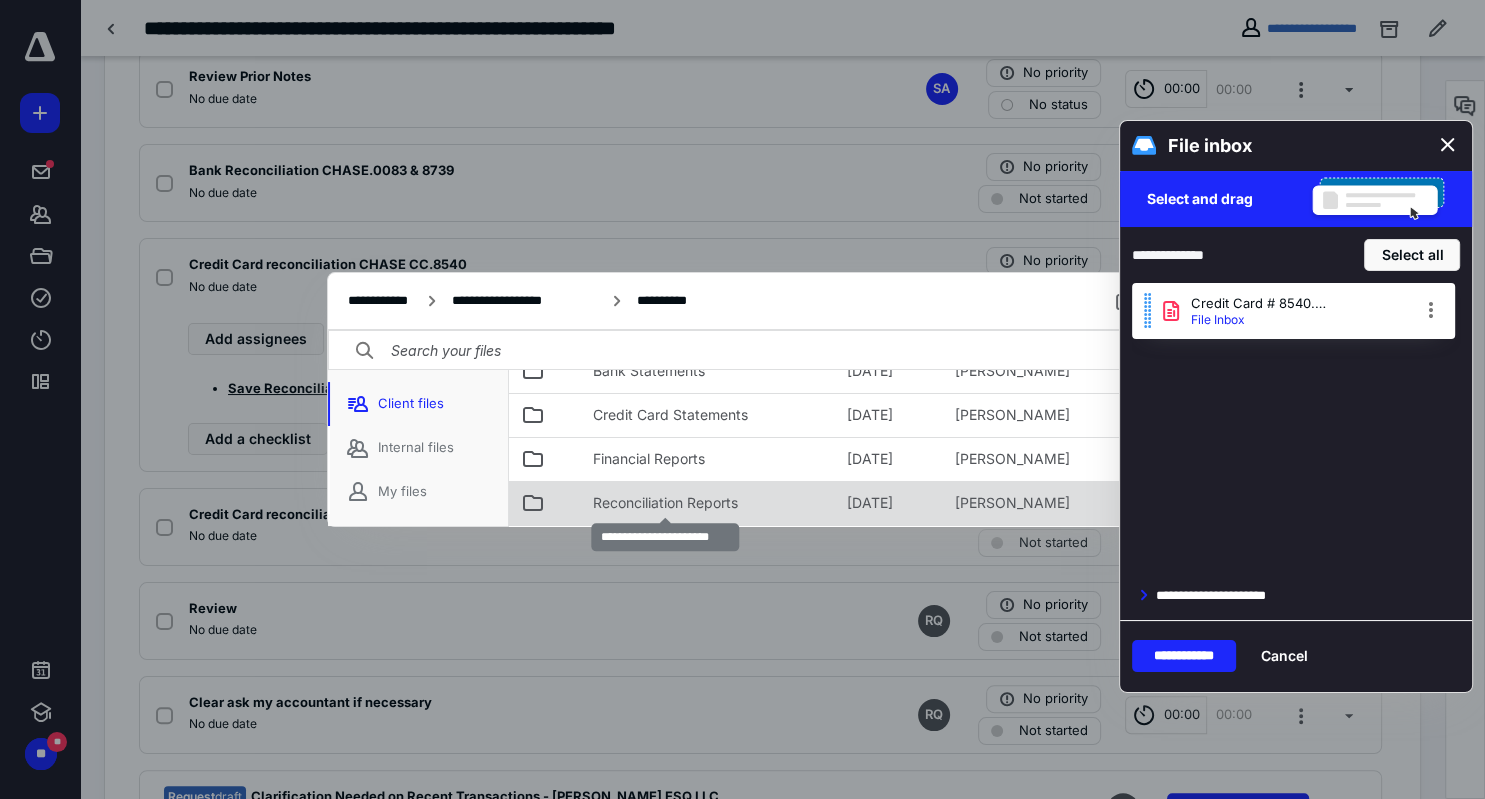 click on "Reconciliation Reports" at bounding box center [665, 503] 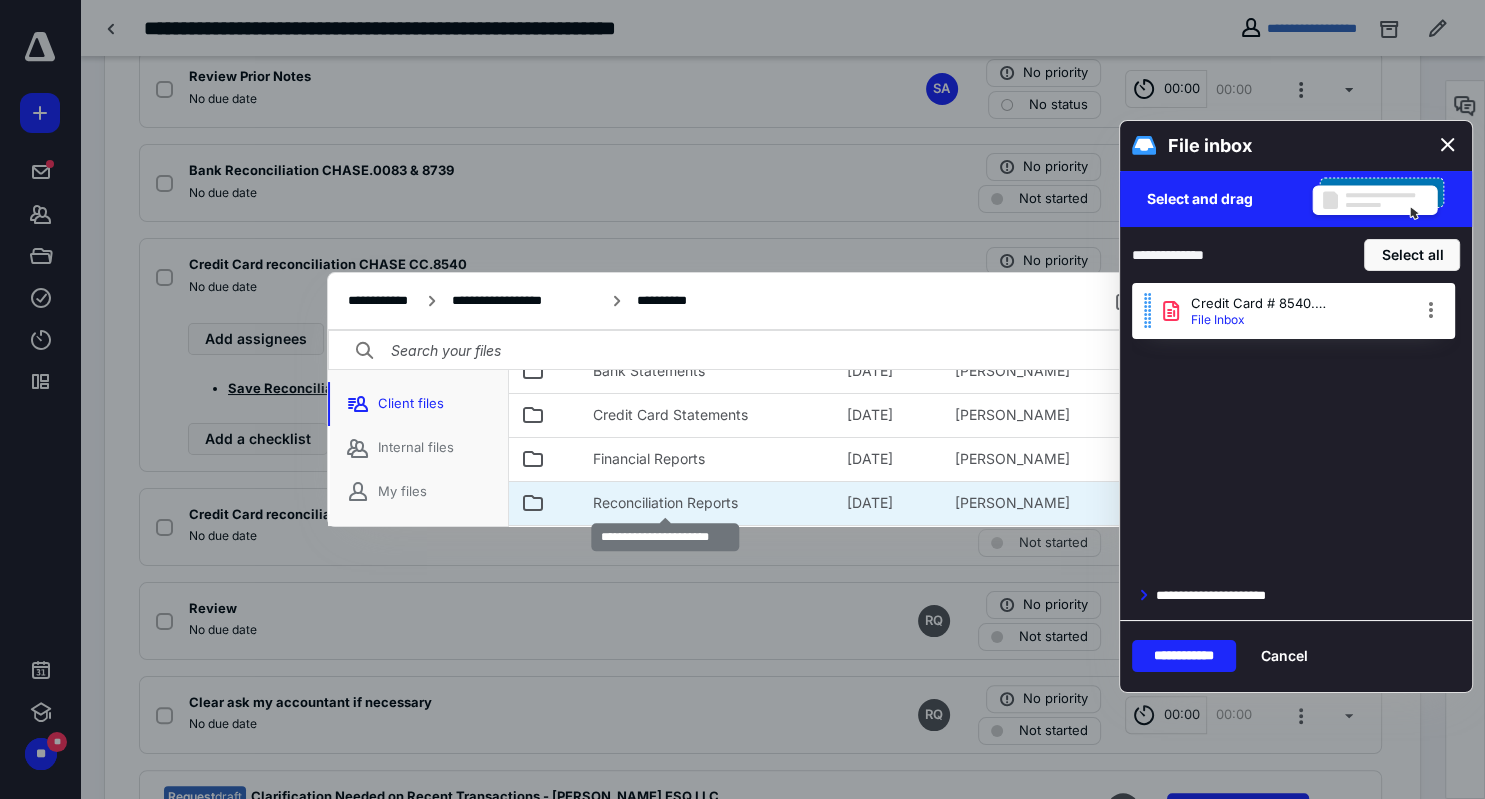 click on "Reconciliation Reports" at bounding box center [665, 503] 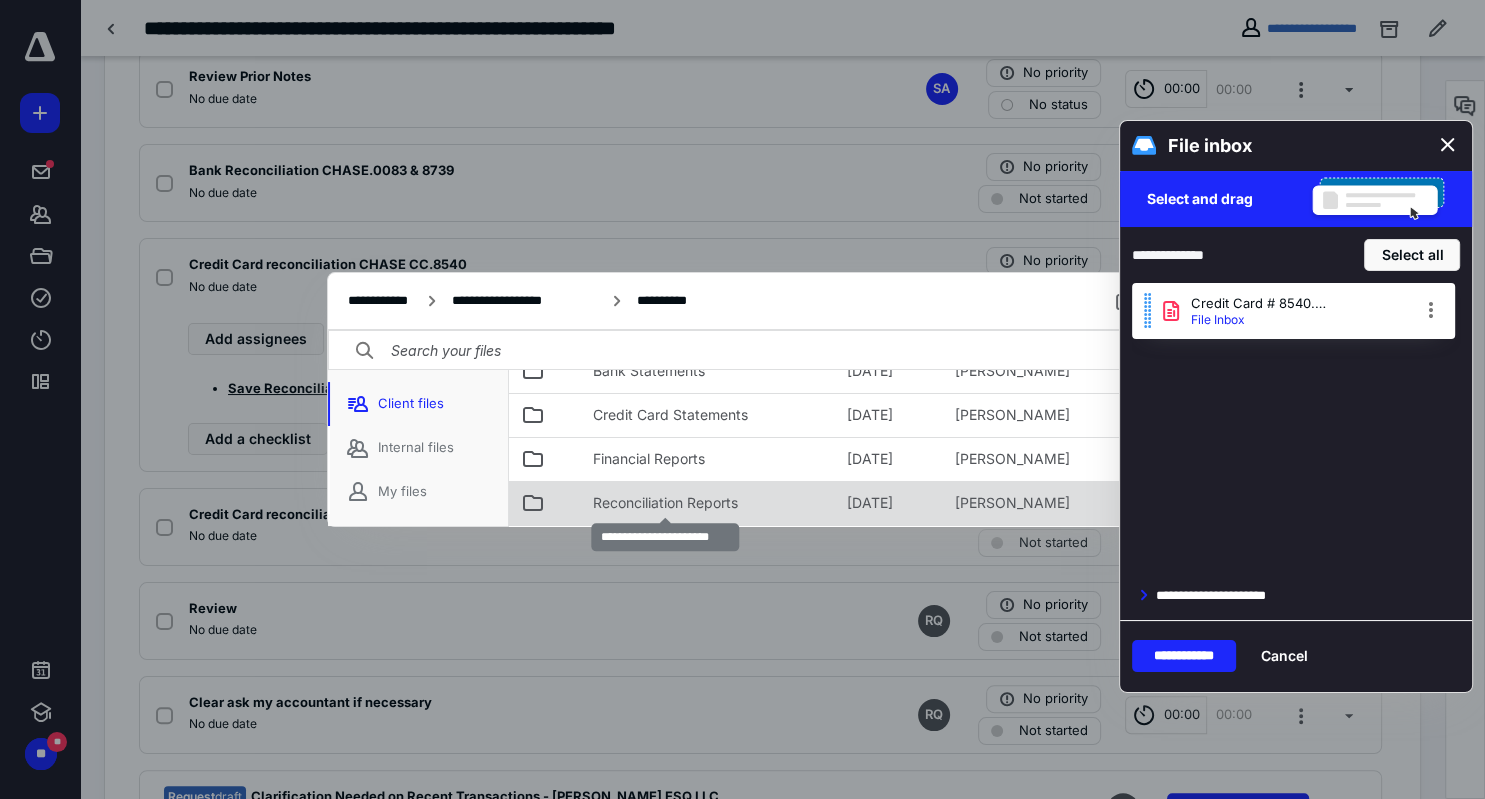 click on "Reconciliation Reports" at bounding box center [665, 503] 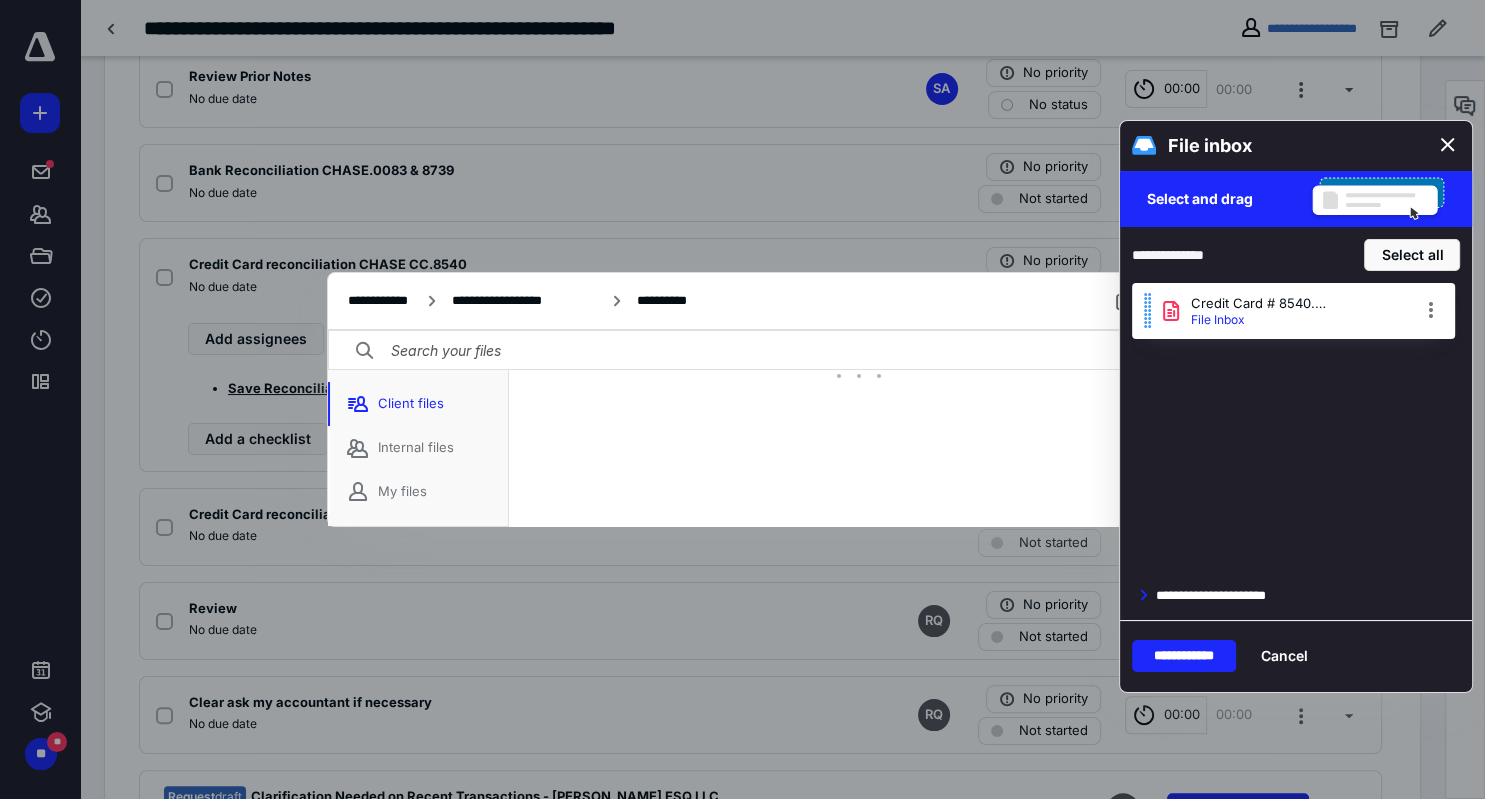 scroll, scrollTop: 57, scrollLeft: 0, axis: vertical 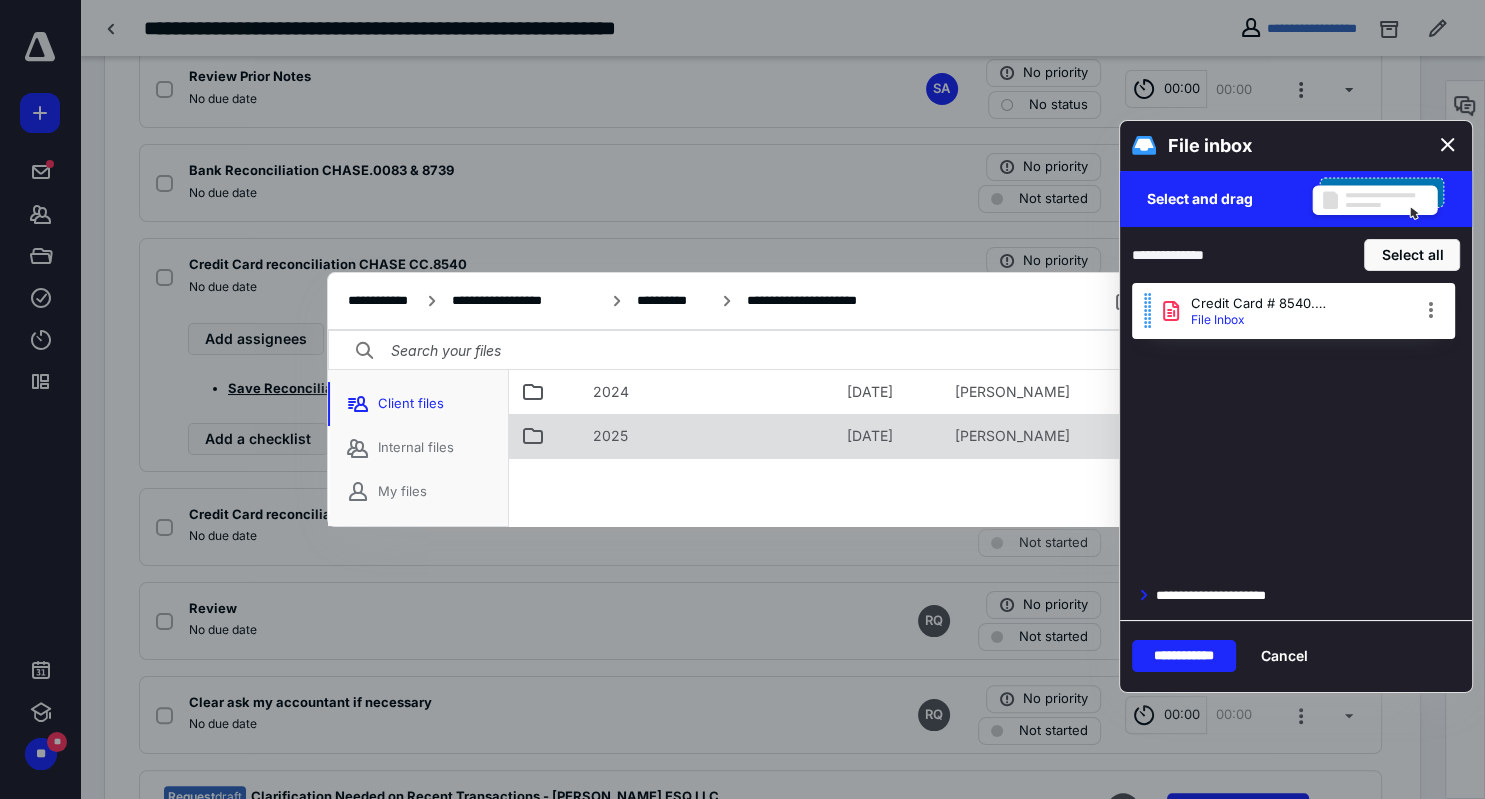 click on "2025" at bounding box center (708, 436) 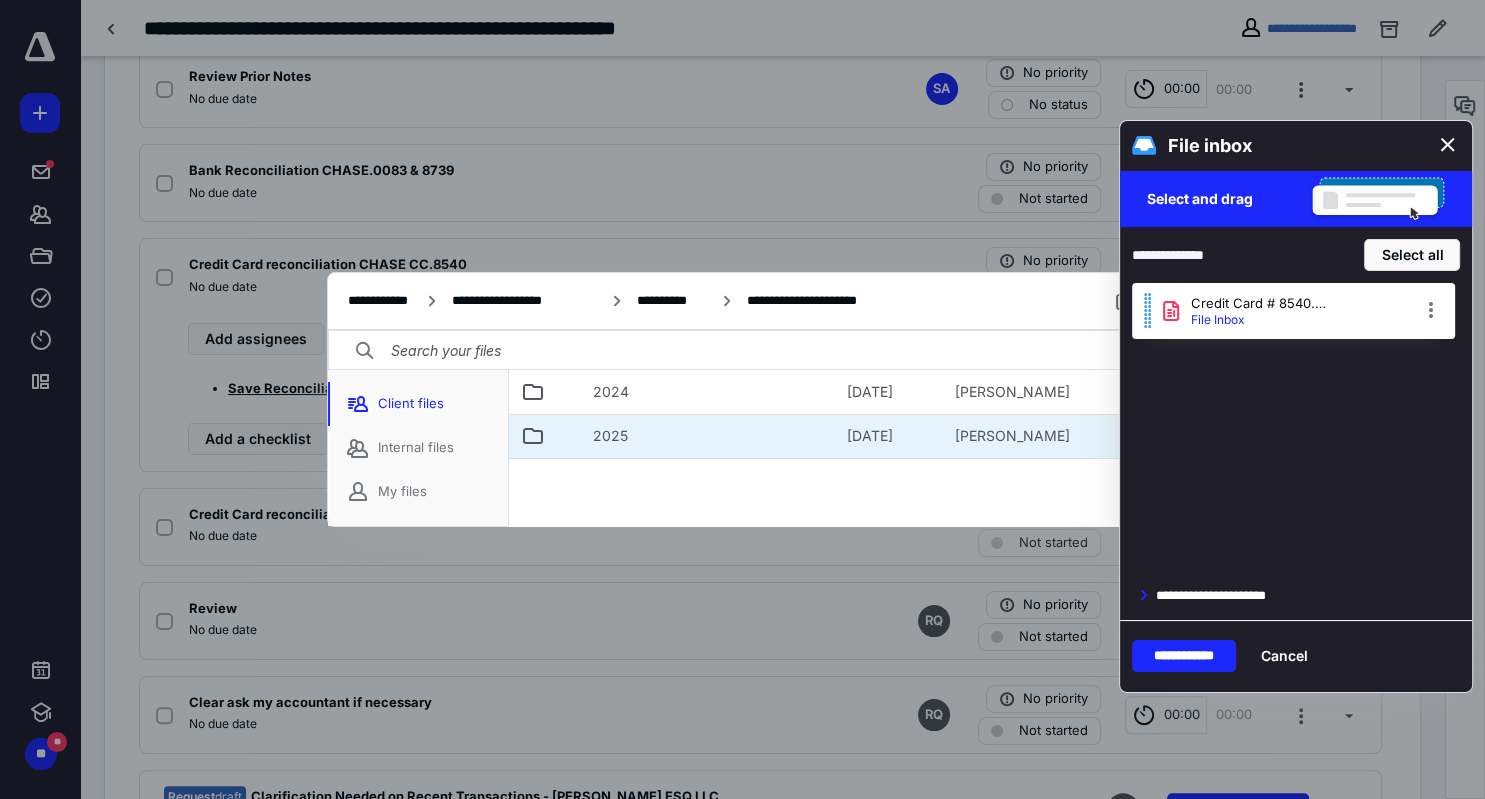 click on "2025" at bounding box center [708, 436] 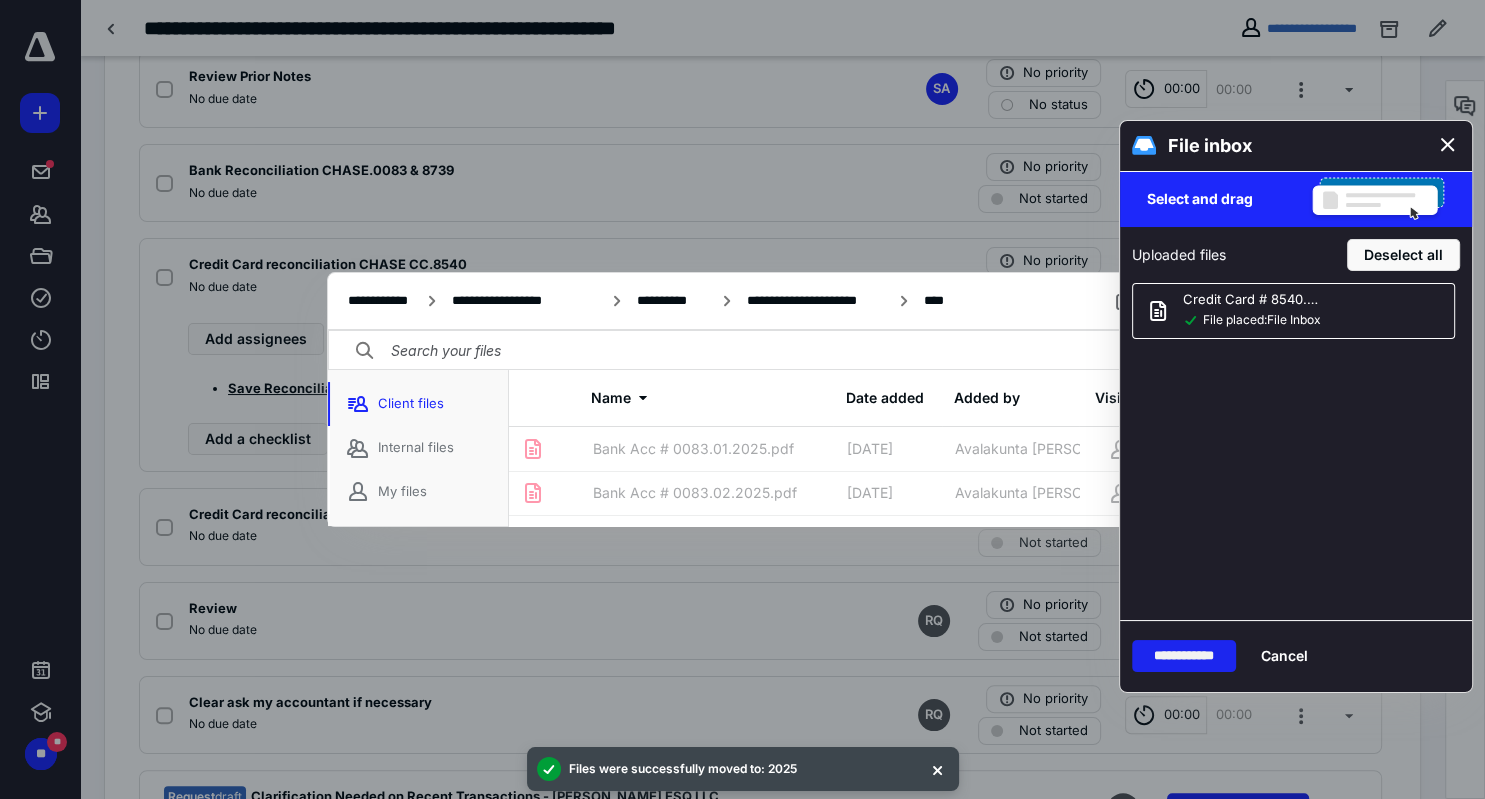 click on "**********" at bounding box center [1184, 656] 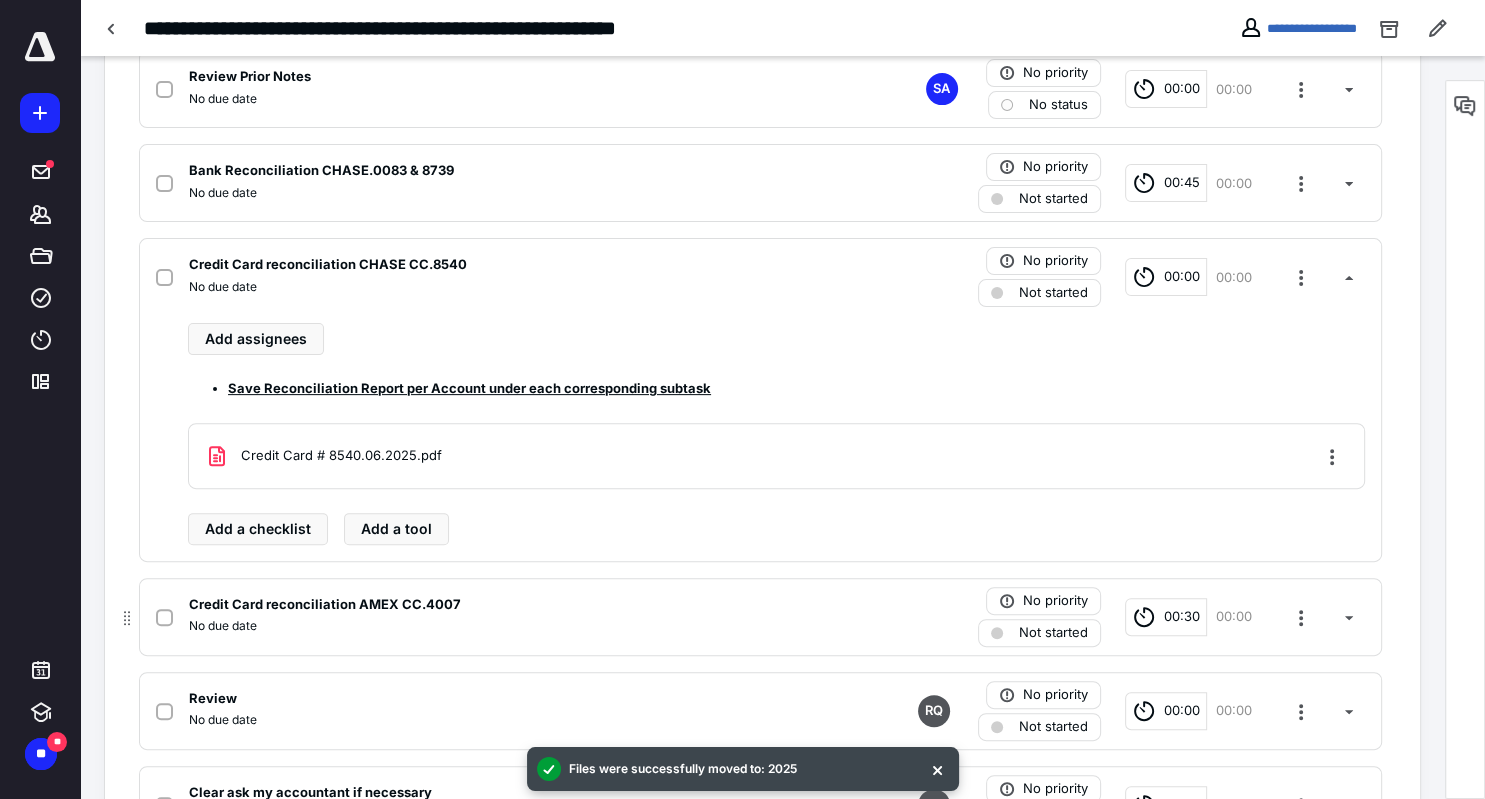 click on "Credit Card reconciliation AMEX CC.4007" at bounding box center (325, 605) 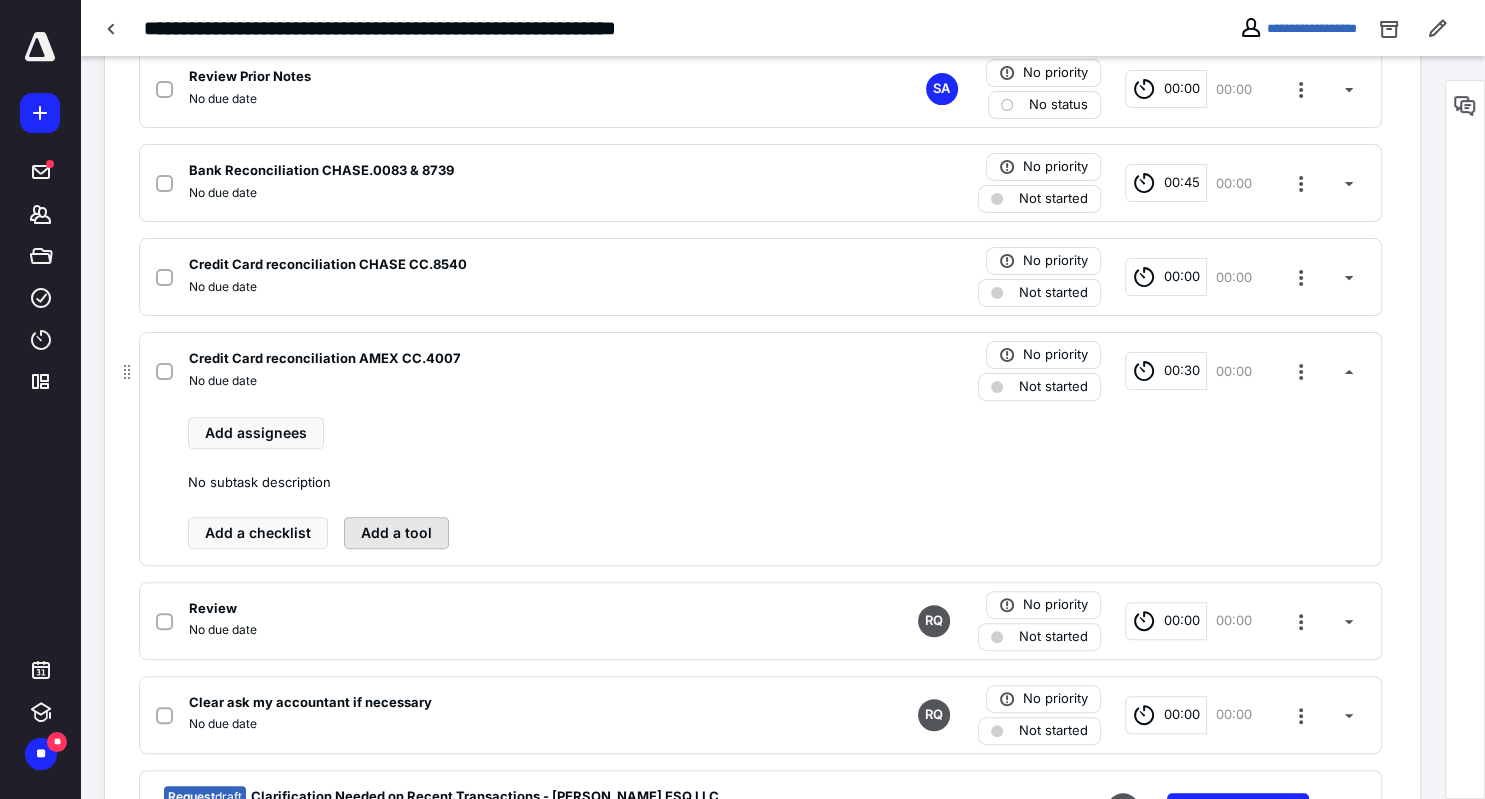 click on "Add a tool" at bounding box center (396, 533) 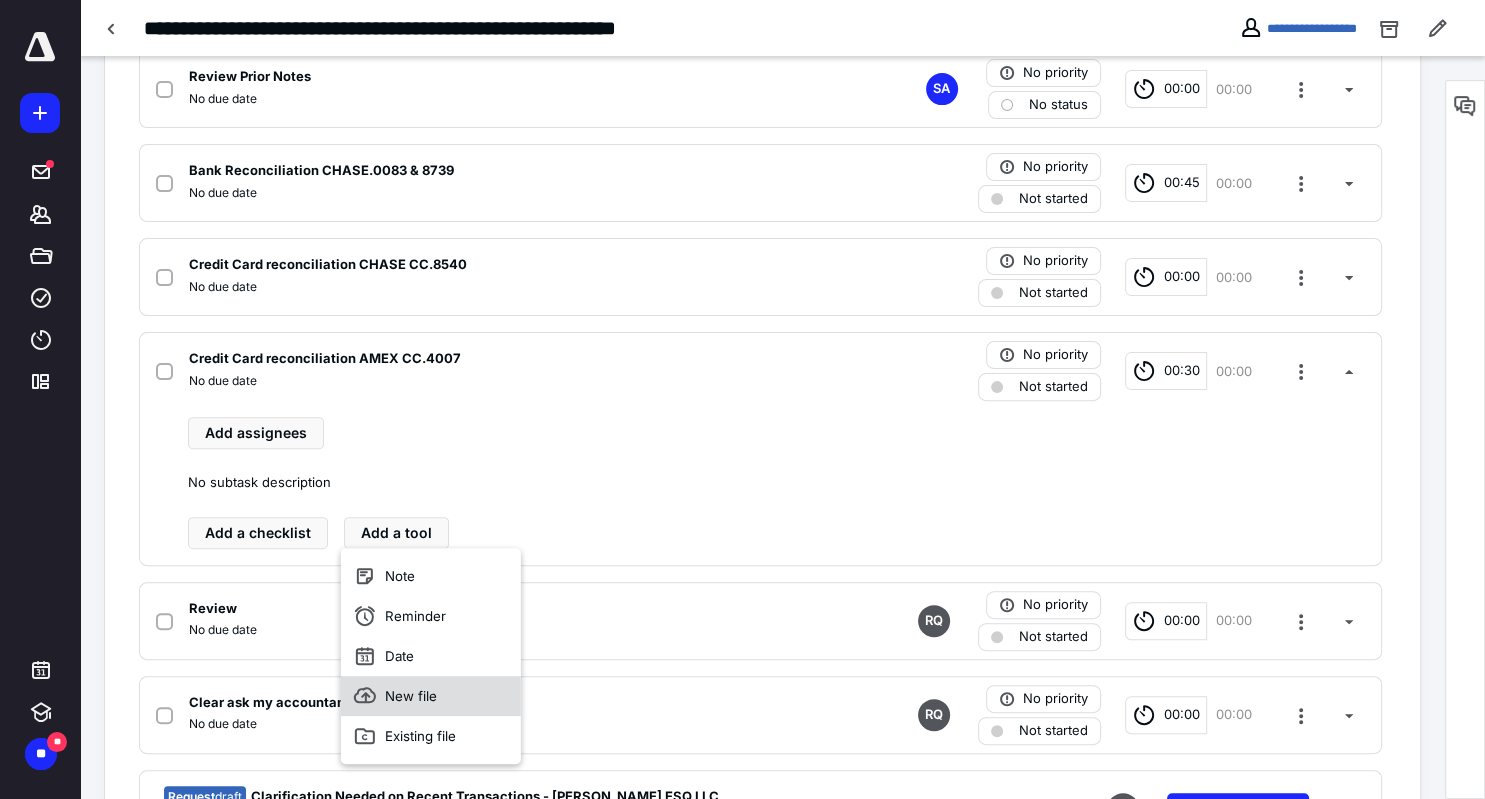 click on "New file" at bounding box center [431, 696] 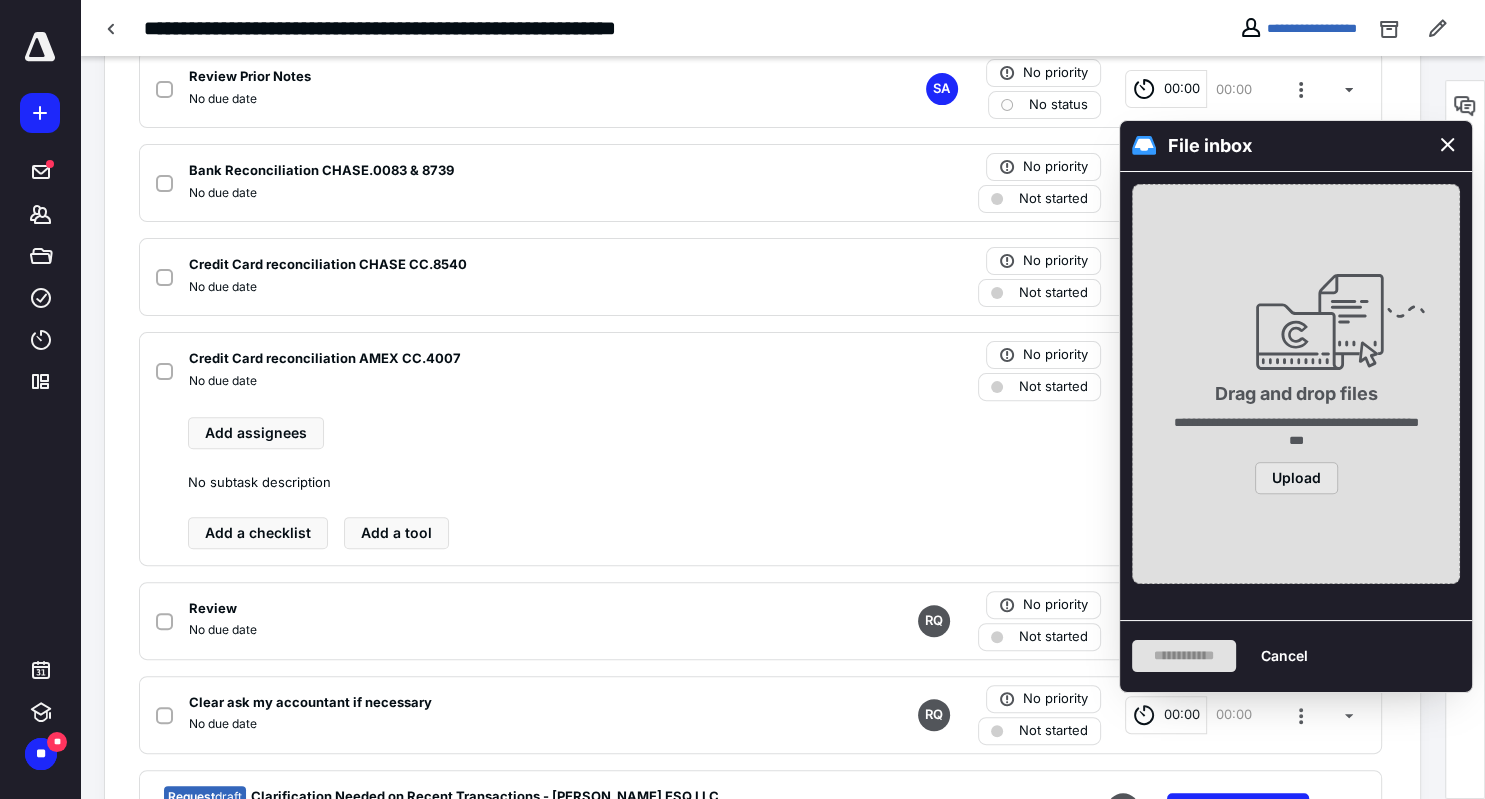 click on "Upload" at bounding box center (1296, 479) 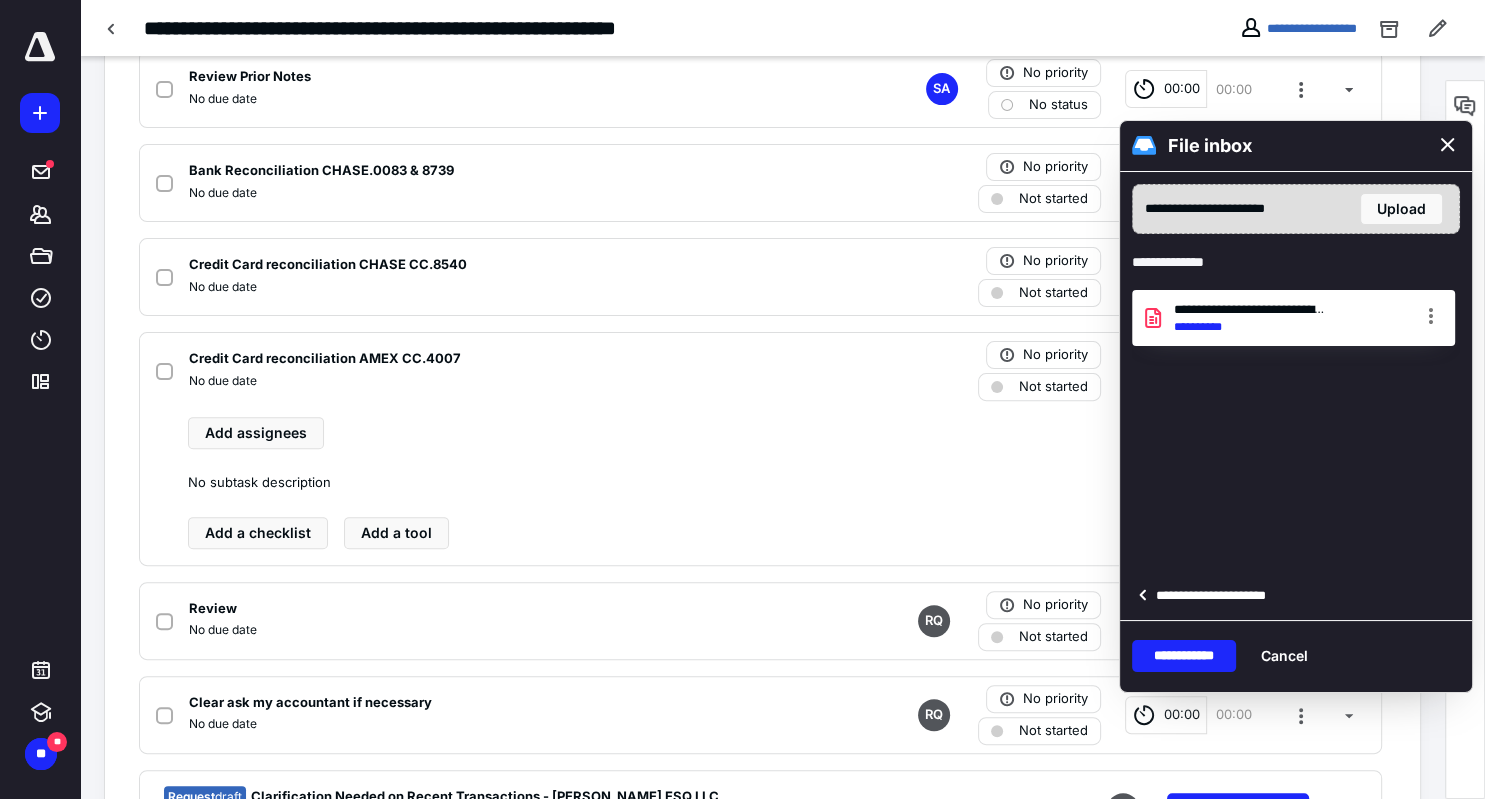 click on "**********" at bounding box center (1217, 596) 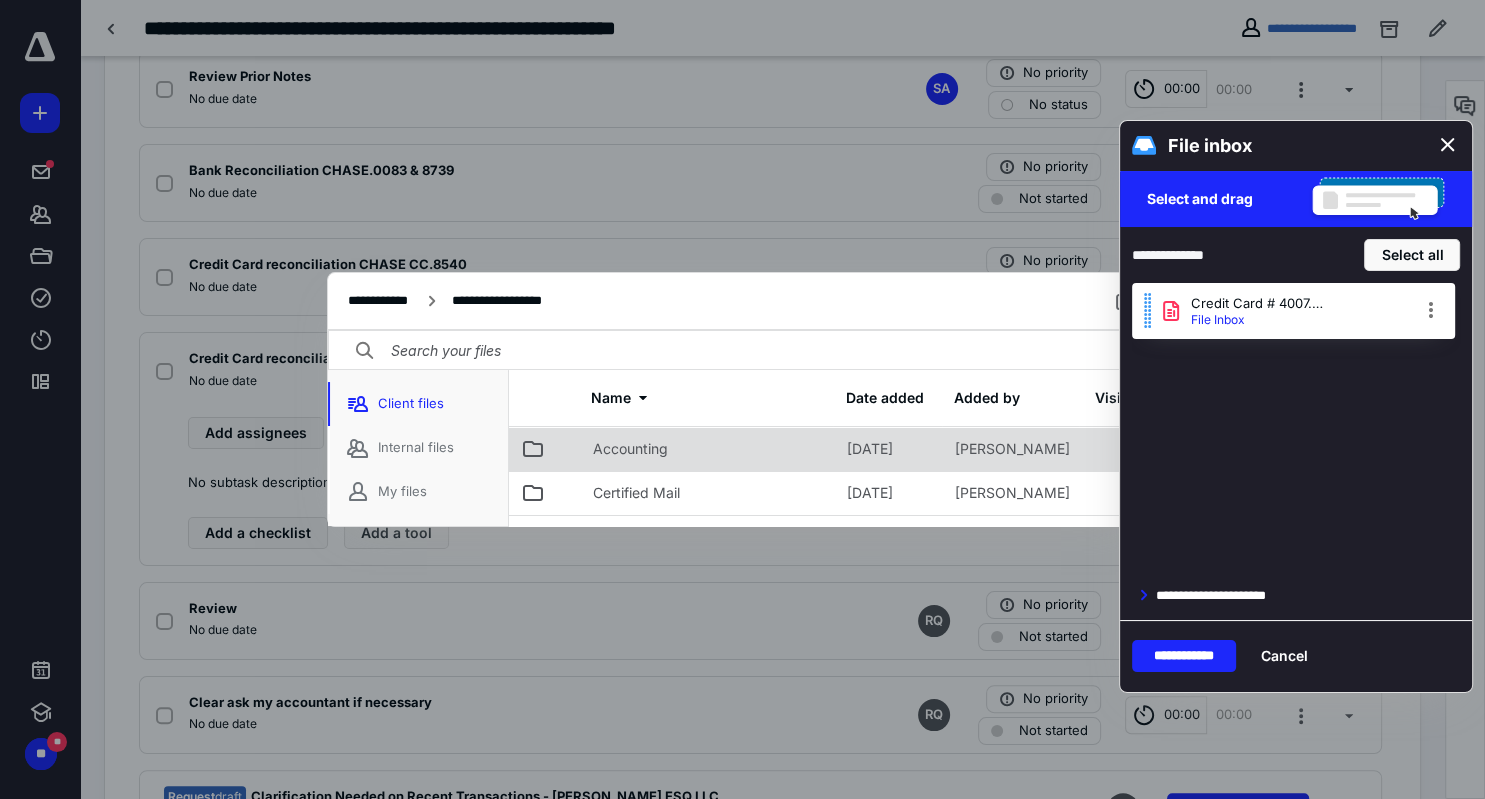 click on "Accounting" at bounding box center [708, 449] 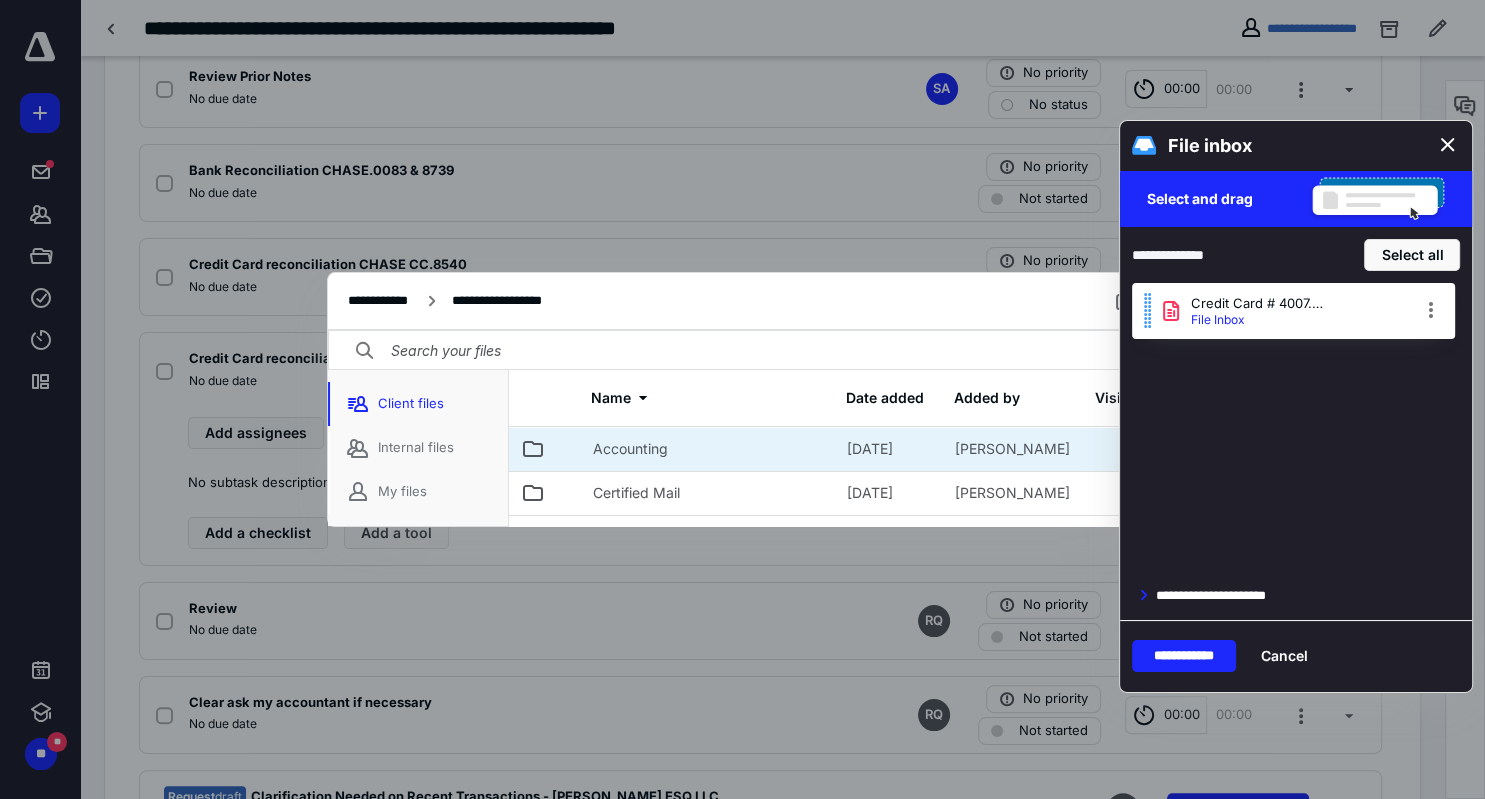 click on "Accounting" at bounding box center (708, 449) 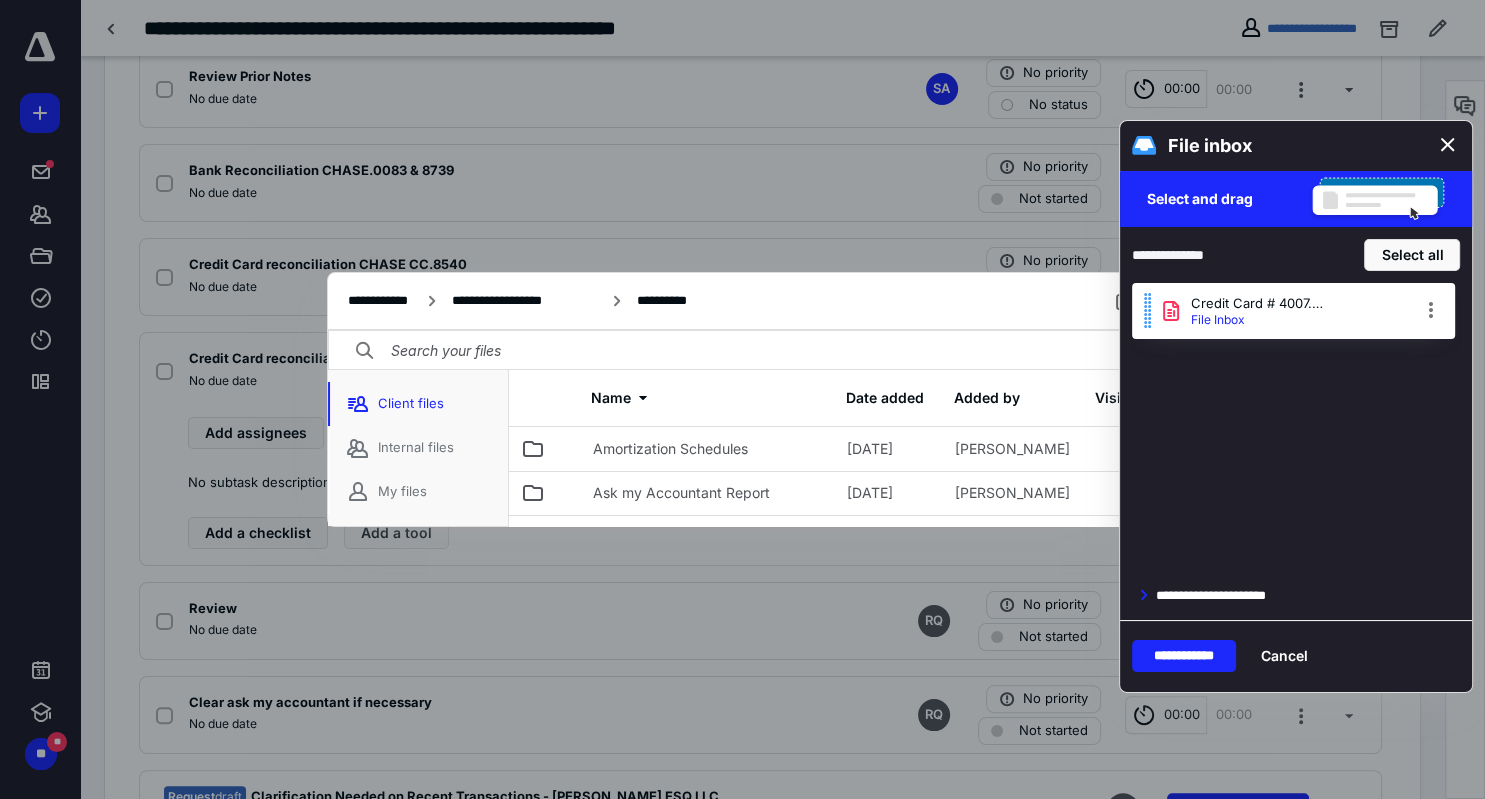 scroll, scrollTop: 210, scrollLeft: 0, axis: vertical 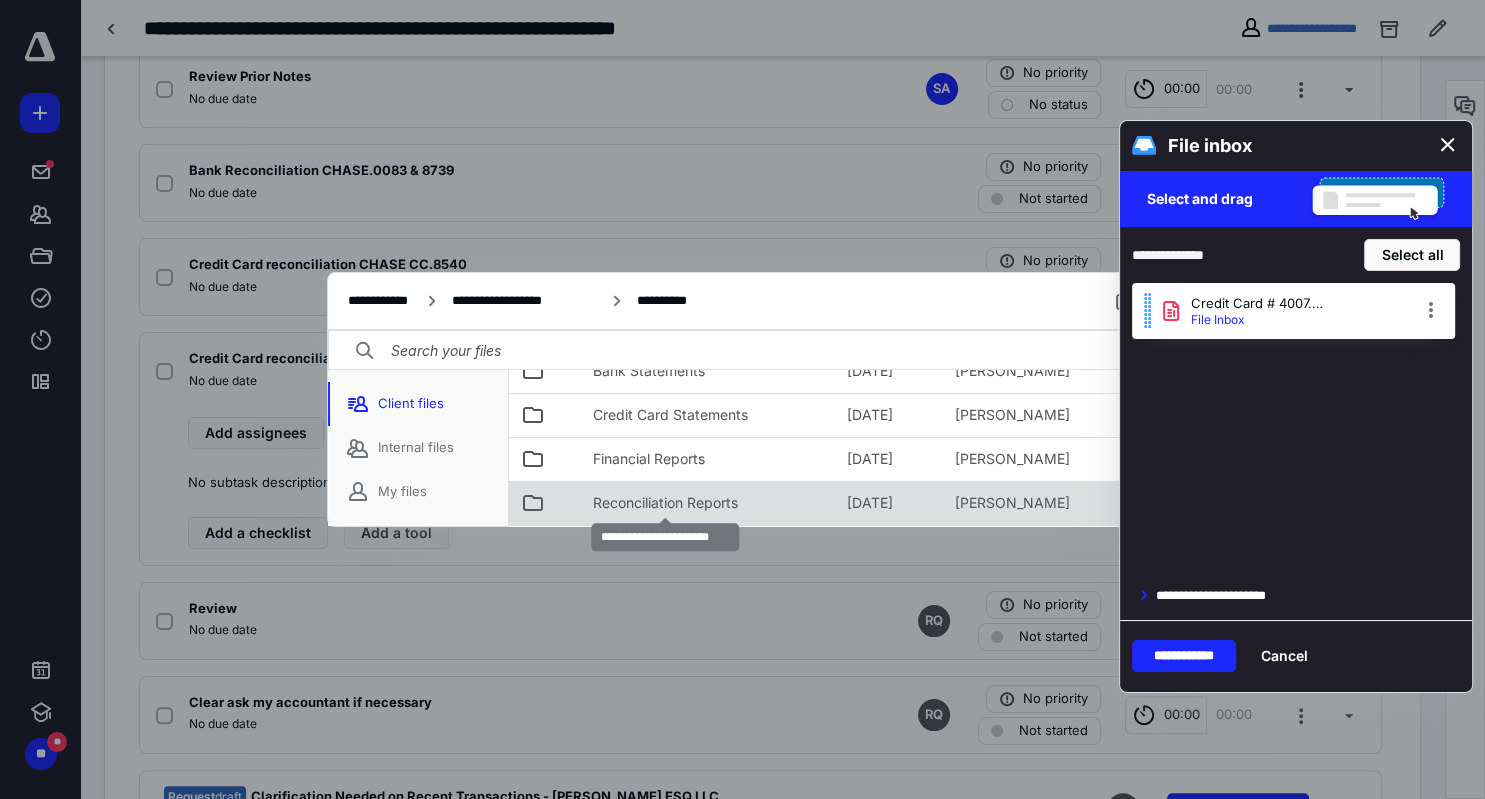 click on "Reconciliation Reports" at bounding box center (665, 503) 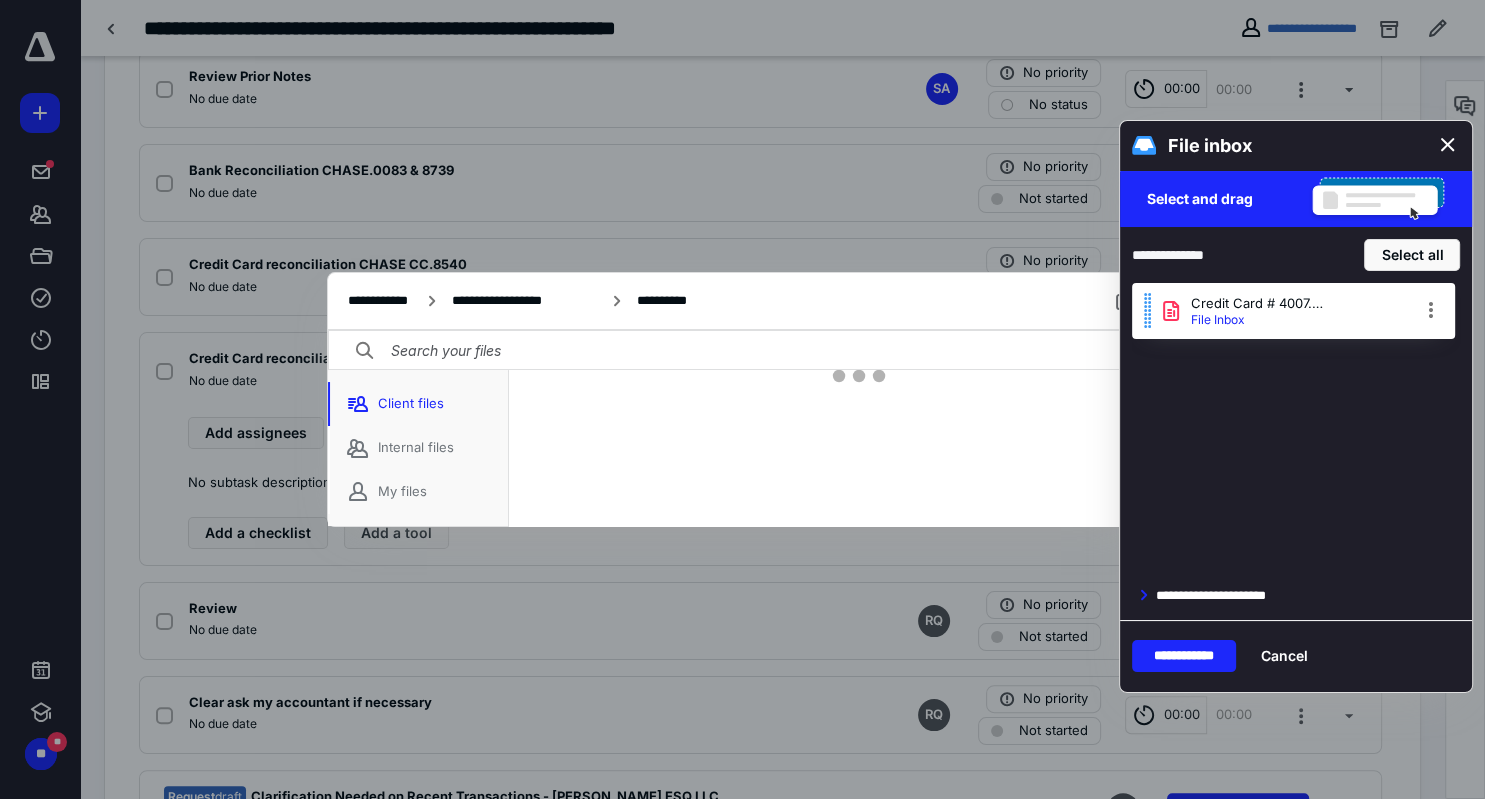 scroll, scrollTop: 57, scrollLeft: 0, axis: vertical 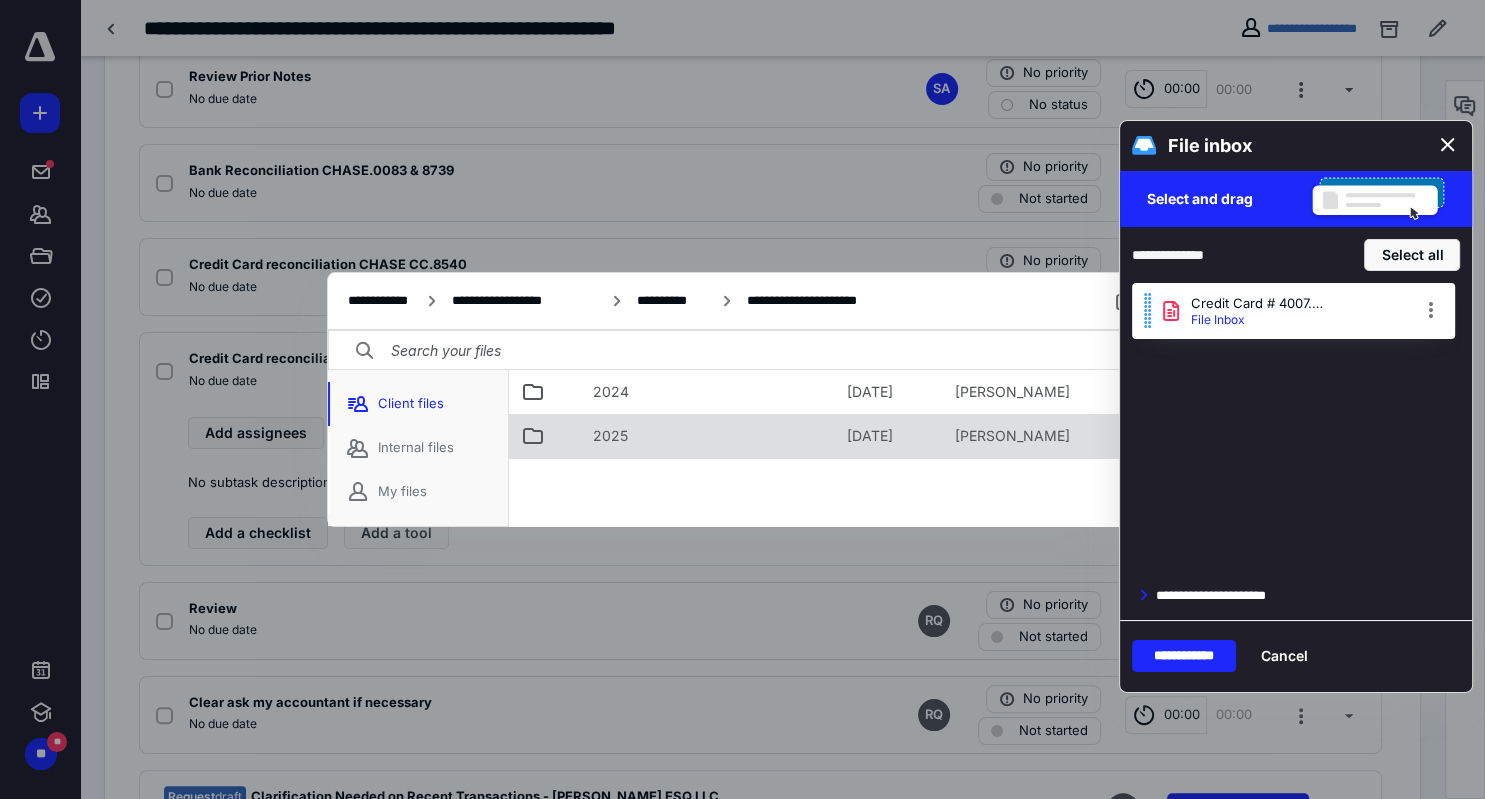 click on "2025" at bounding box center [610, 436] 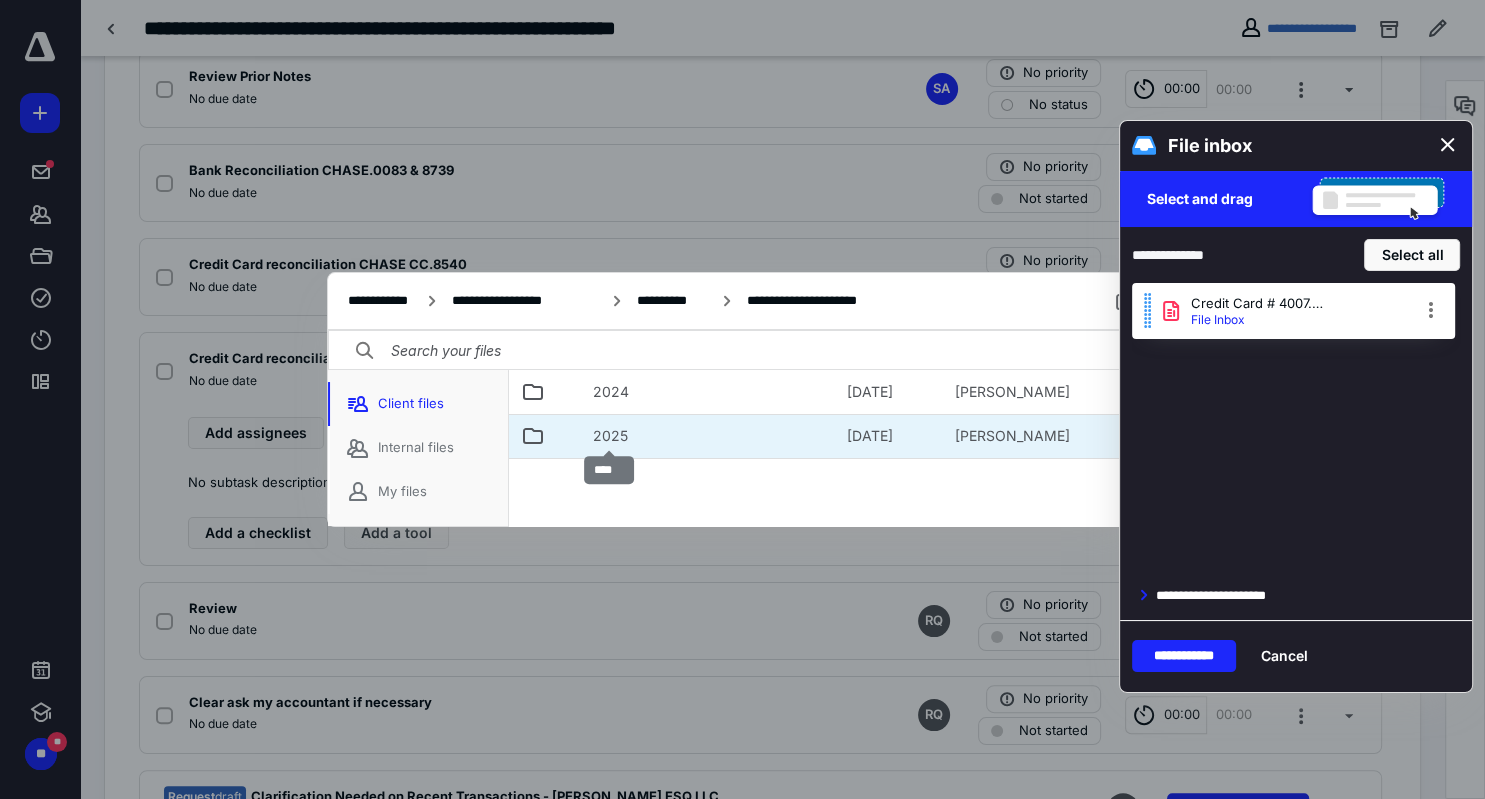 click on "2025" at bounding box center (610, 436) 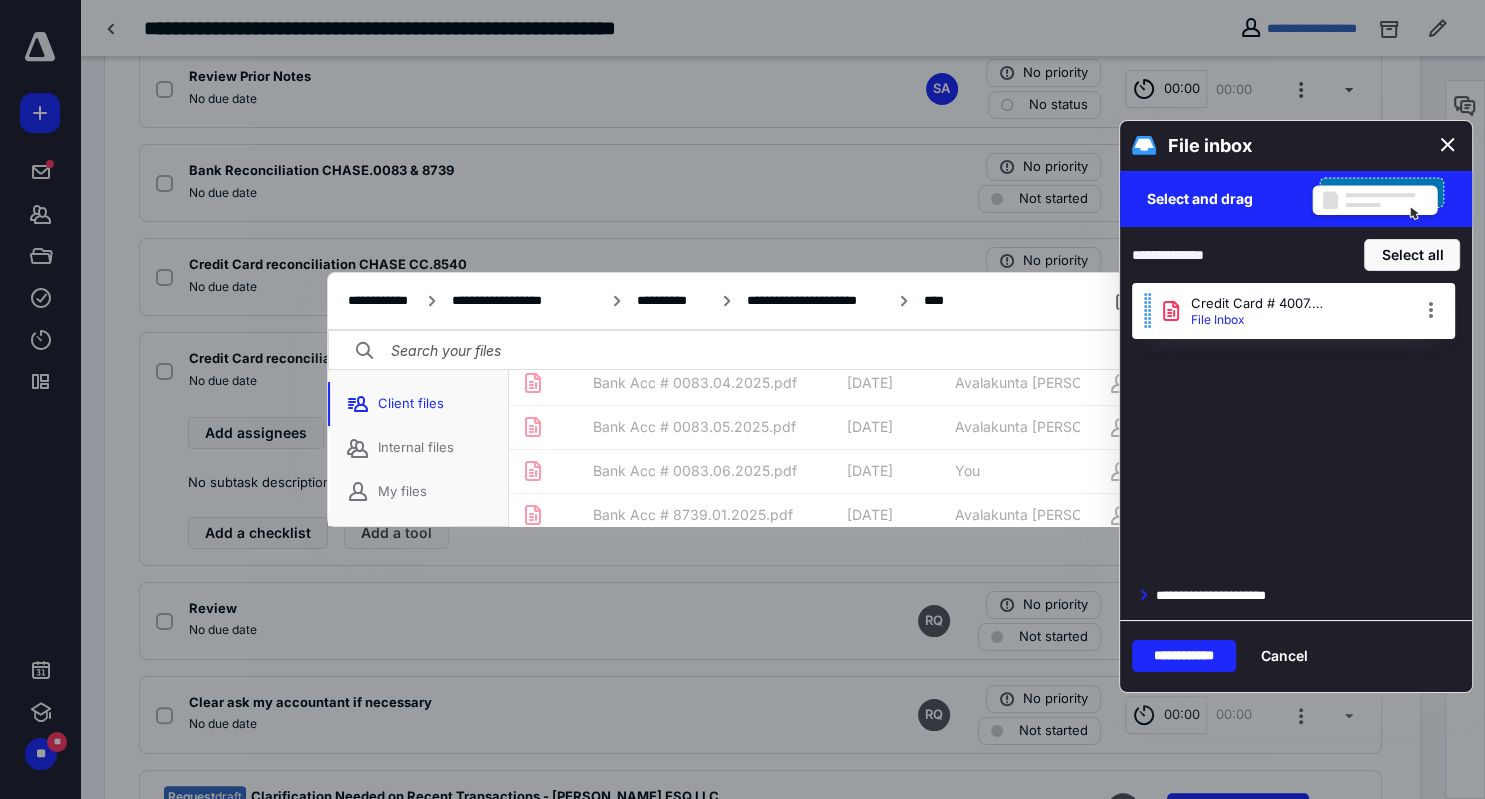 scroll, scrollTop: 249, scrollLeft: 0, axis: vertical 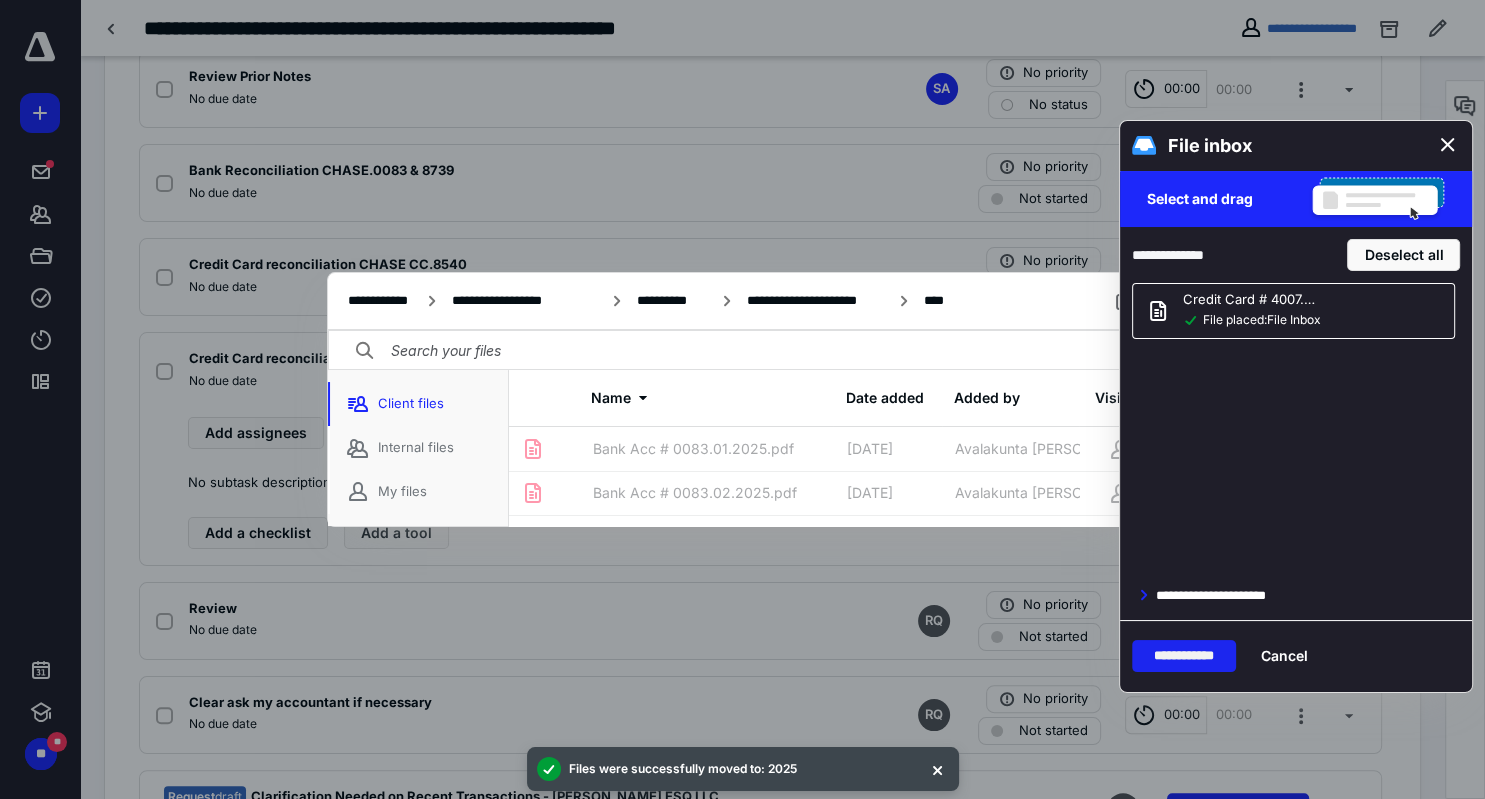 click on "**********" at bounding box center (1184, 656) 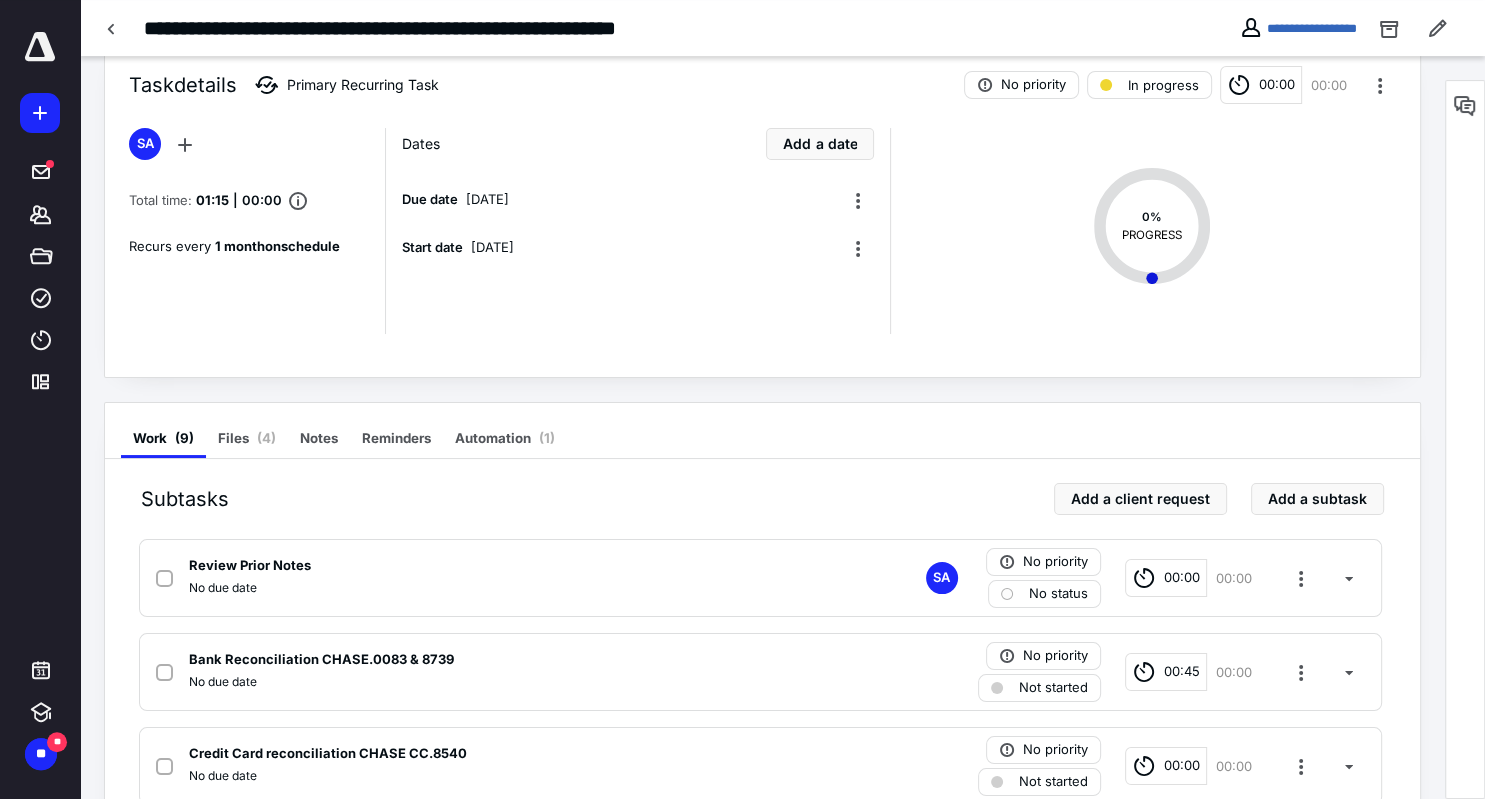 scroll, scrollTop: 0, scrollLeft: 0, axis: both 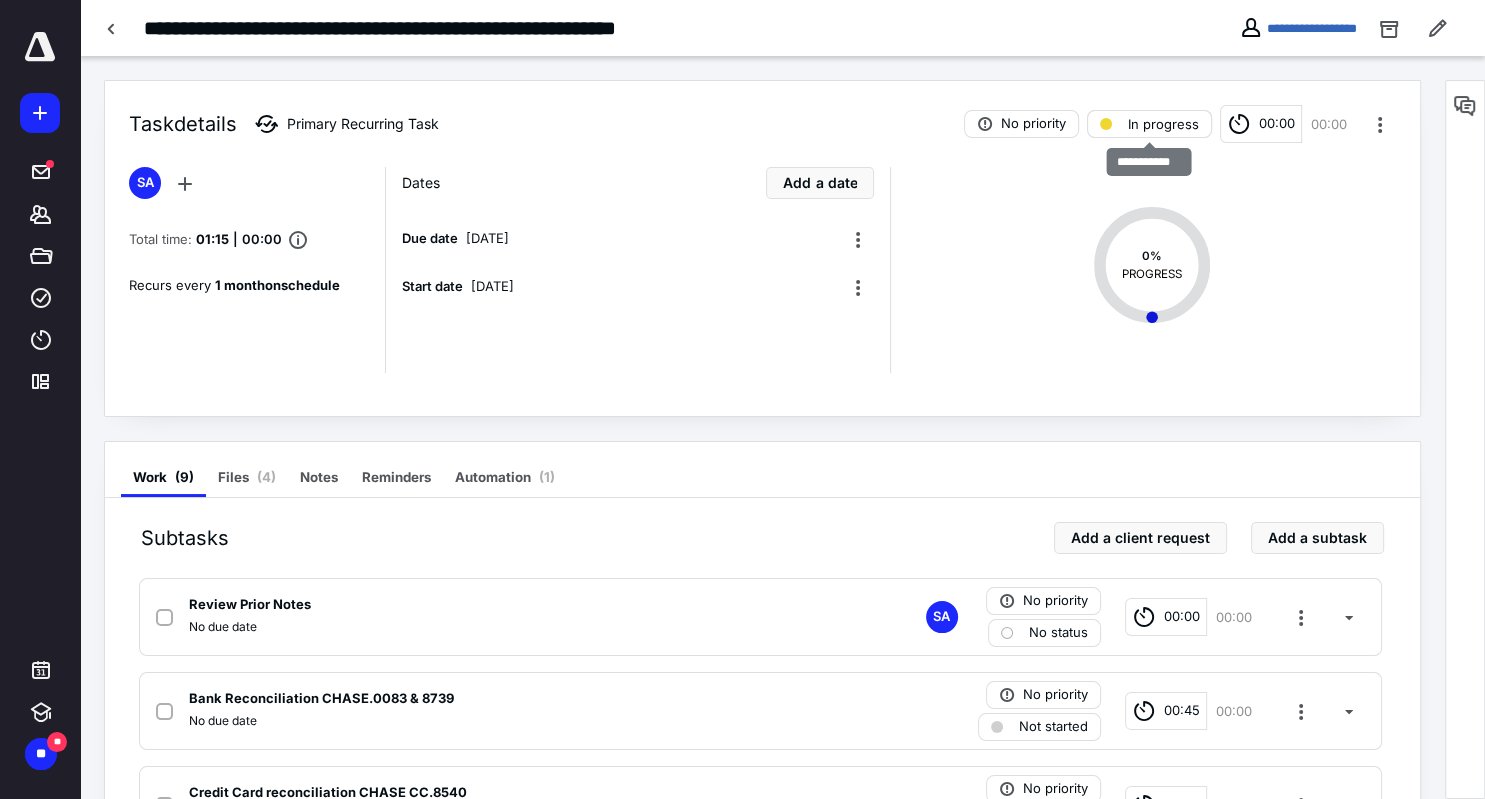 click on "In progress" at bounding box center (1163, 124) 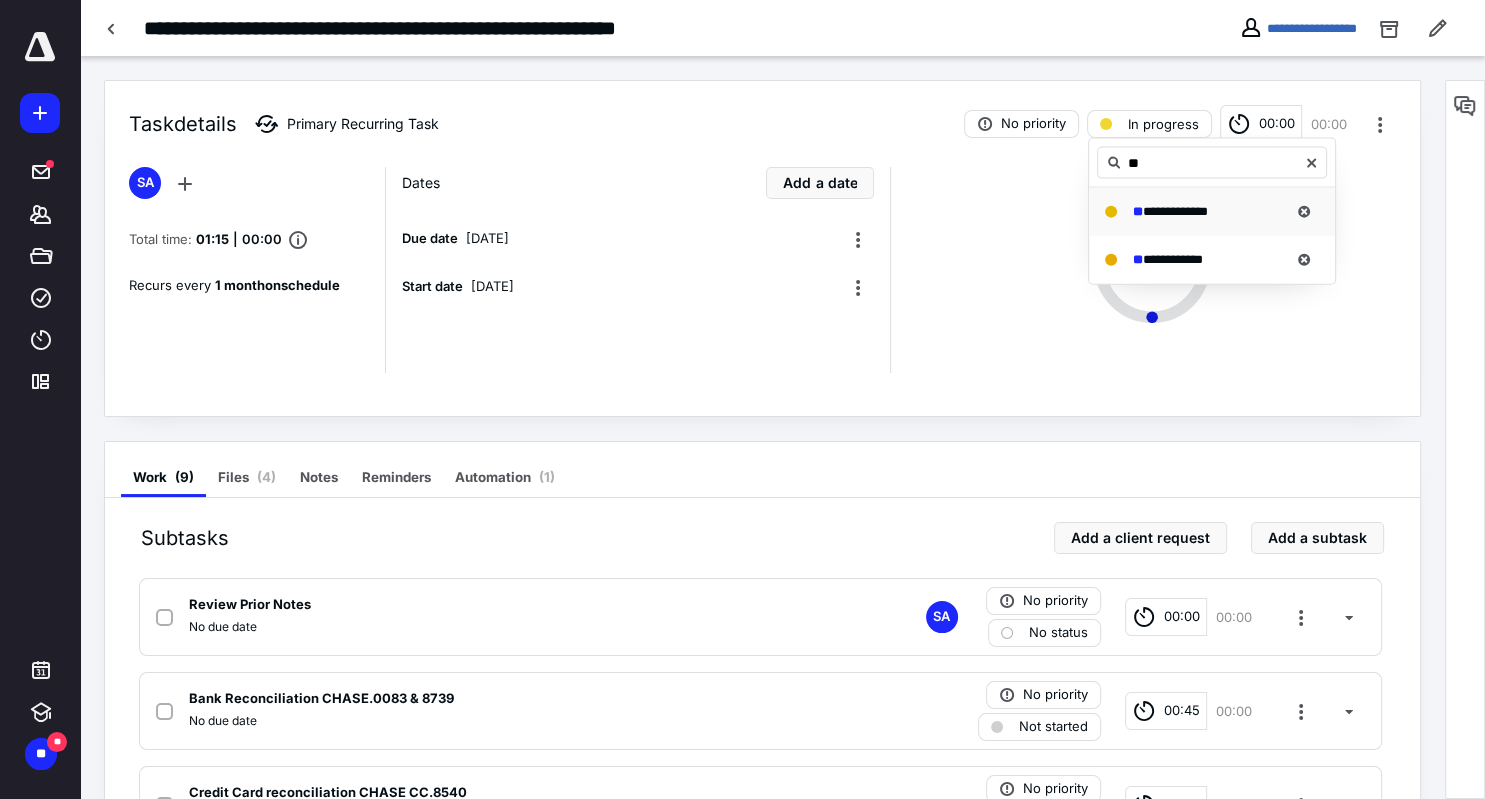 type on "**" 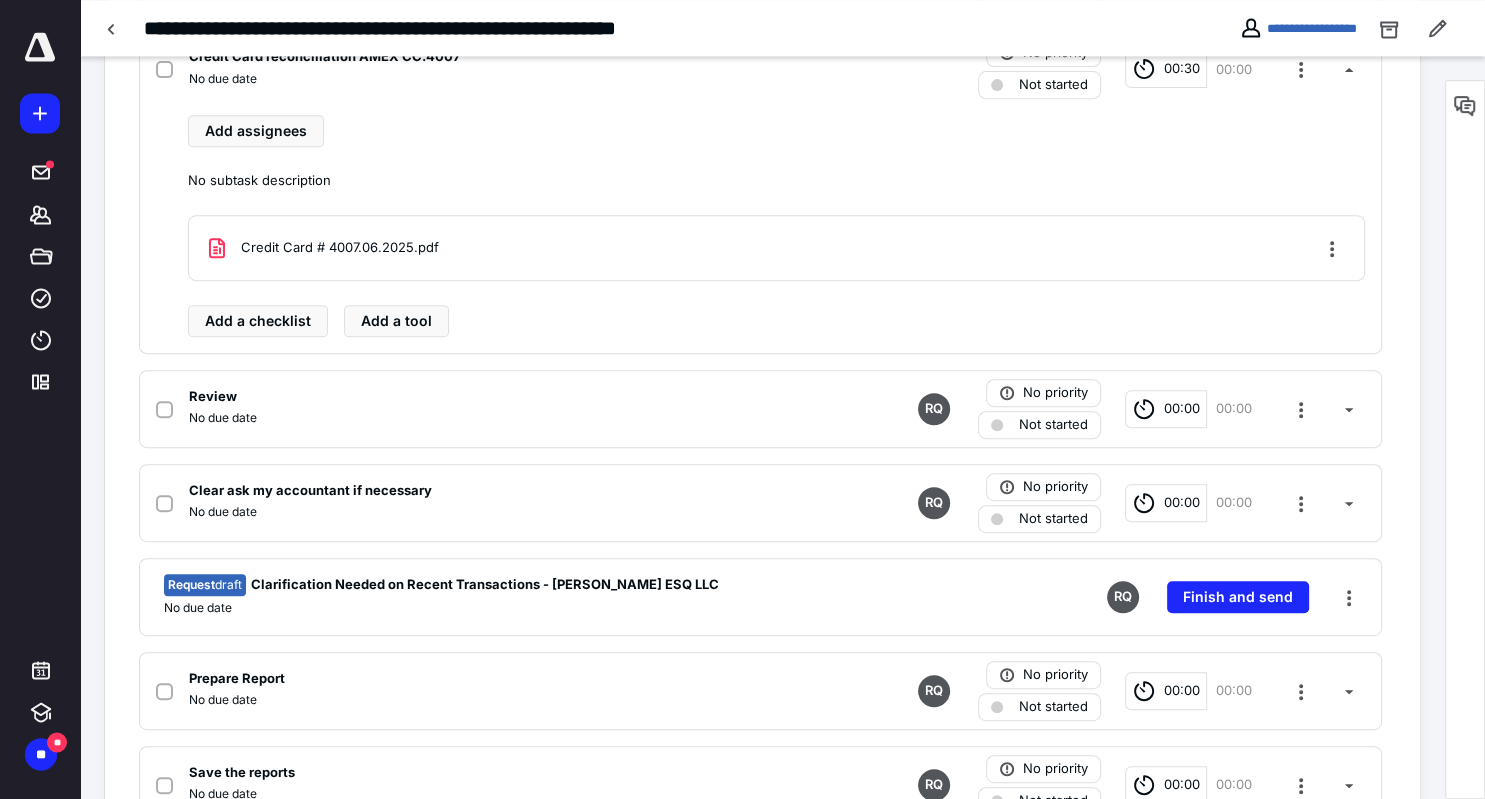 scroll, scrollTop: 902, scrollLeft: 0, axis: vertical 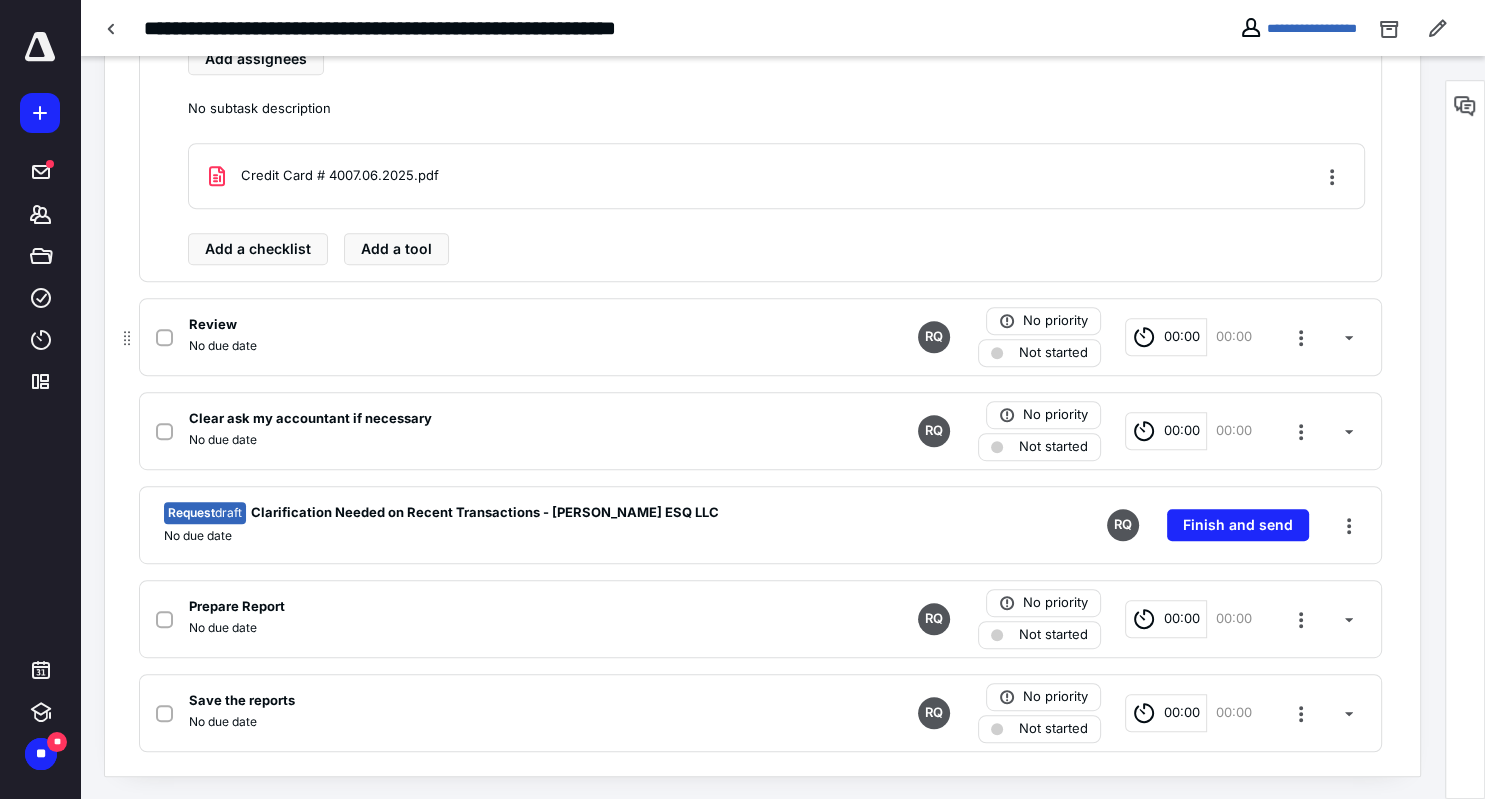 click on "Not started" at bounding box center (1053, 353) 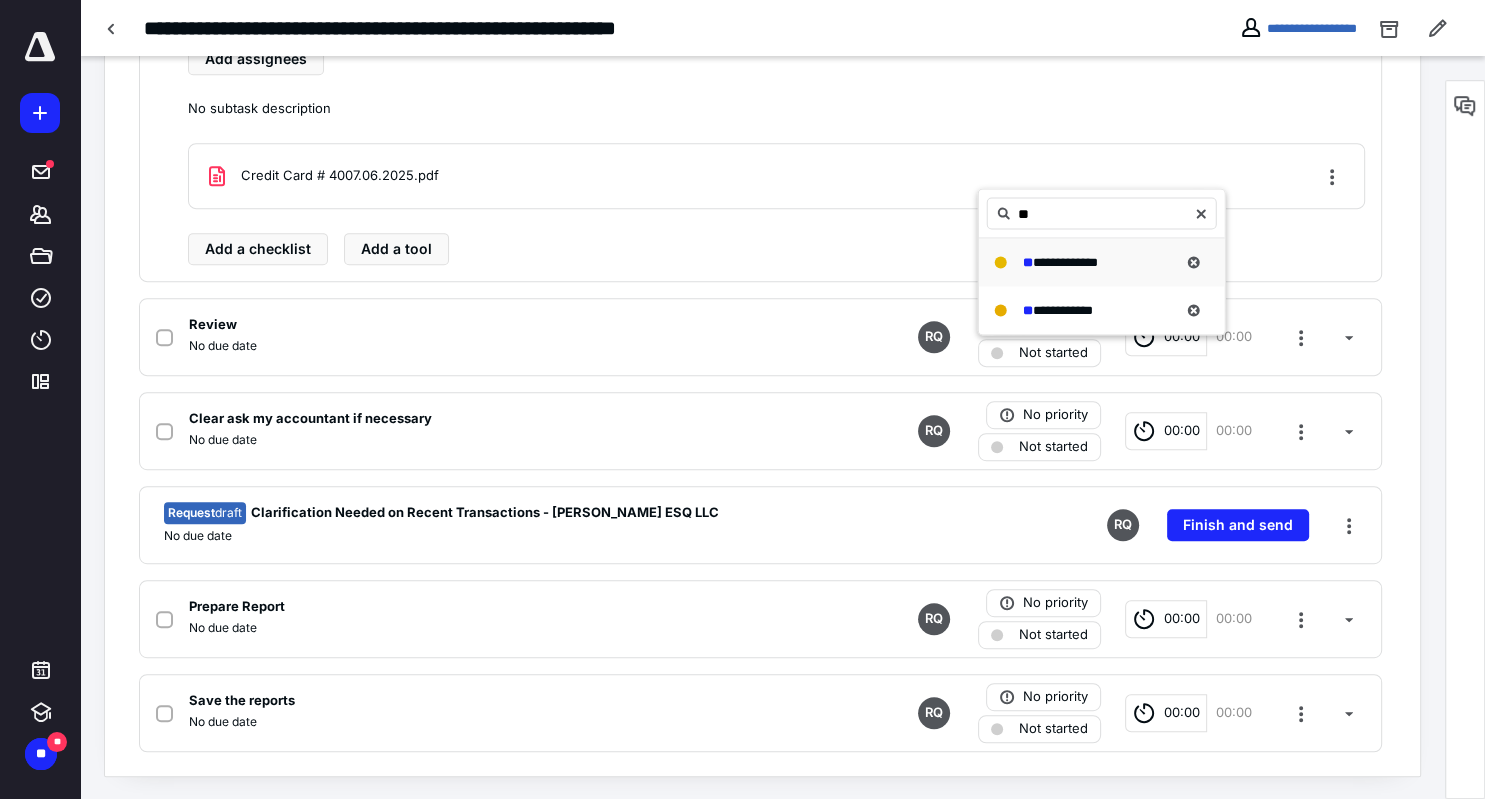 type on "**" 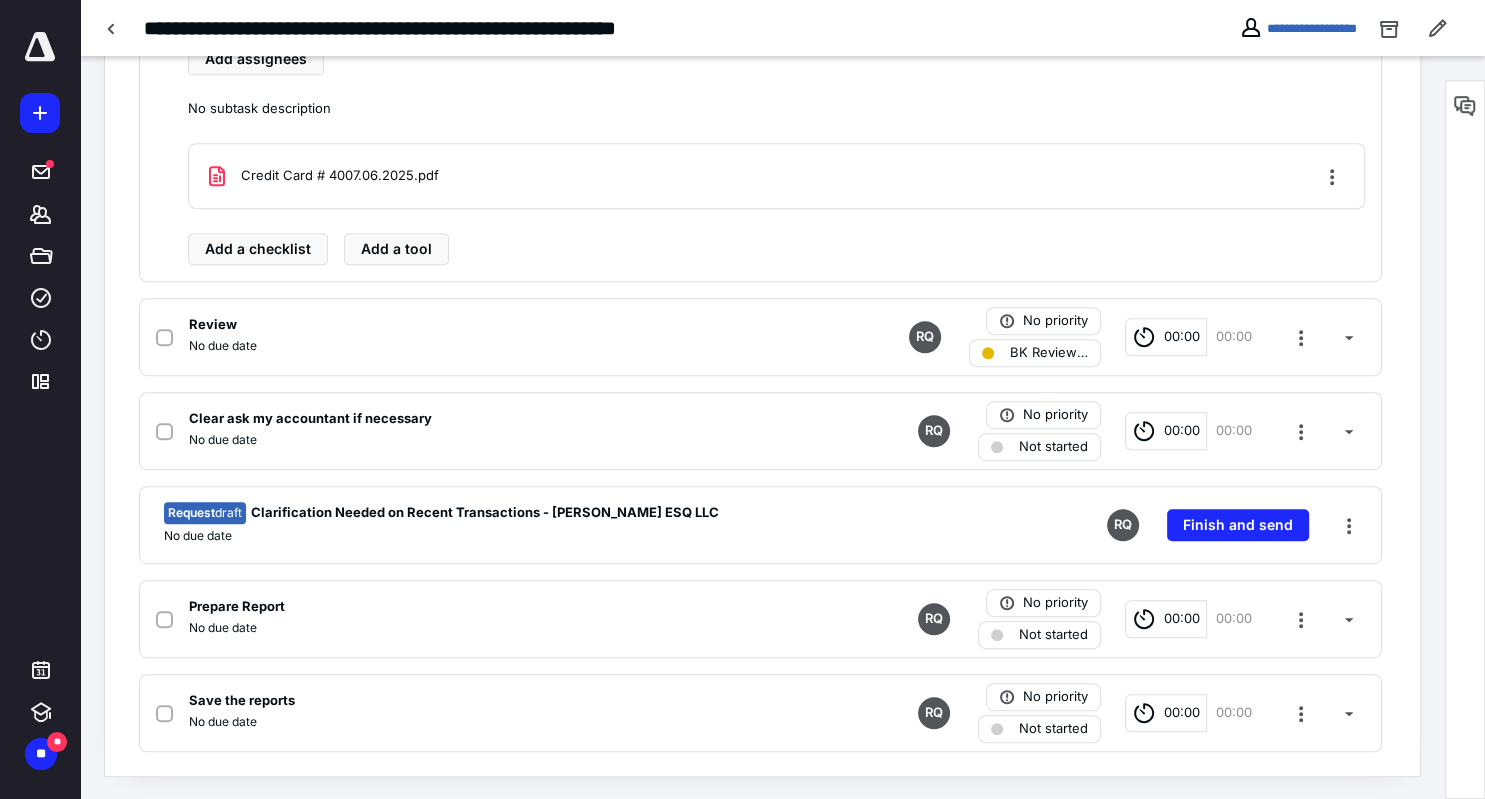 type 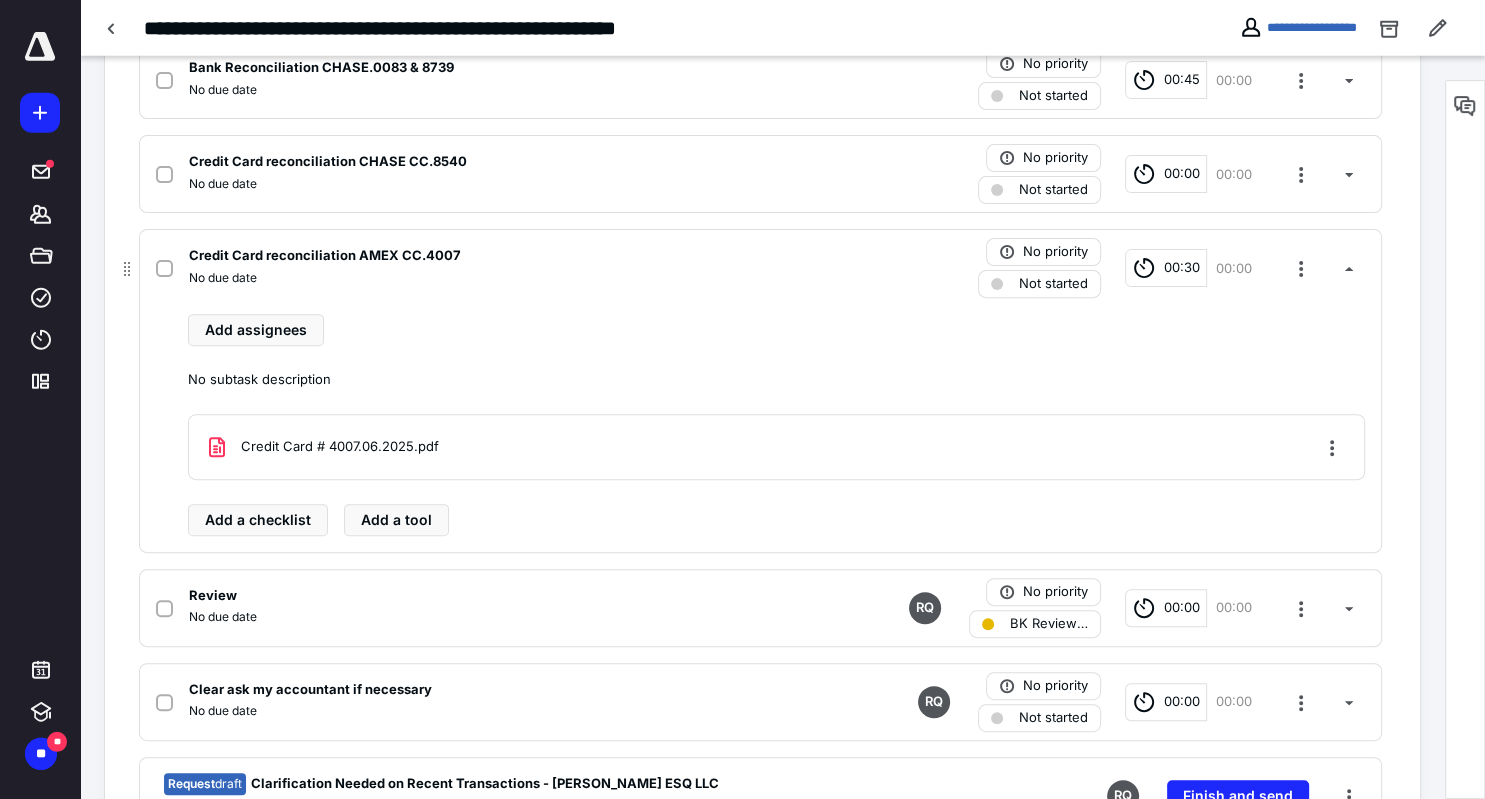 scroll, scrollTop: 585, scrollLeft: 0, axis: vertical 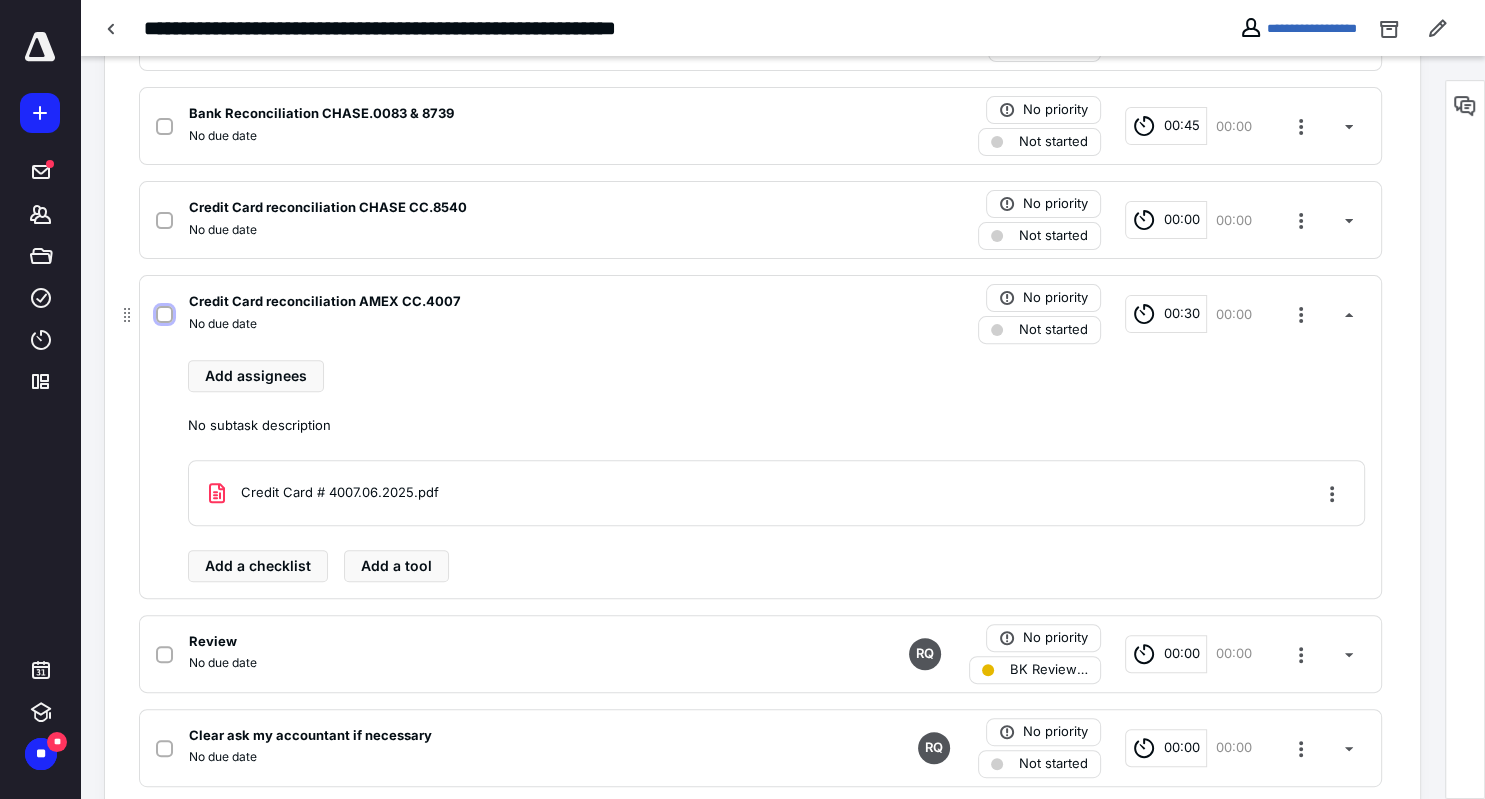 click at bounding box center [164, 315] 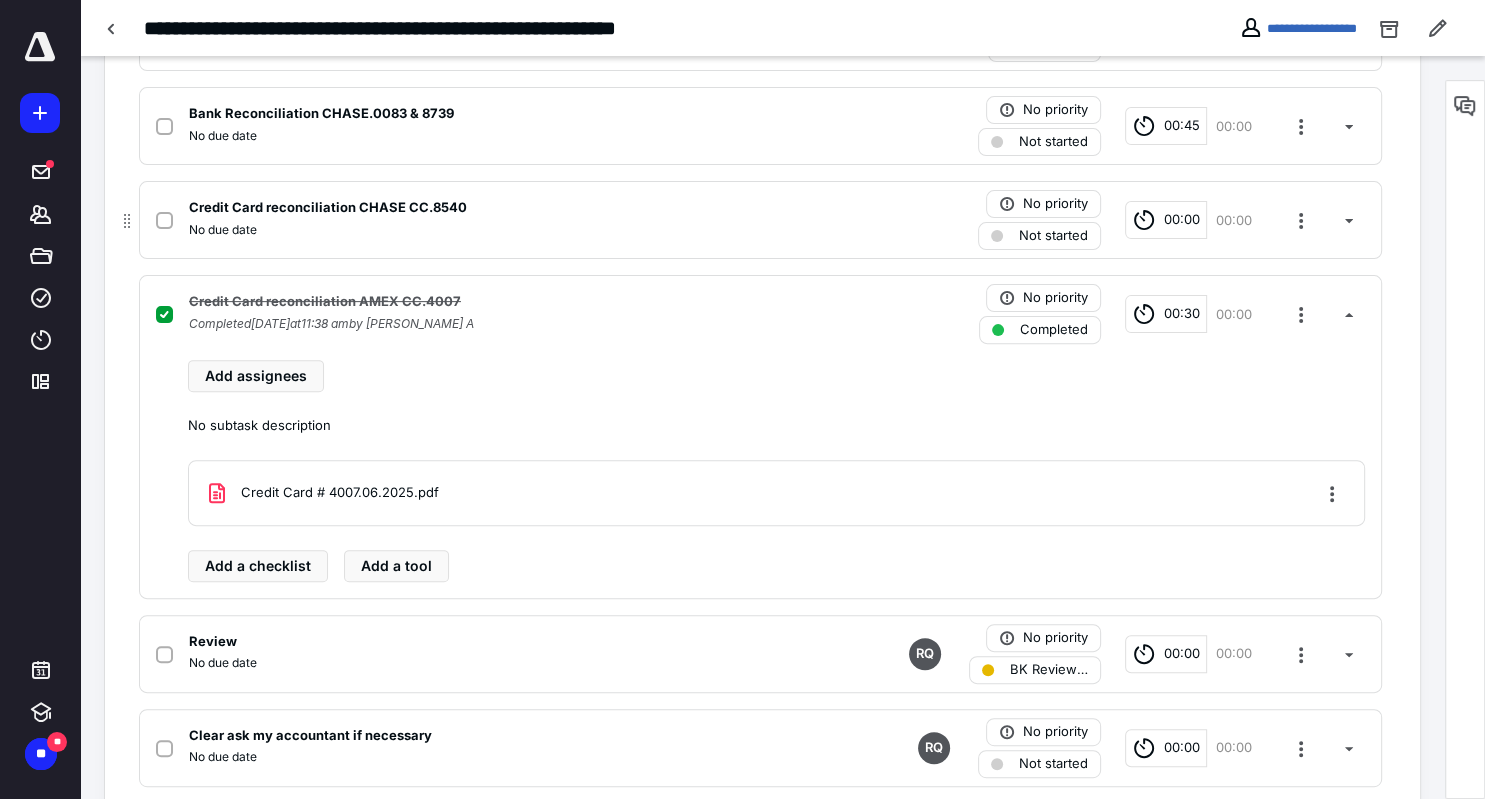 click 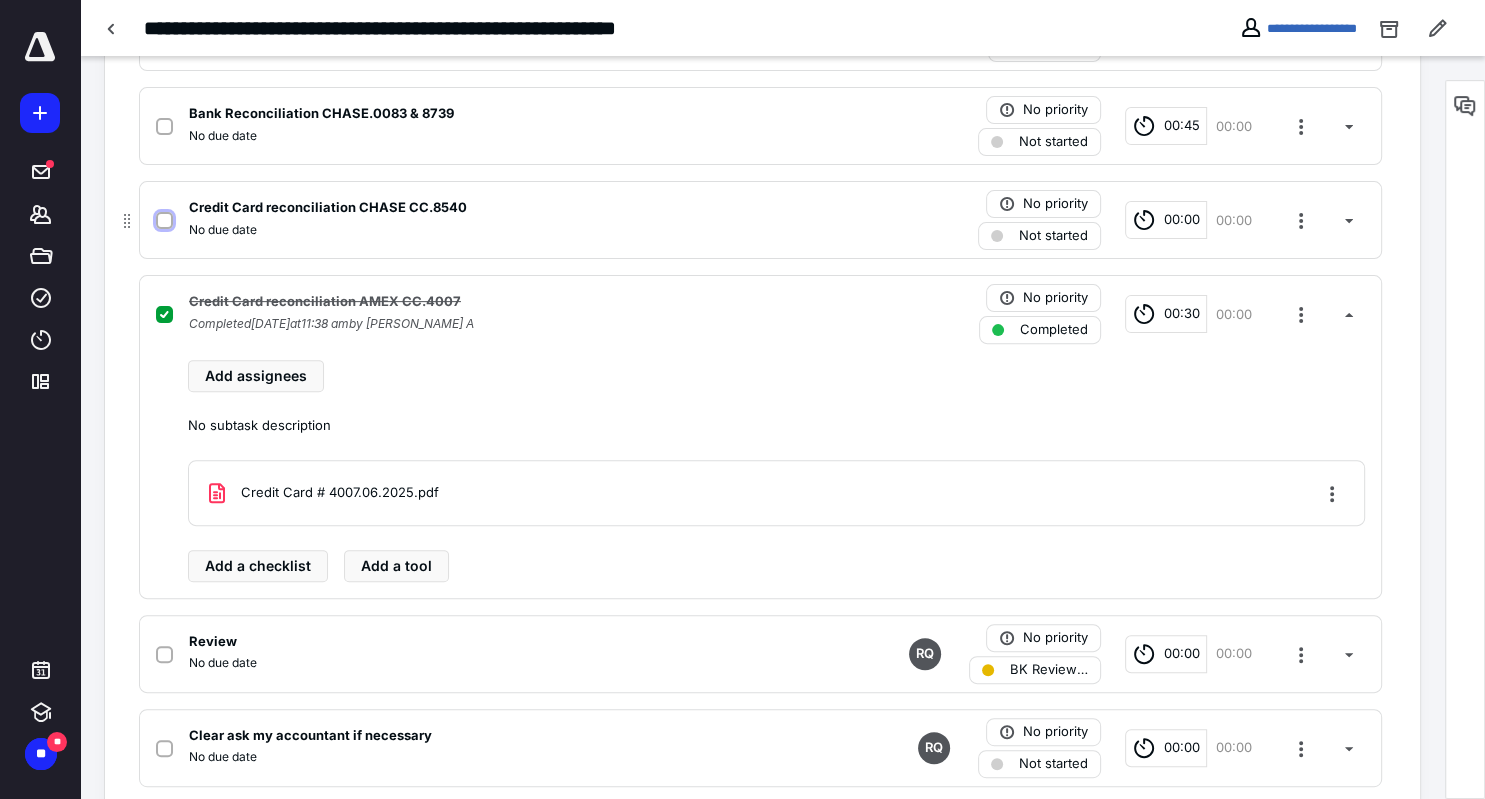 click at bounding box center [164, 221] 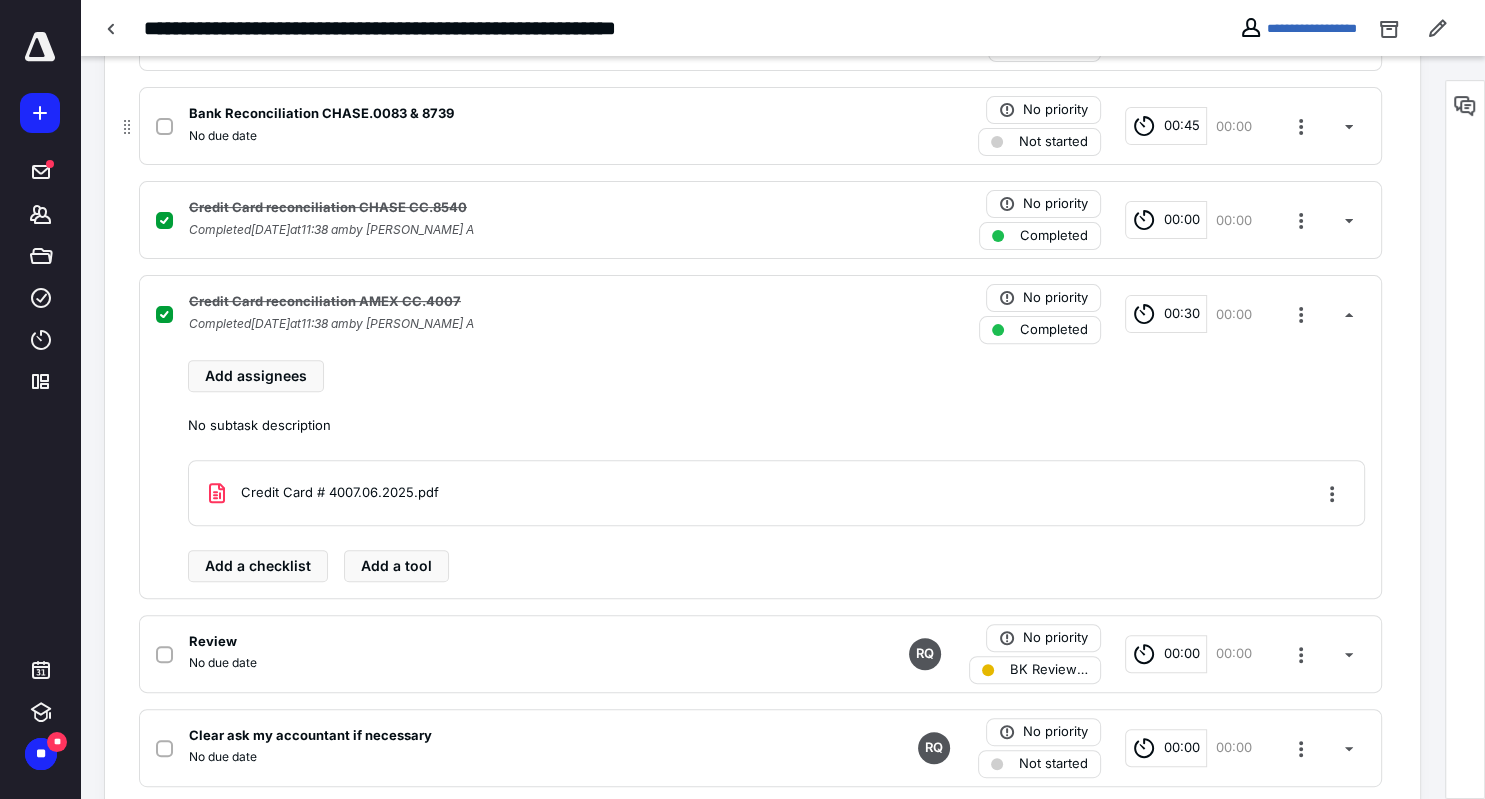click 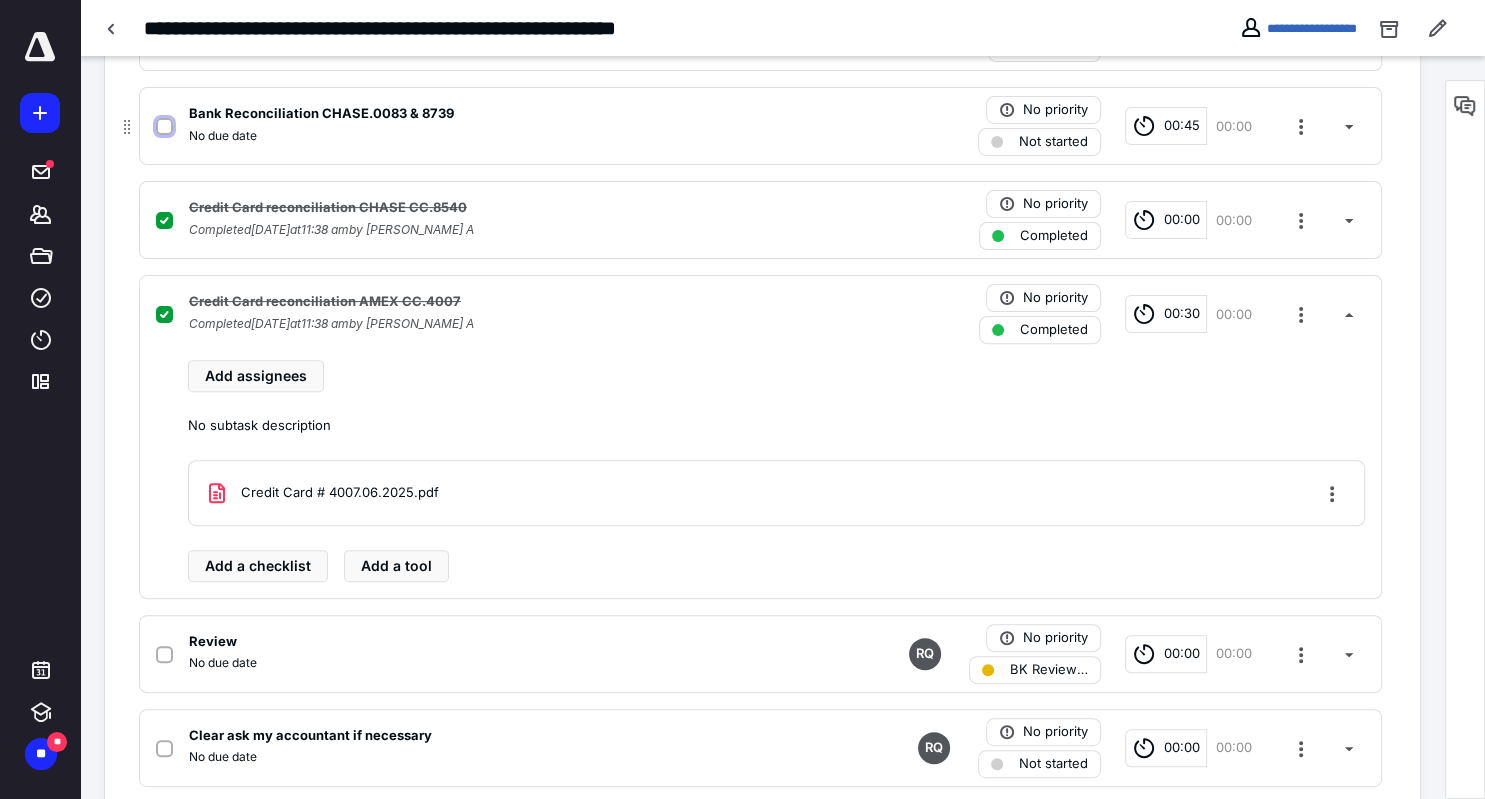 checkbox on "true" 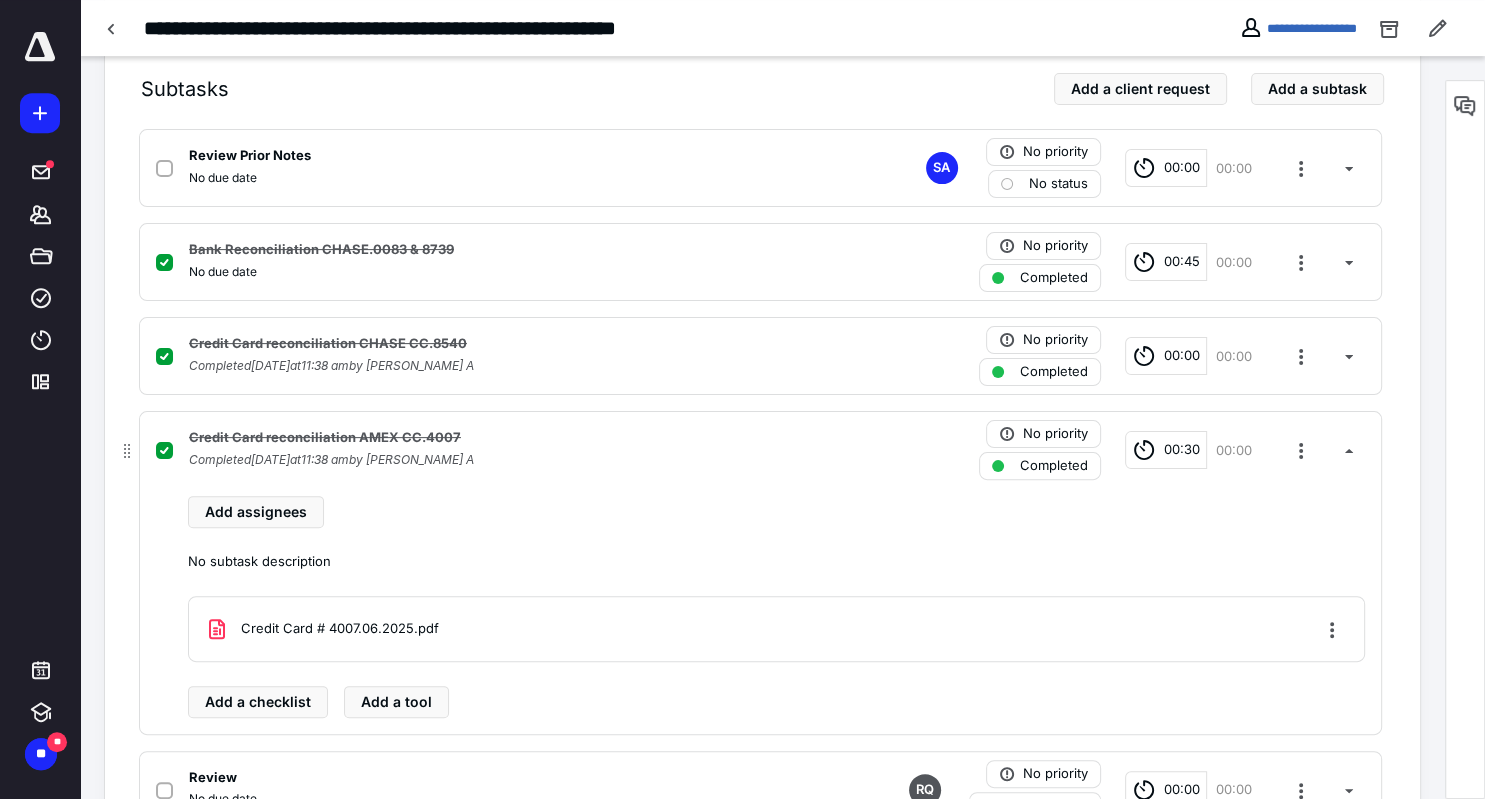 scroll, scrollTop: 374, scrollLeft: 0, axis: vertical 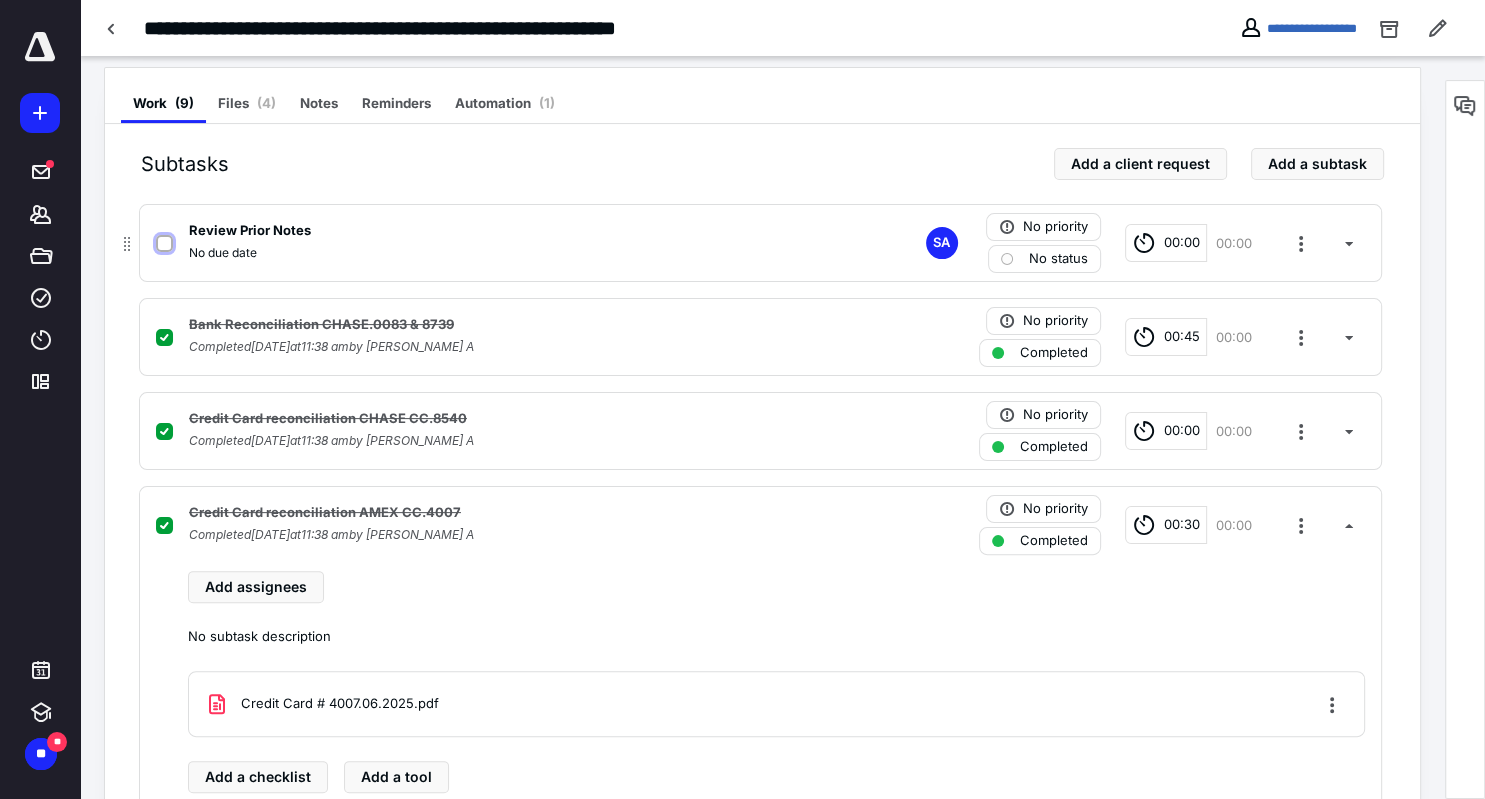 click at bounding box center [164, 244] 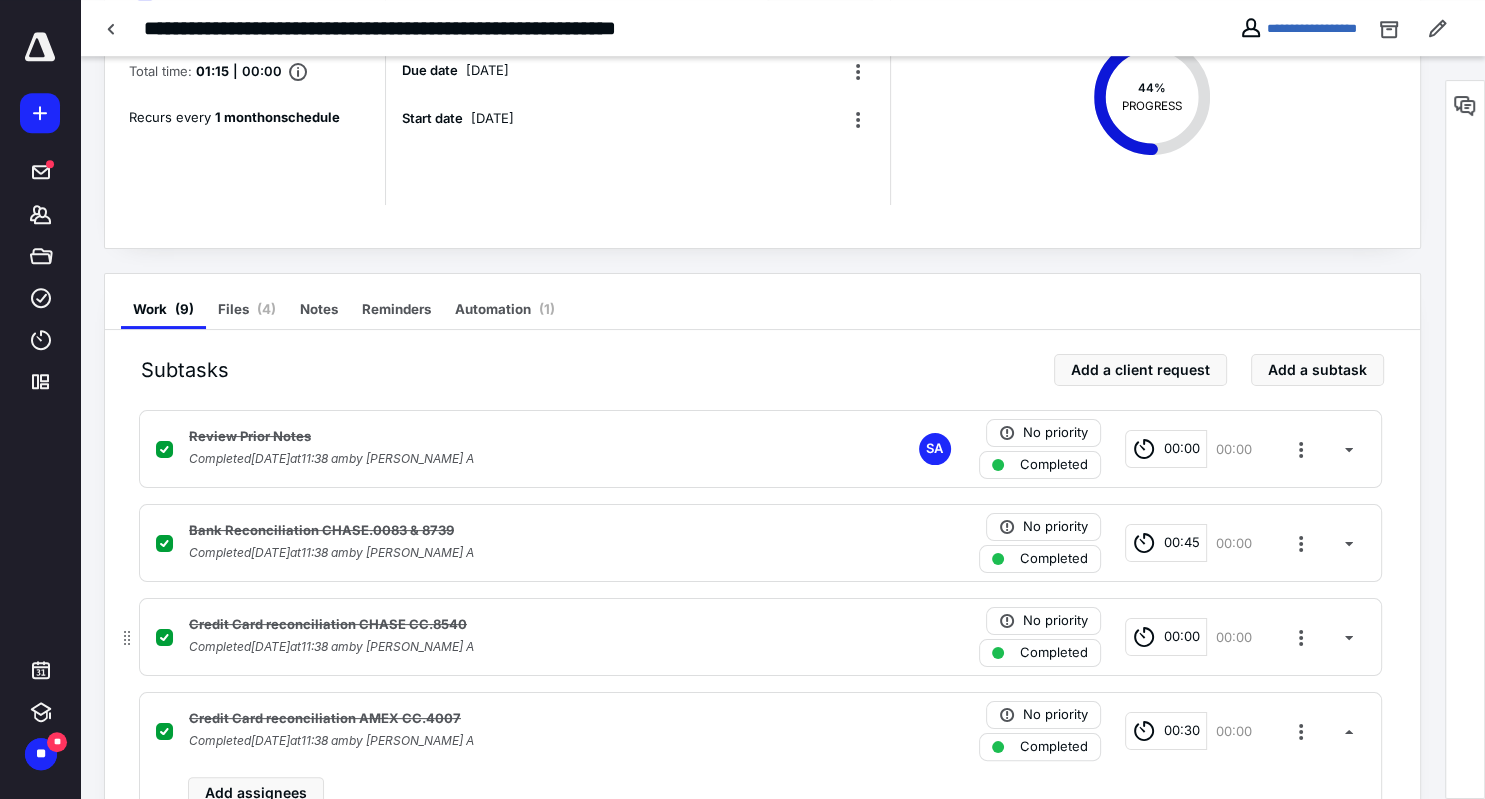 scroll, scrollTop: 163, scrollLeft: 0, axis: vertical 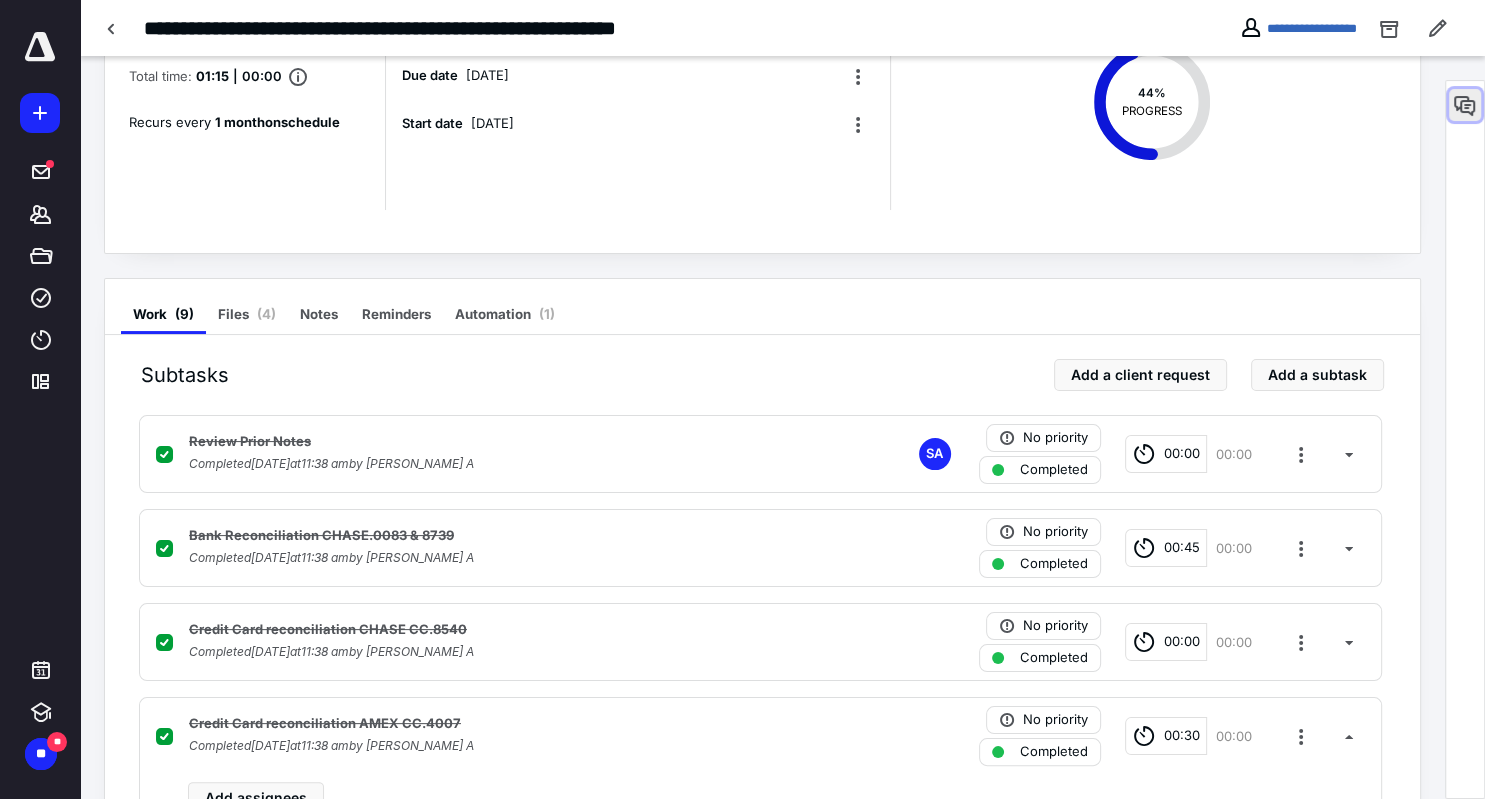 click at bounding box center [1465, 105] 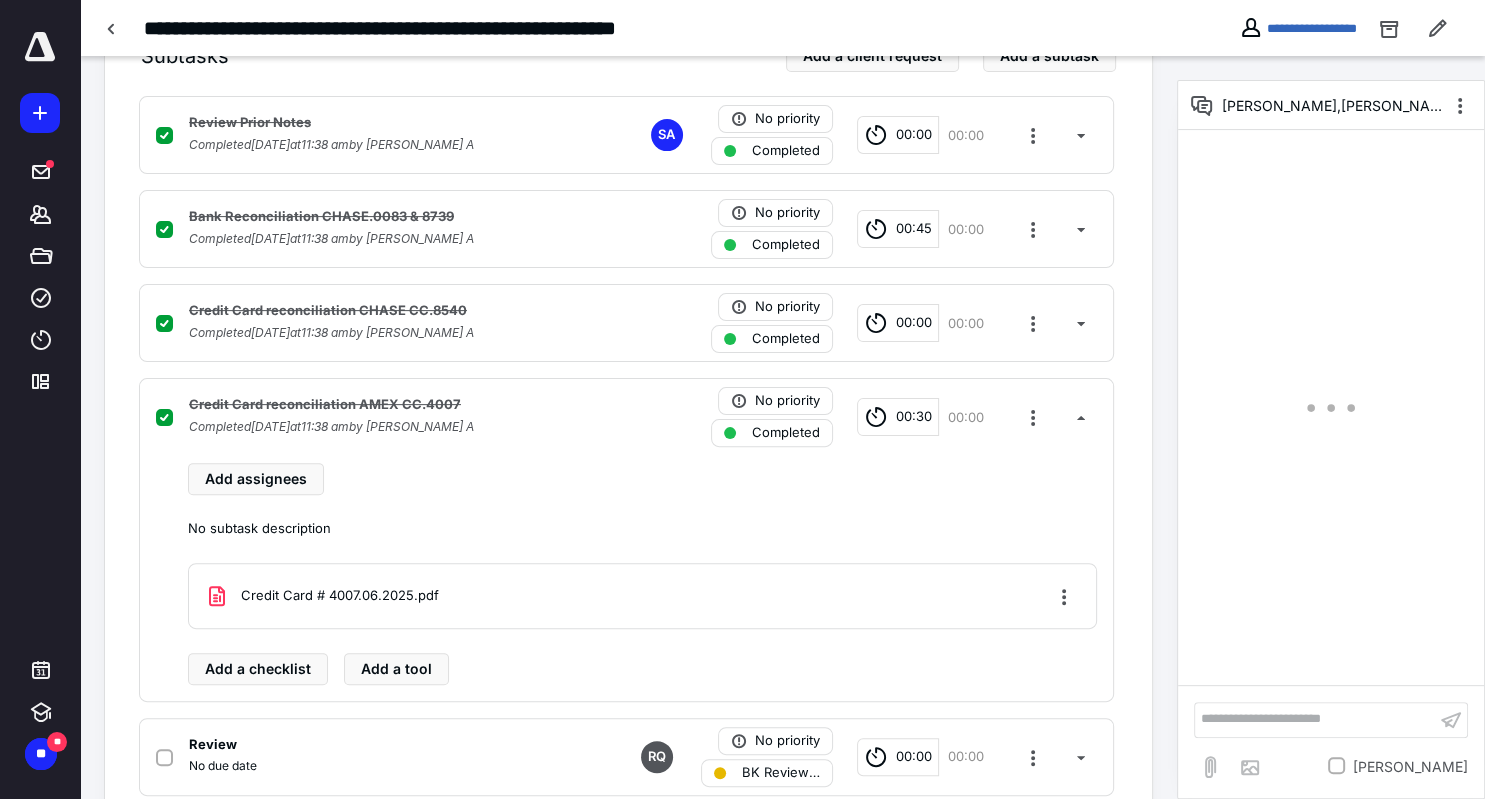 scroll, scrollTop: 652, scrollLeft: 0, axis: vertical 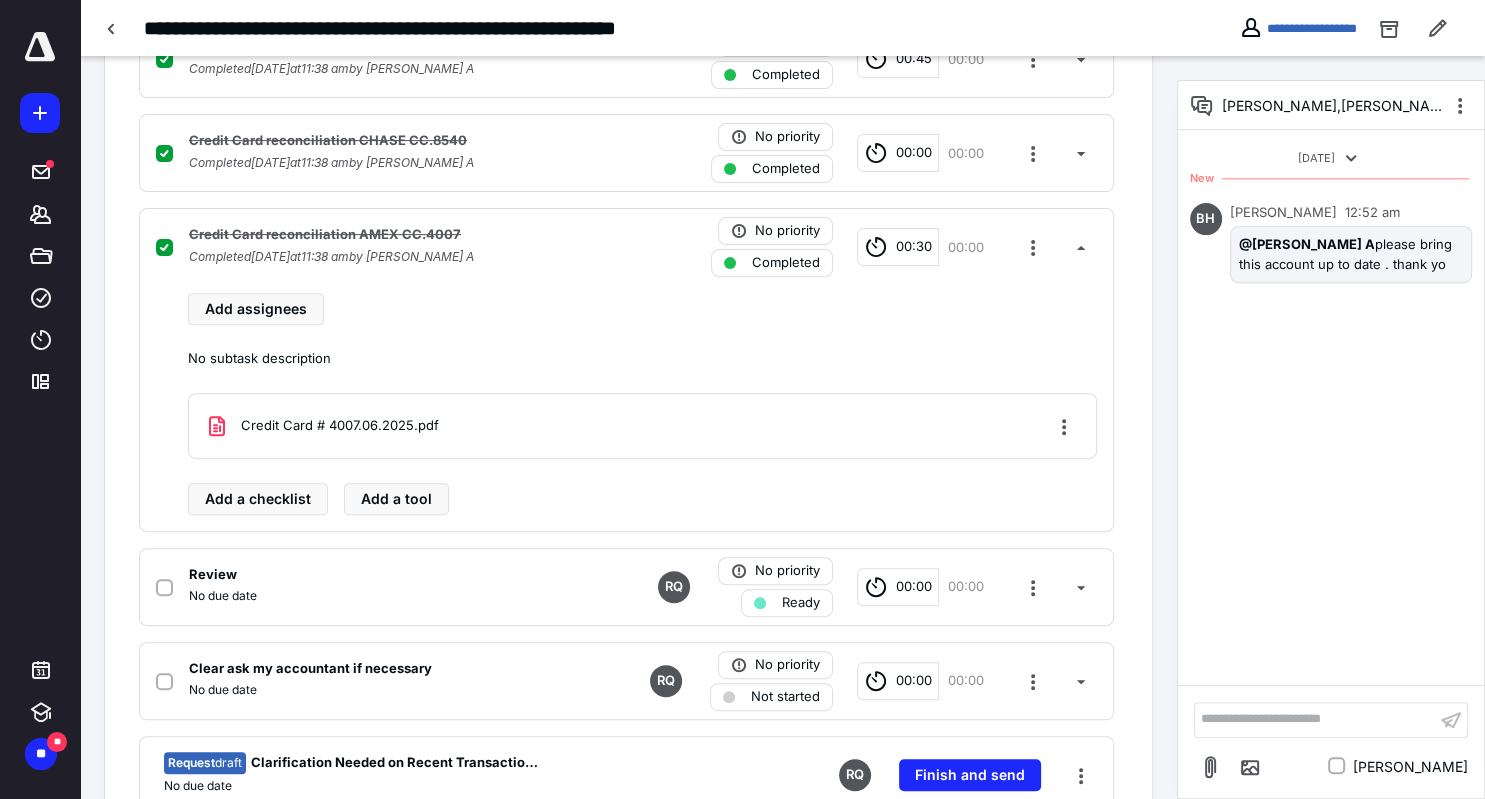 click on "**********" at bounding box center [1315, 719] 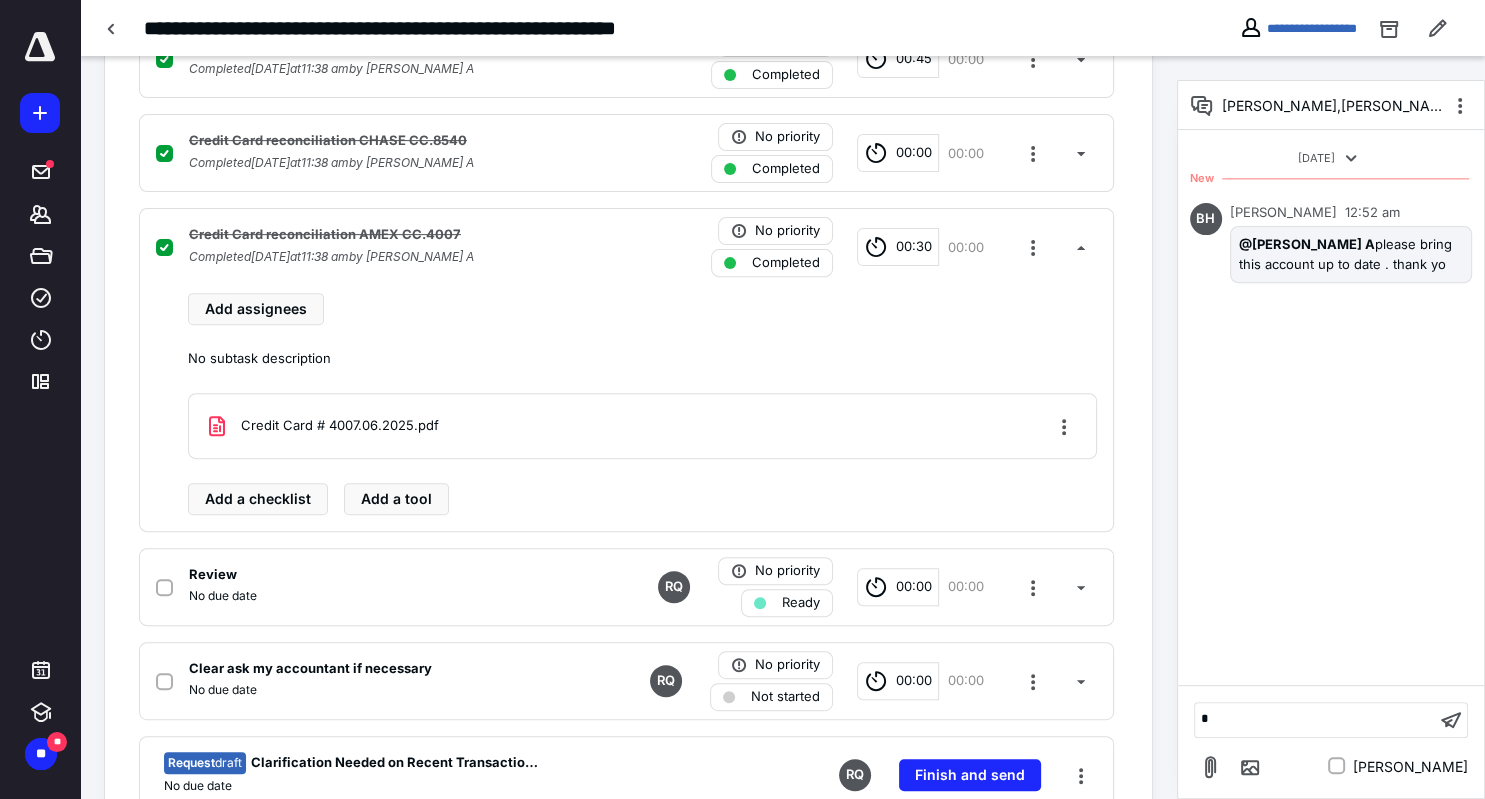 scroll, scrollTop: 905, scrollLeft: 0, axis: vertical 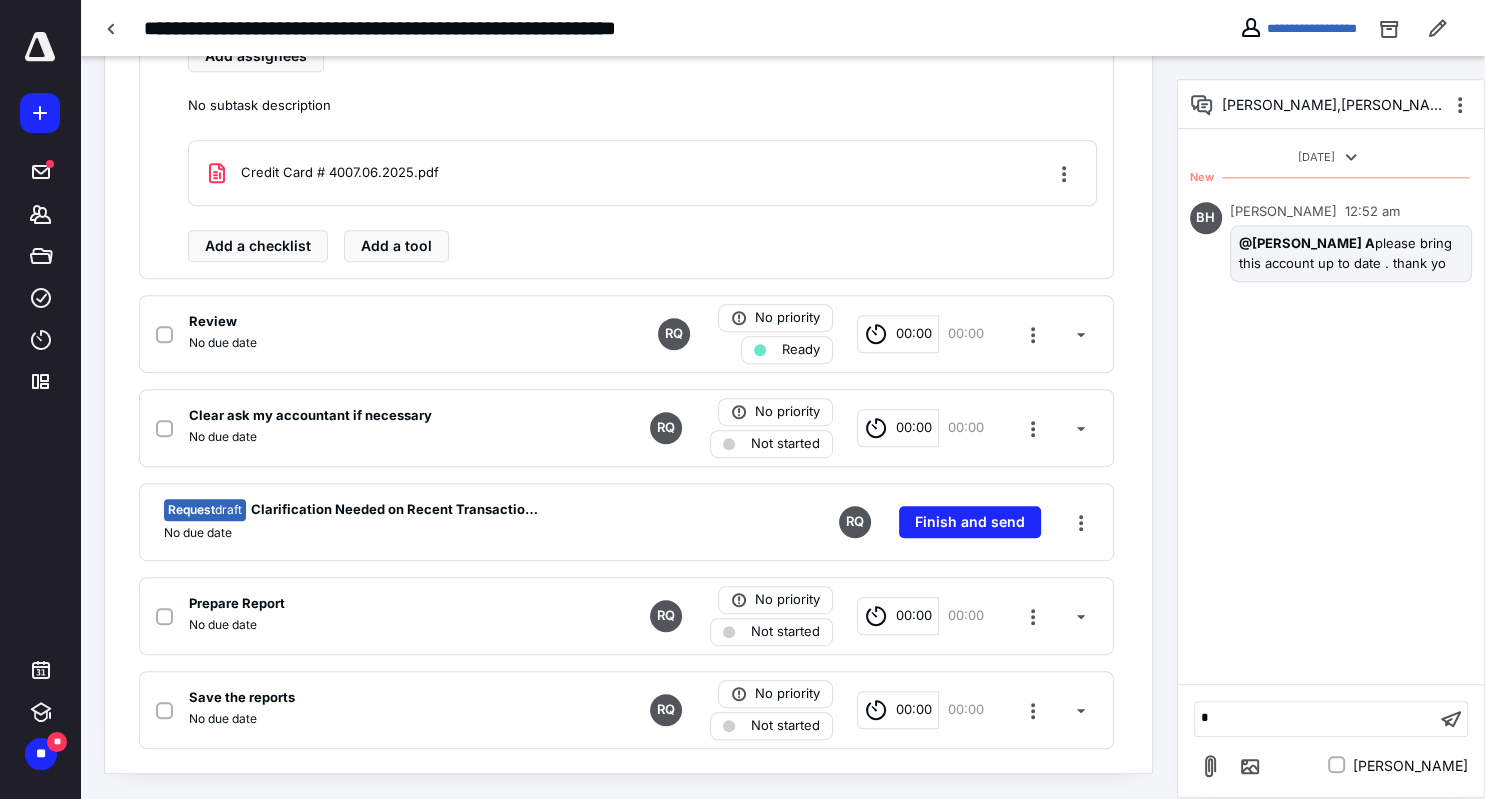 type 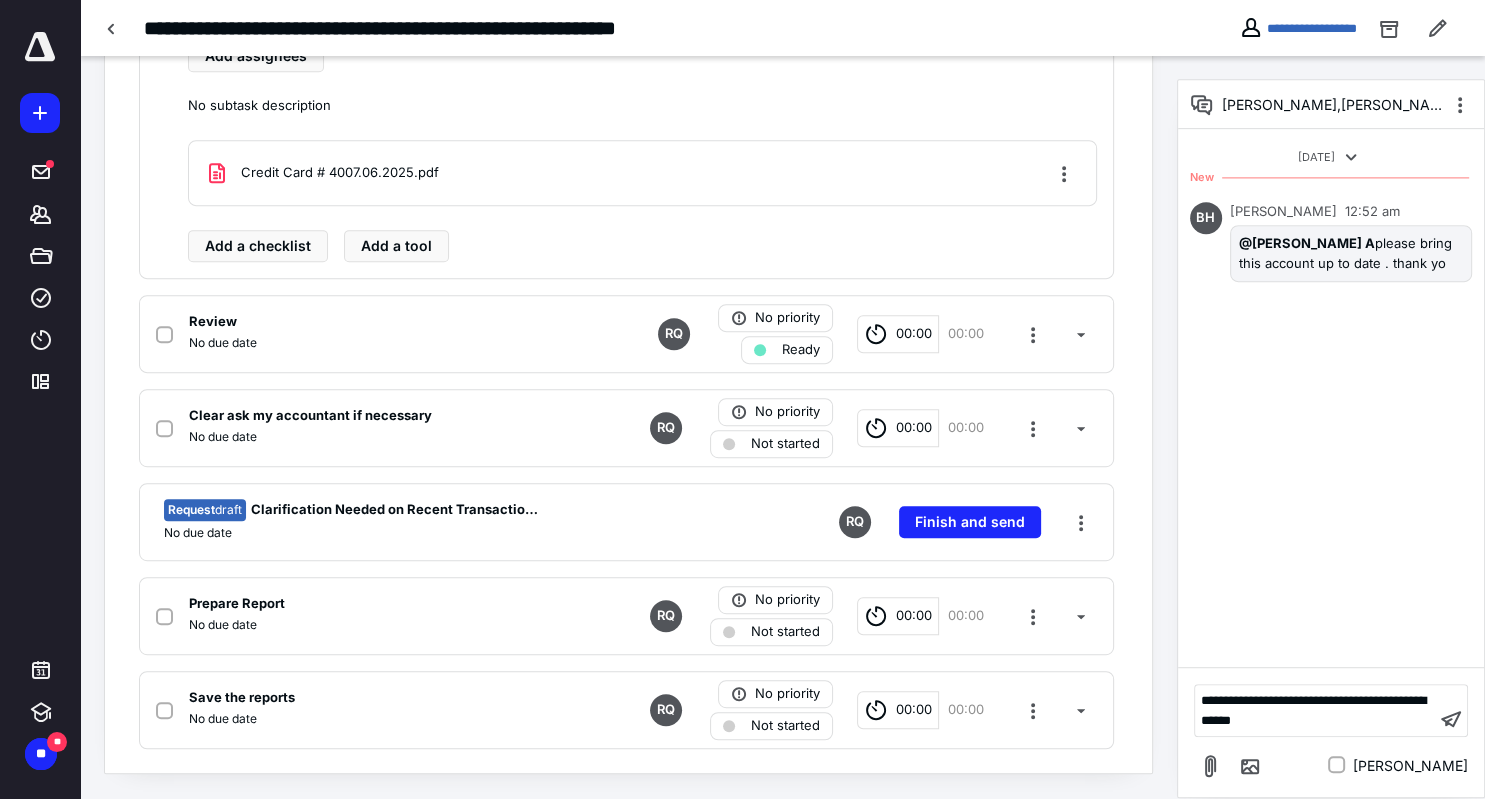click on "**********" at bounding box center (1313, 710) 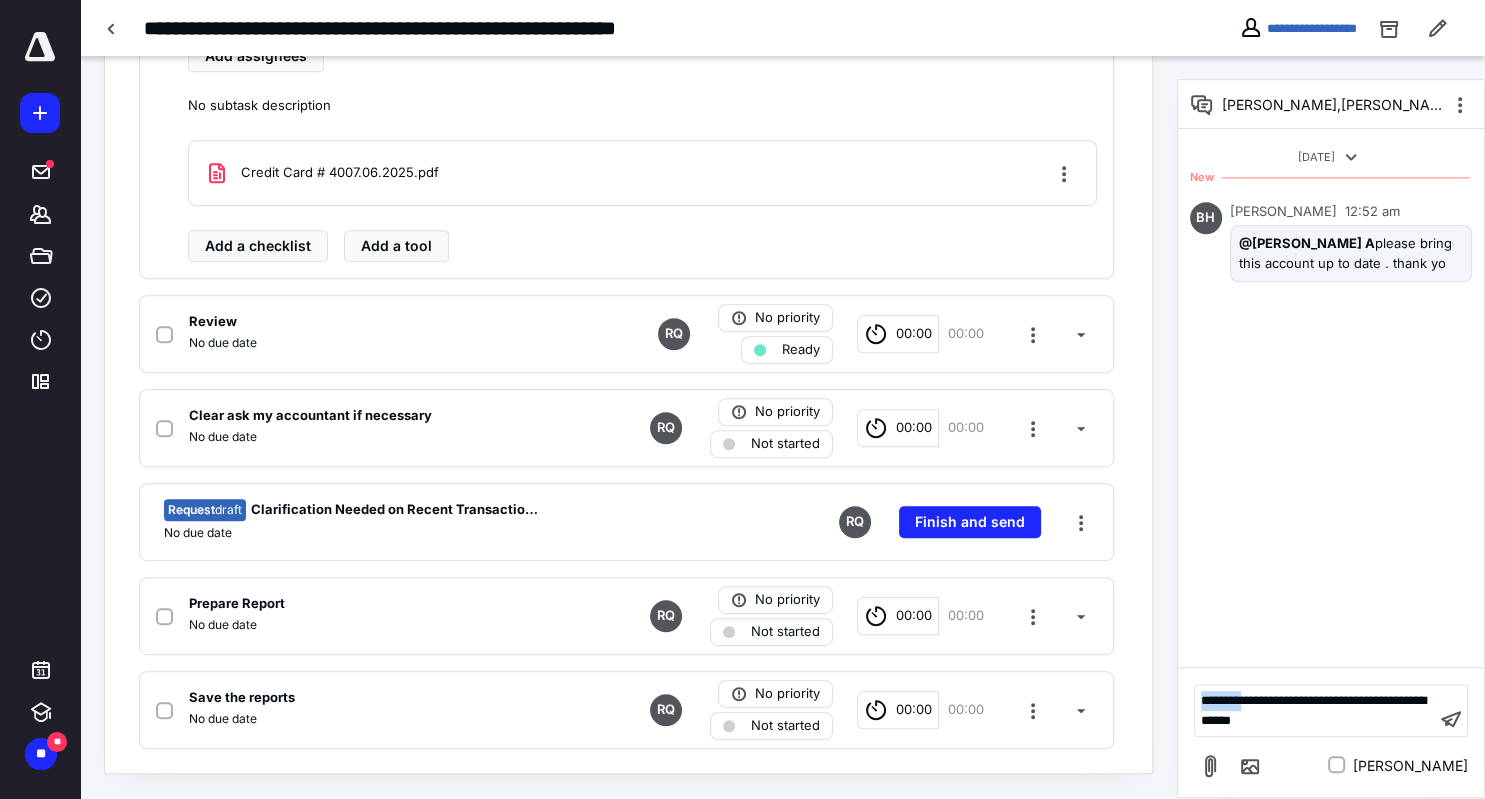 drag, startPoint x: 1254, startPoint y: 700, endPoint x: 1139, endPoint y: 698, distance: 115.01739 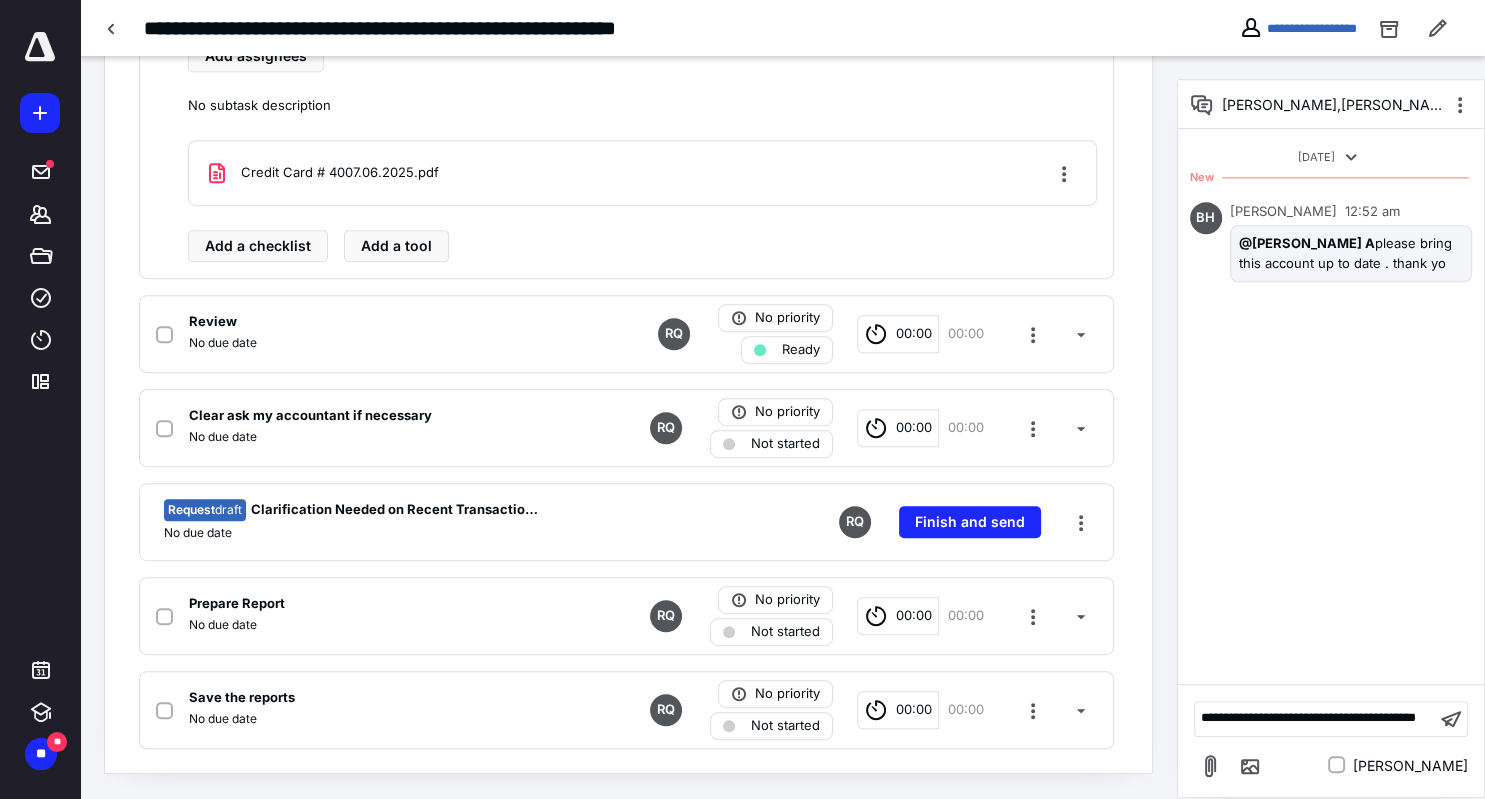 click on "**********" at bounding box center [1315, 718] 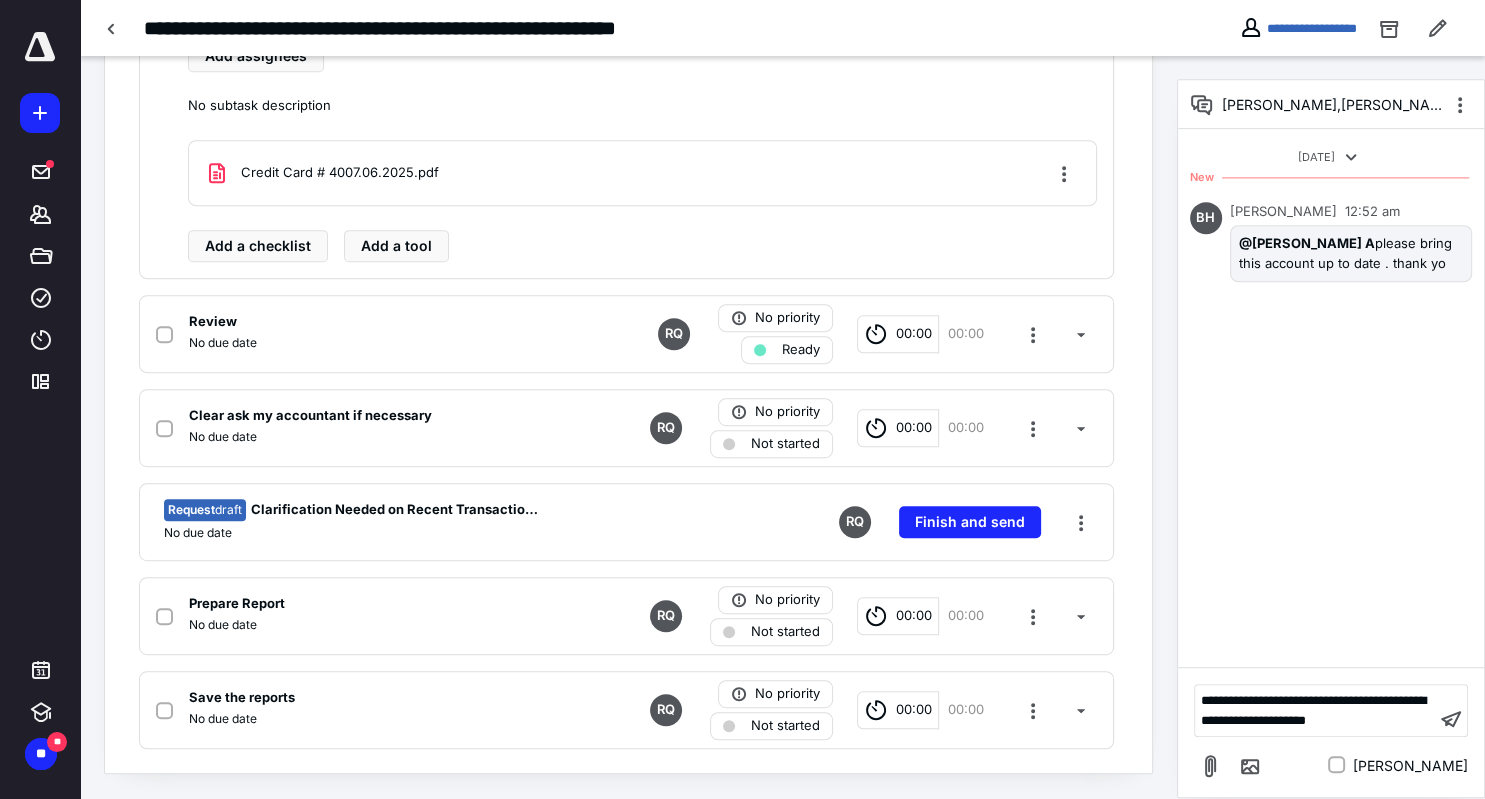 click on "**********" at bounding box center [1313, 710] 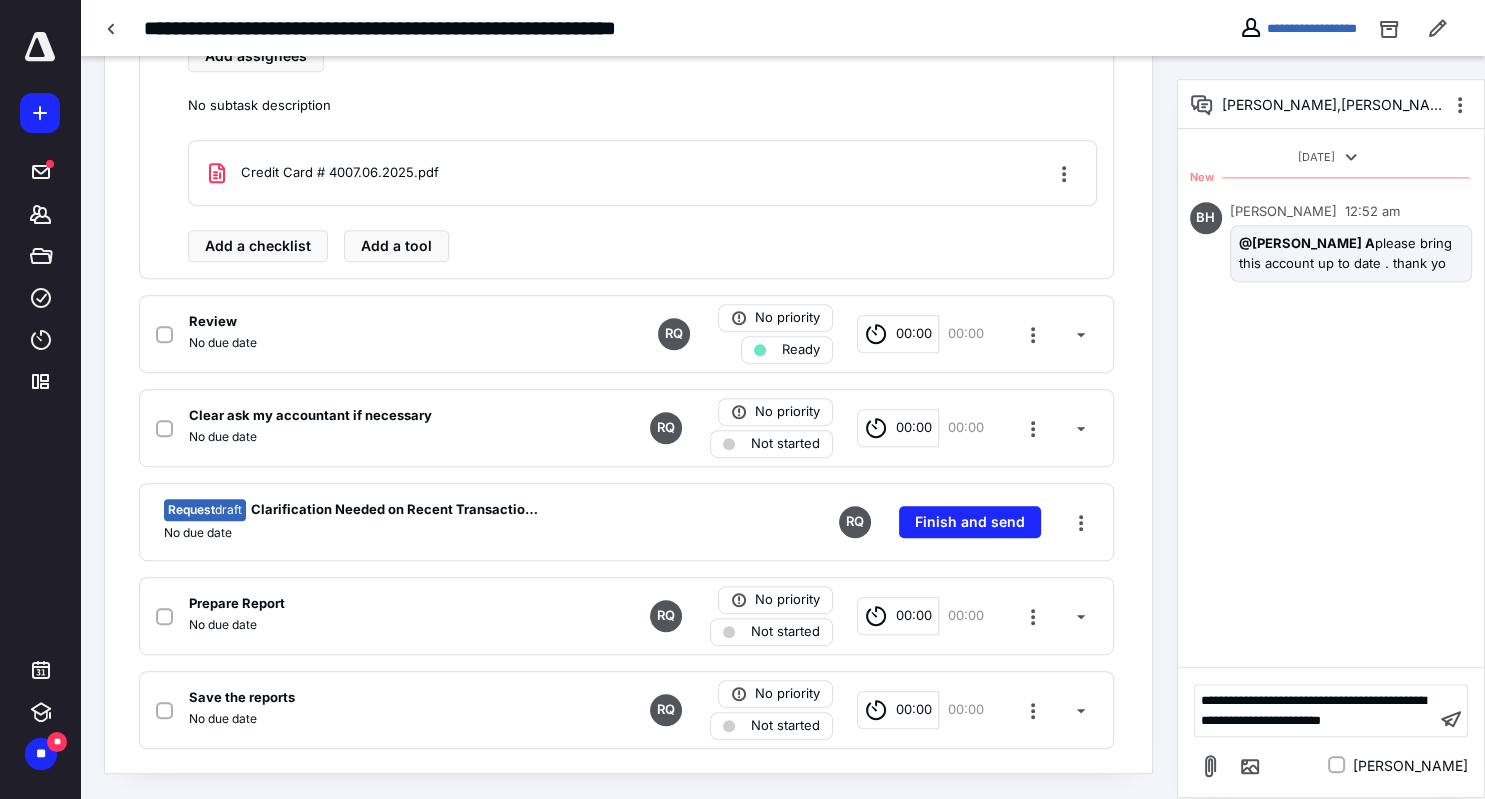 click on "**********" at bounding box center [1315, 710] 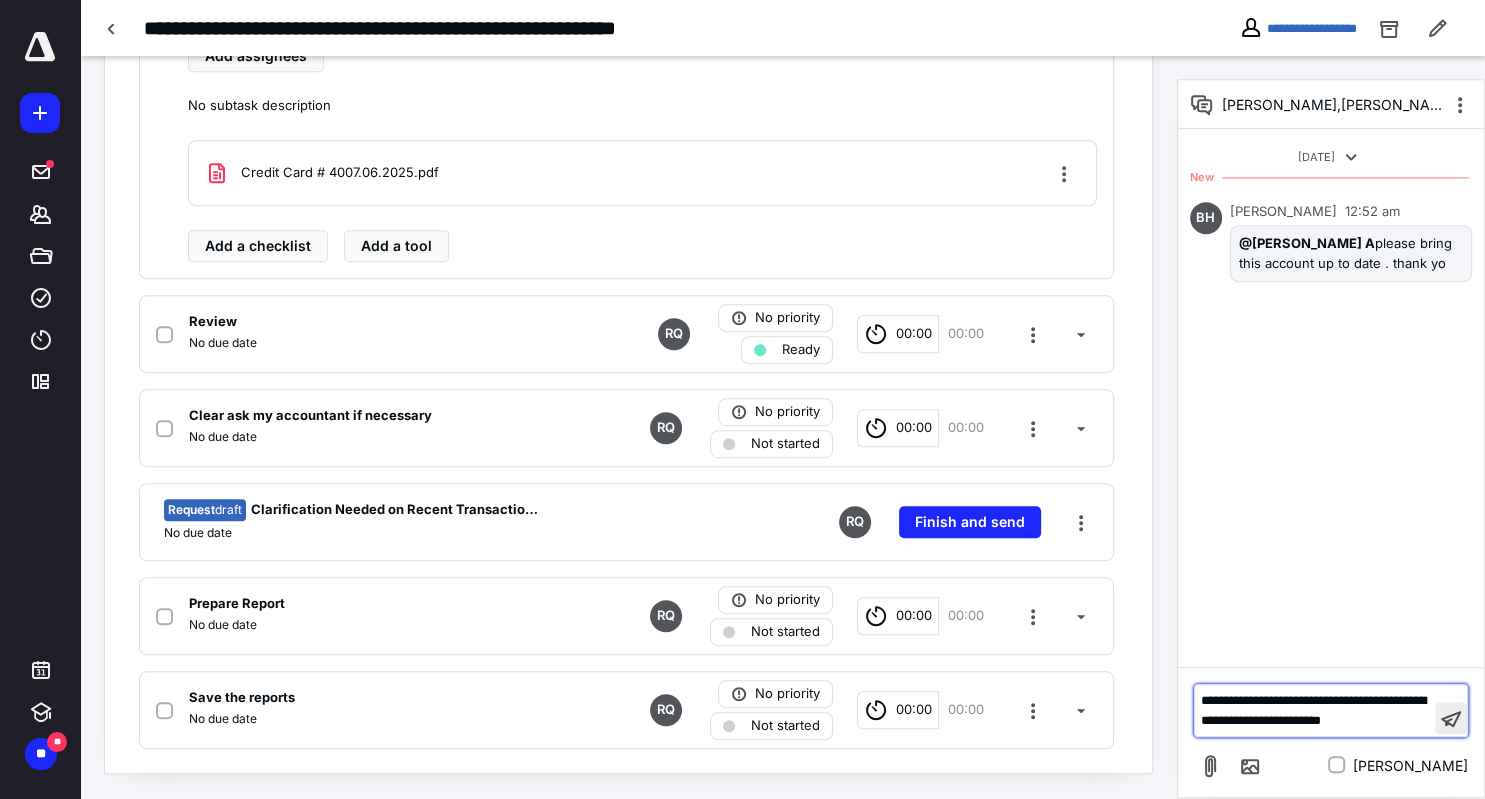 click at bounding box center [1451, 718] 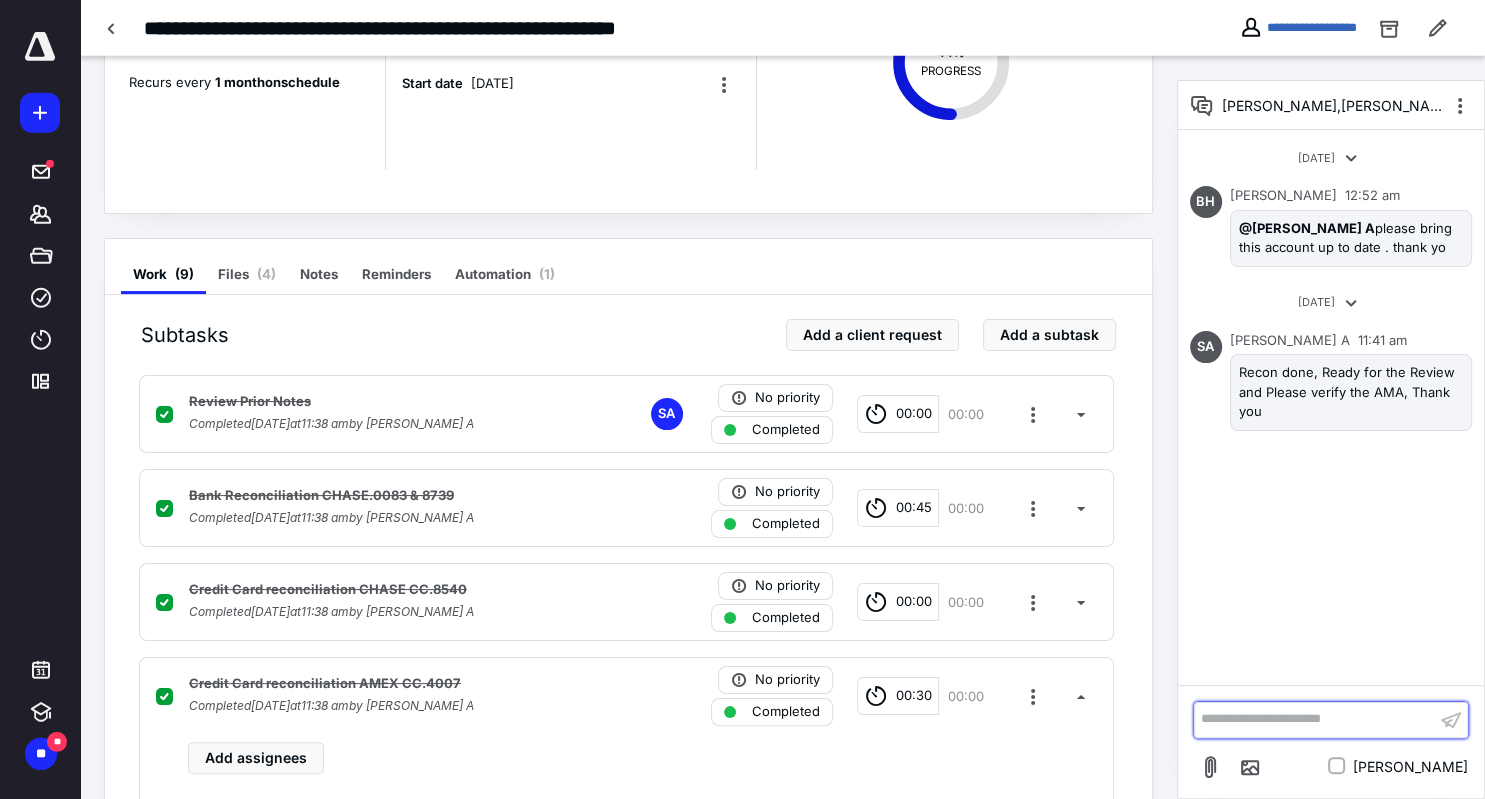 scroll, scrollTop: 0, scrollLeft: 0, axis: both 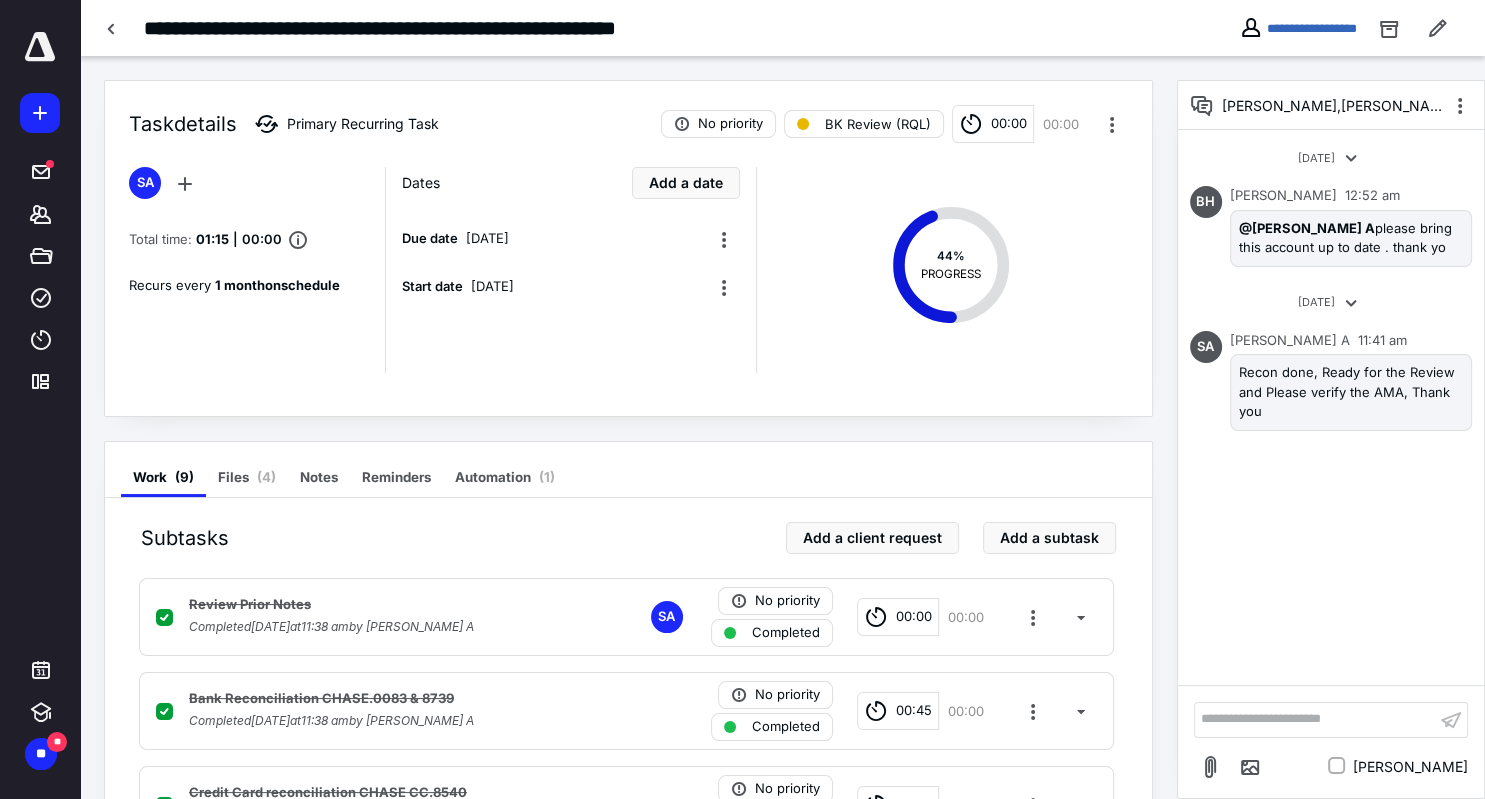 click on "Task  details  Primary Recurring Task No priority BK Review (RQL) 00:00 00:00 SA Total time: 01:15 | 00:00 Recurs every   1   month  on  schedule Dates Add a date Due date 28 July 2025 Start date 1 July 2025 44 % PROGRESS" at bounding box center (628, 248) 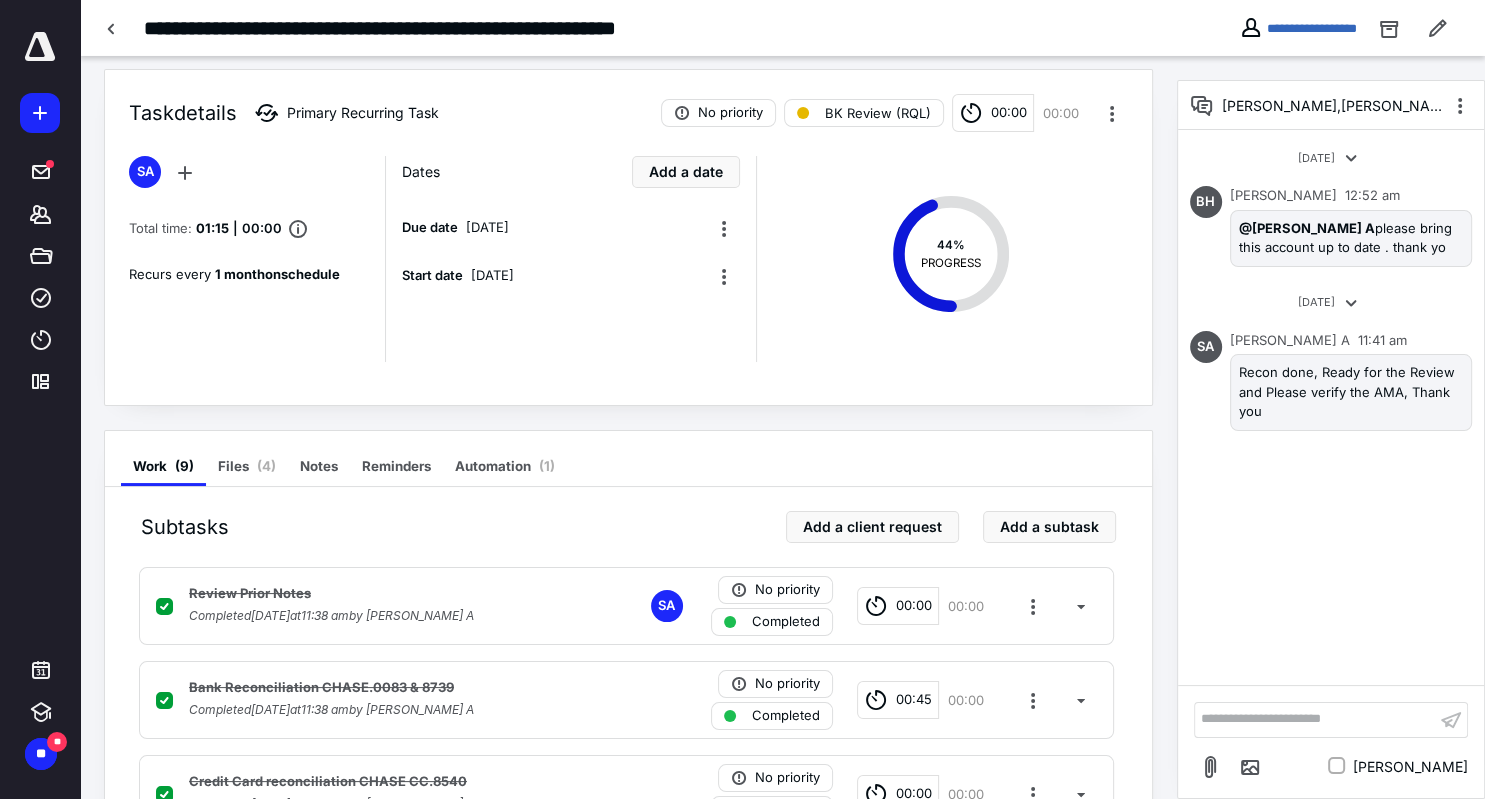 scroll, scrollTop: 0, scrollLeft: 0, axis: both 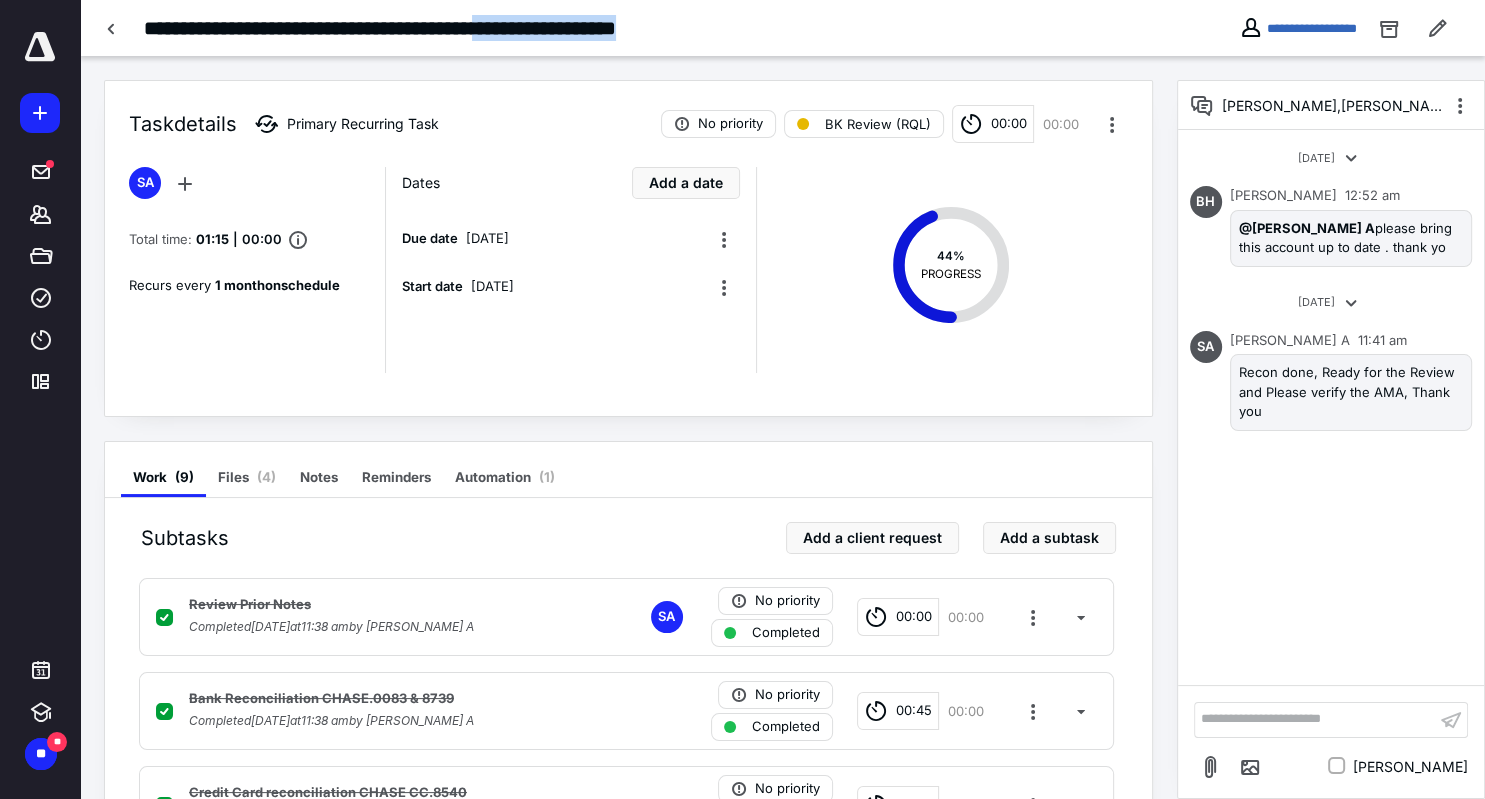 drag, startPoint x: 589, startPoint y: 28, endPoint x: 793, endPoint y: 32, distance: 204.03922 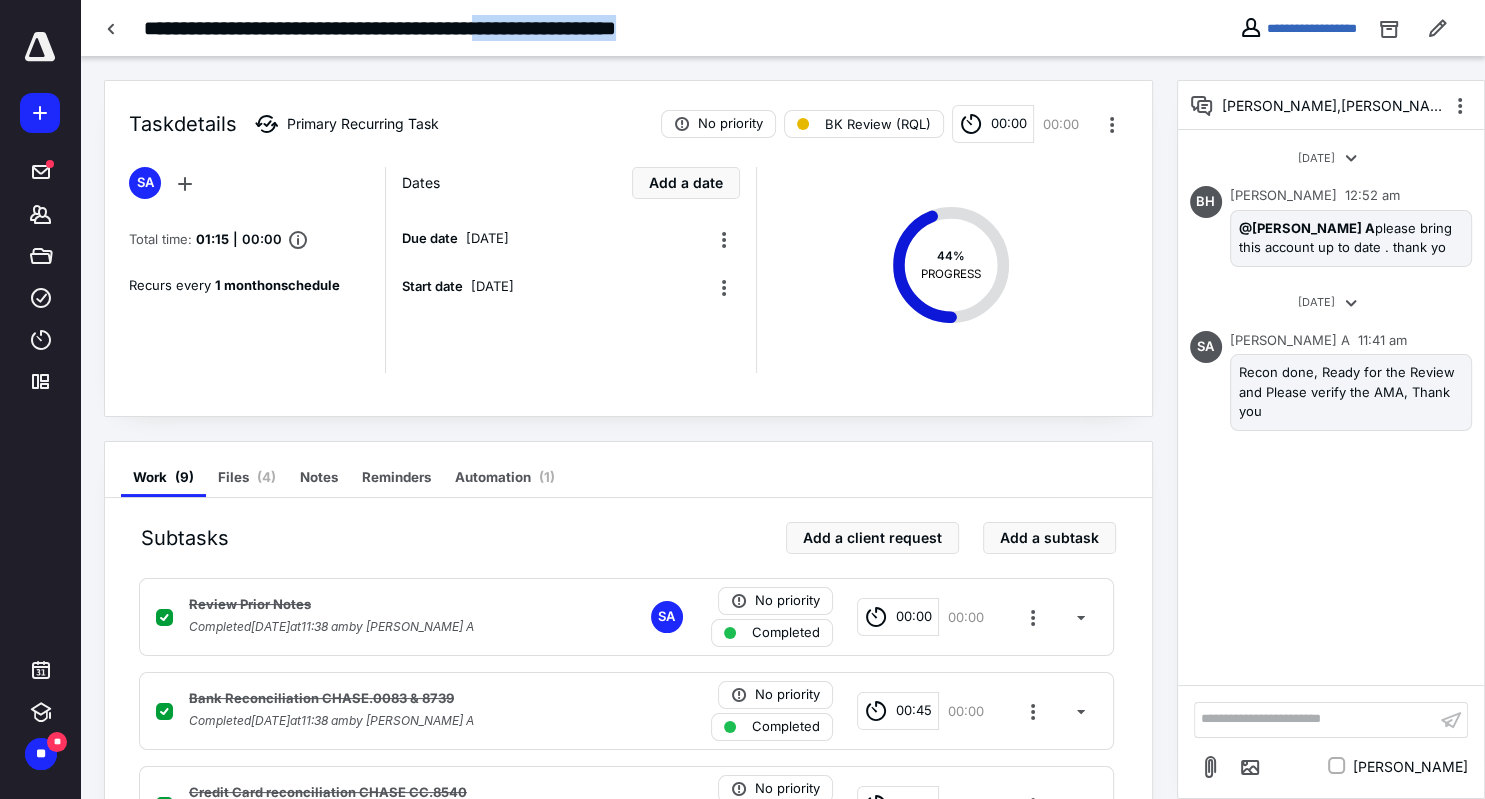 click on "**********" at bounding box center (459, 28) 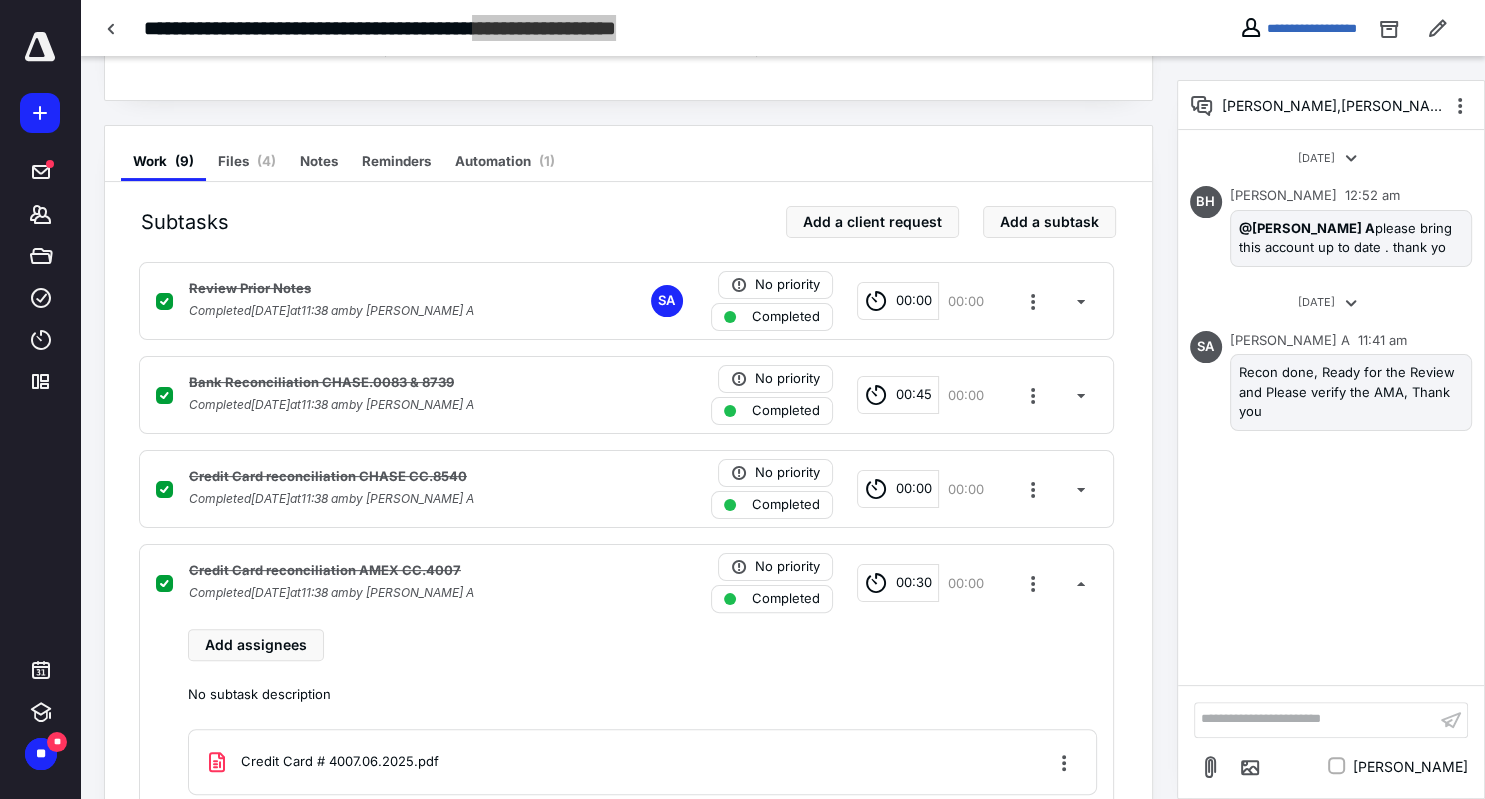 scroll, scrollTop: 0, scrollLeft: 0, axis: both 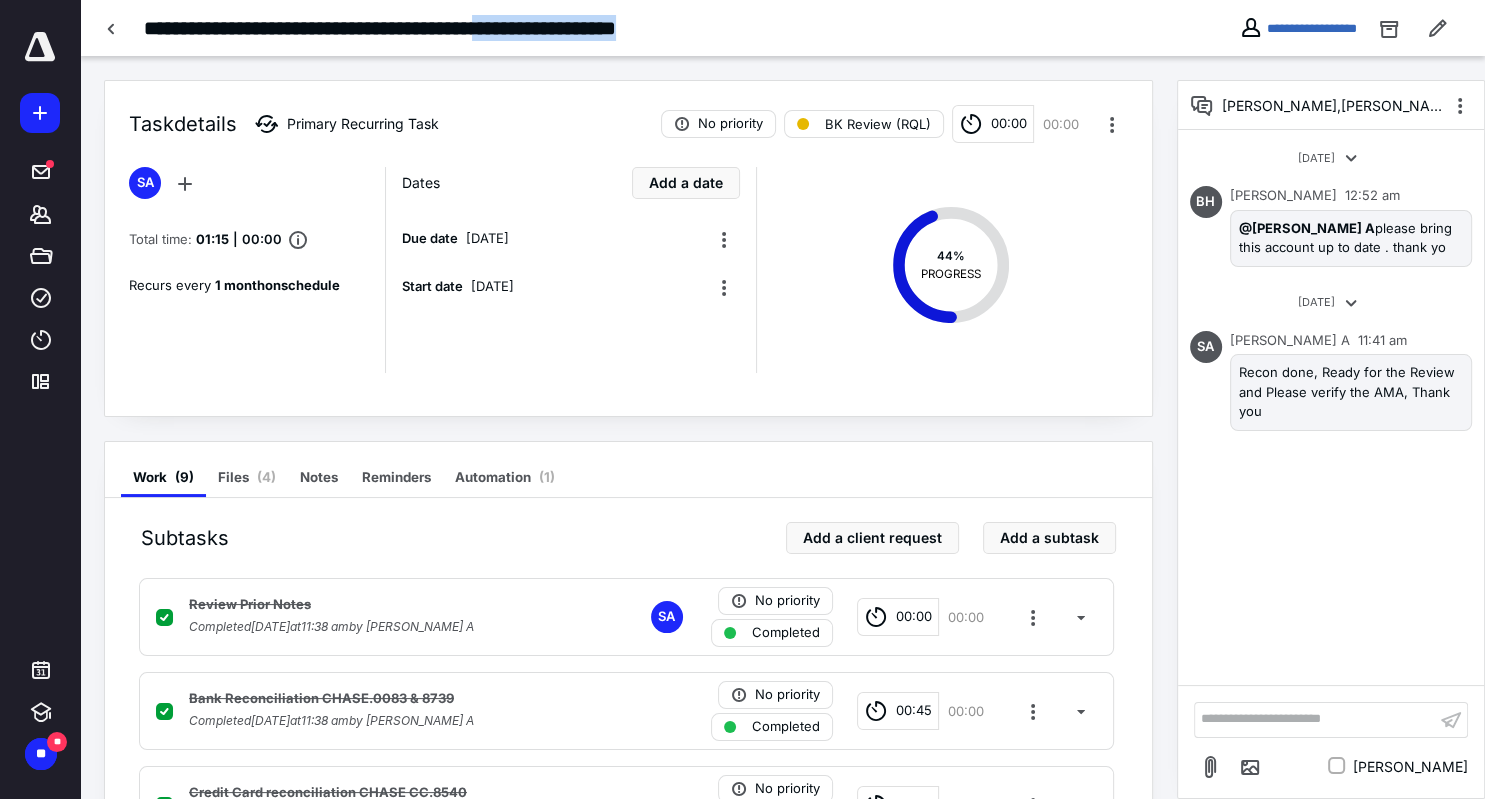 click at bounding box center (40, 47) 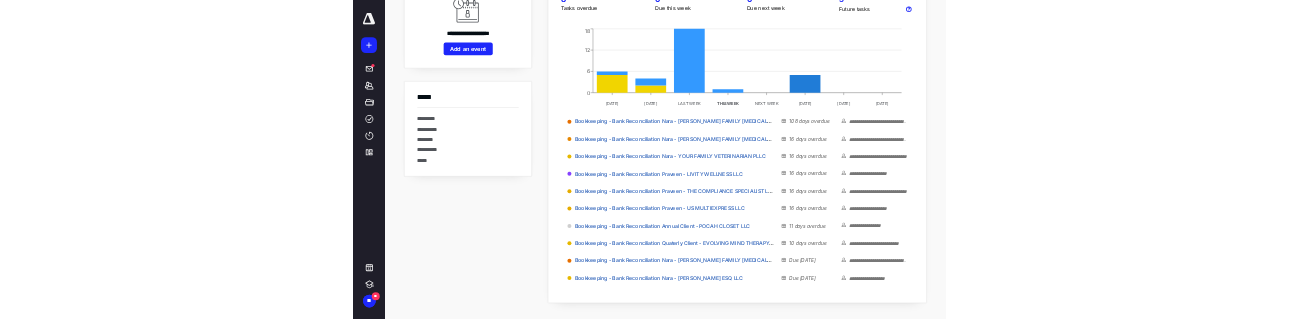 scroll, scrollTop: 0, scrollLeft: 0, axis: both 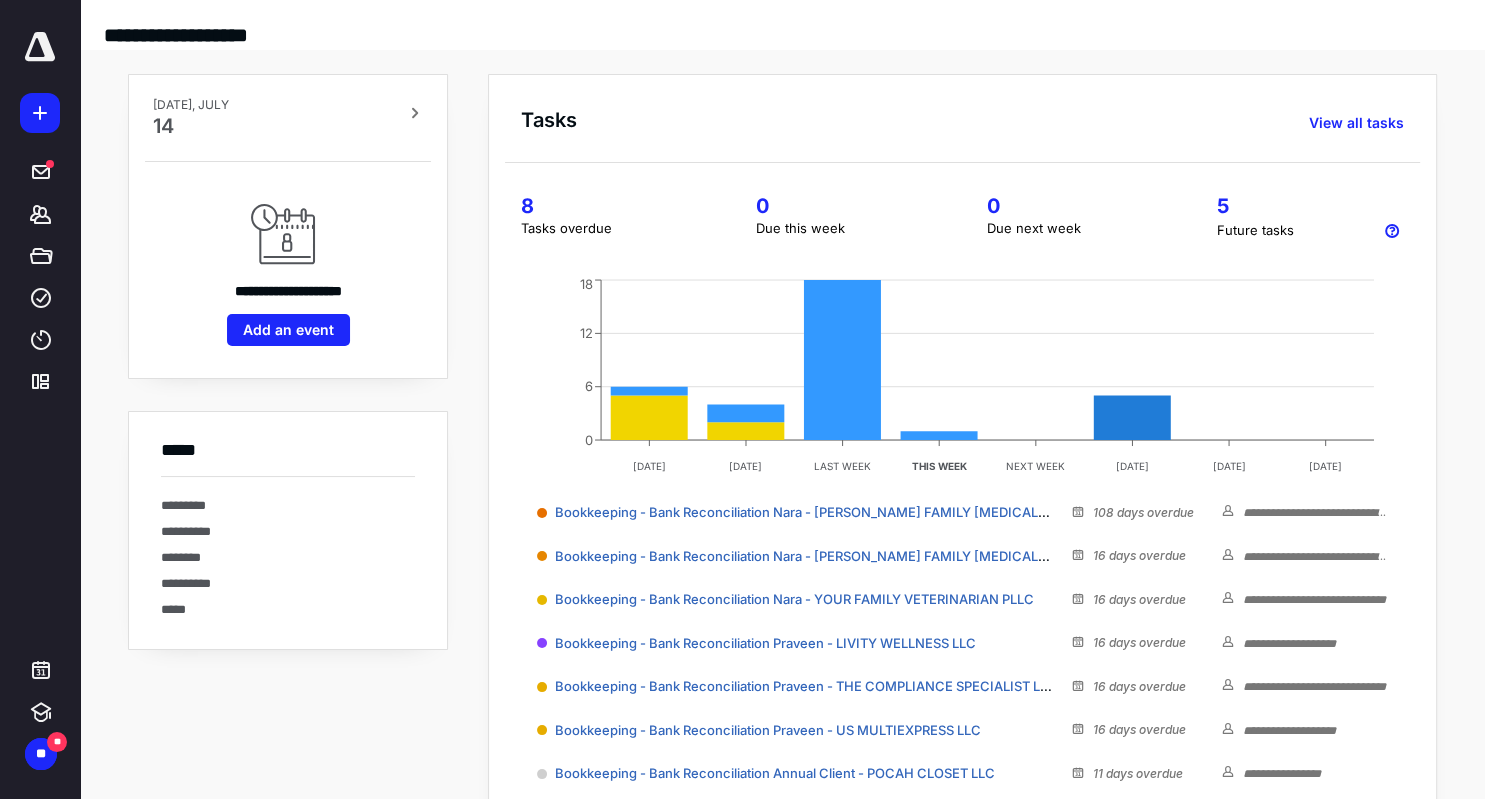 click at bounding box center [40, 47] 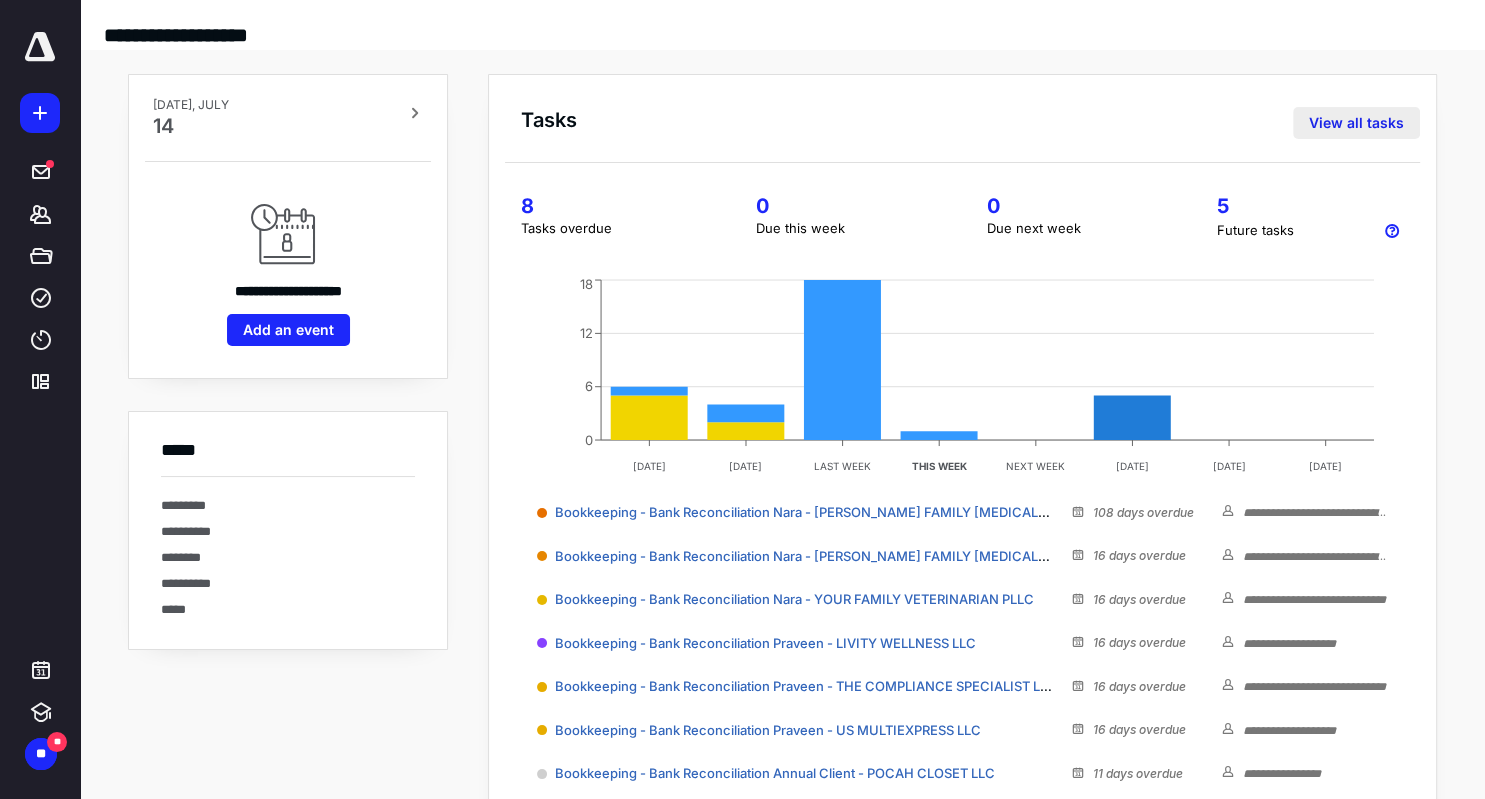 click on "View all tasks" at bounding box center (1356, 123) 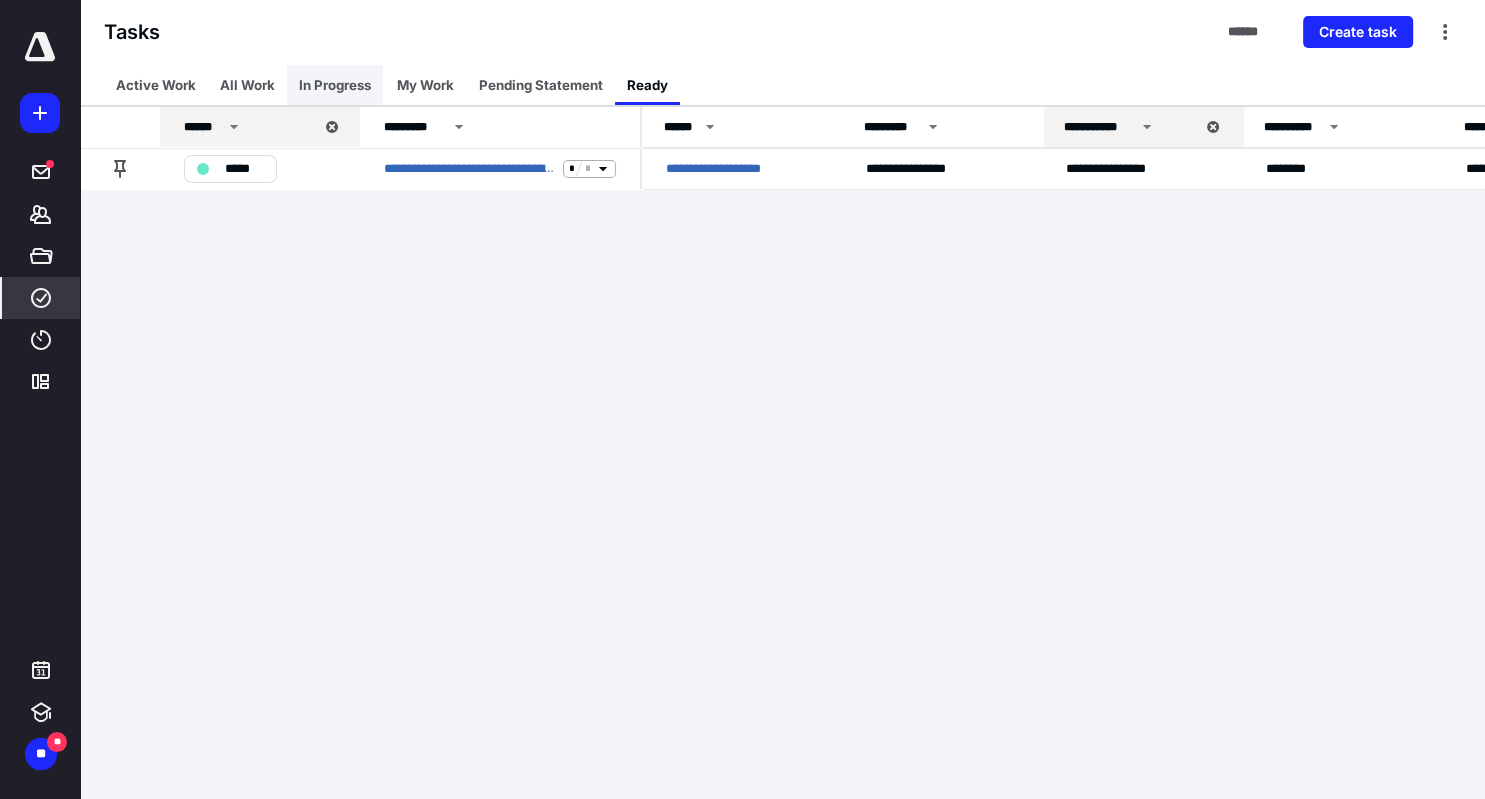 click on "In Progress" at bounding box center [335, 85] 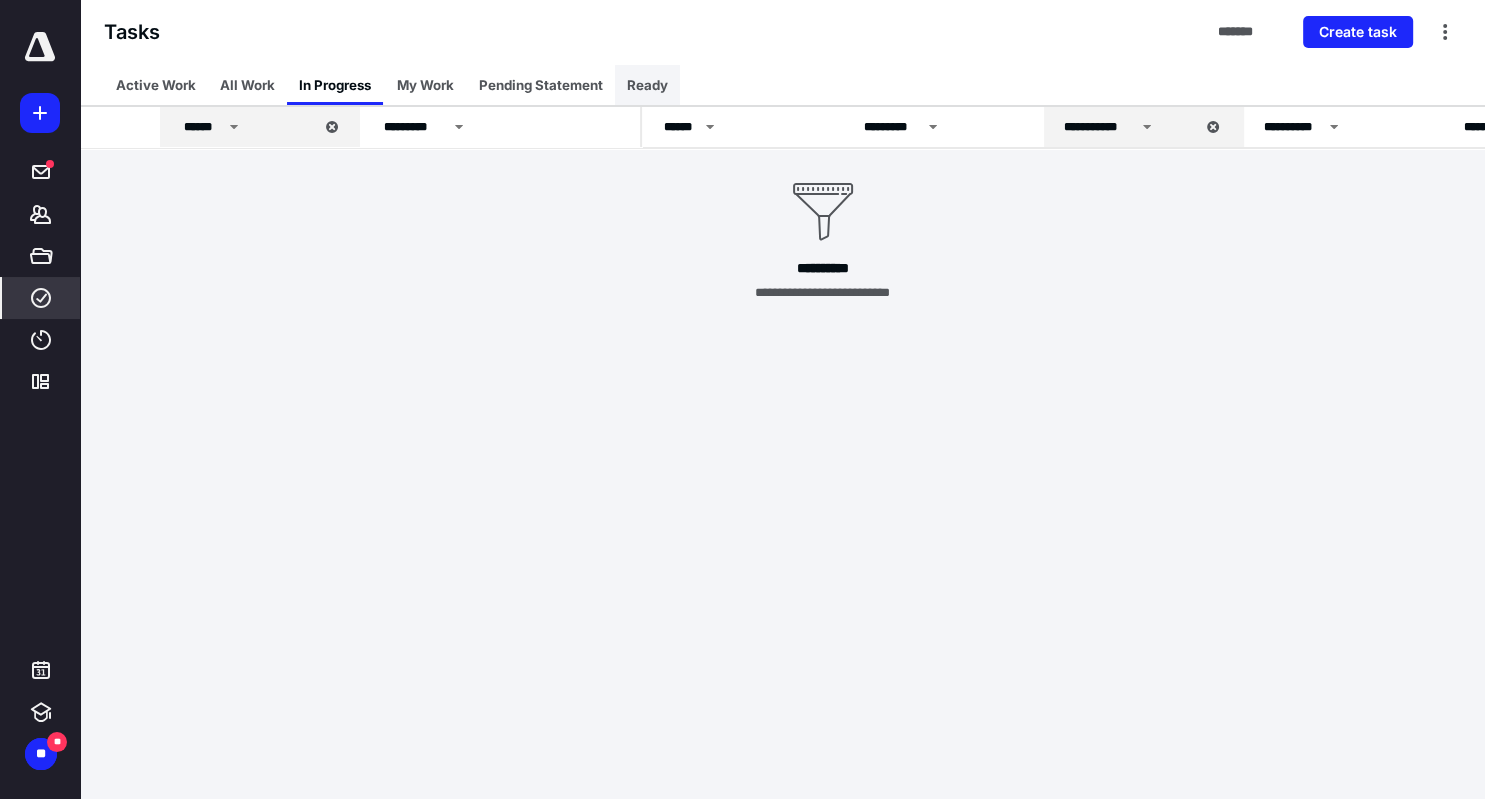 click on "Ready" at bounding box center [647, 85] 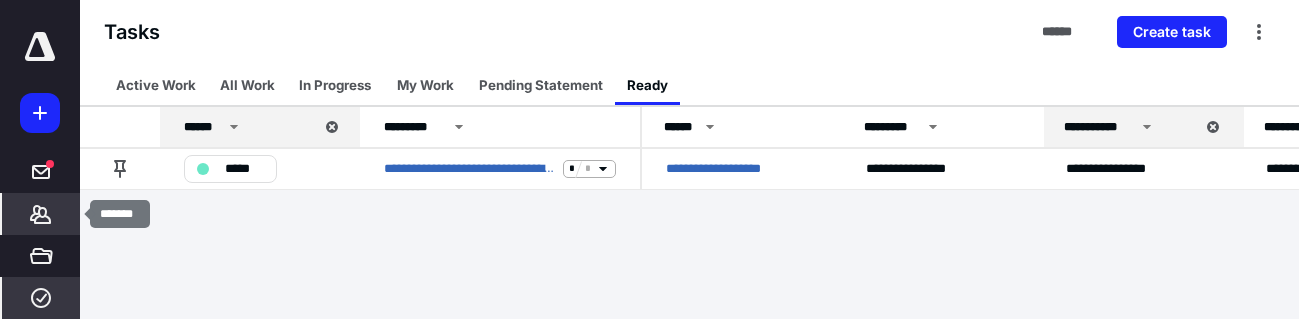 click 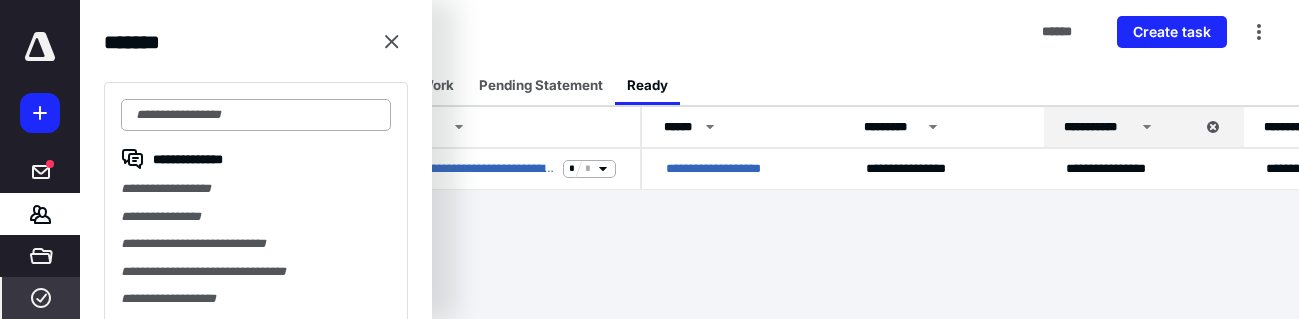 click at bounding box center (256, 115) 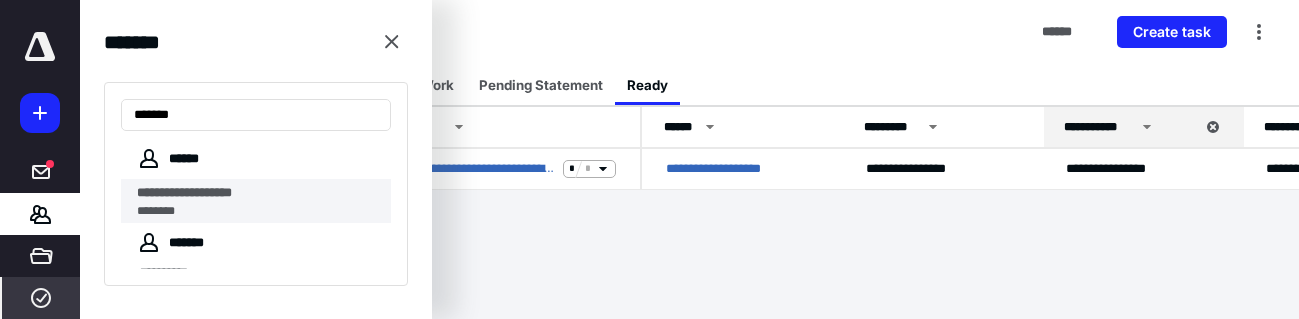 type on "******" 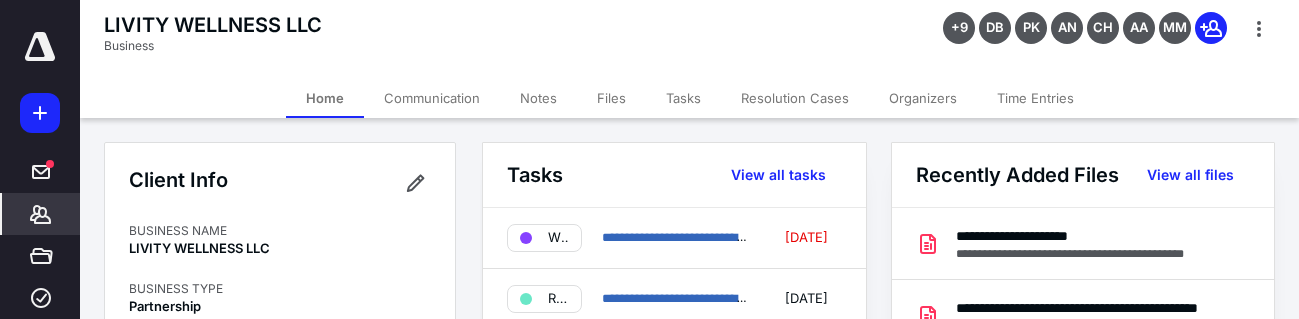 click at bounding box center (40, 47) 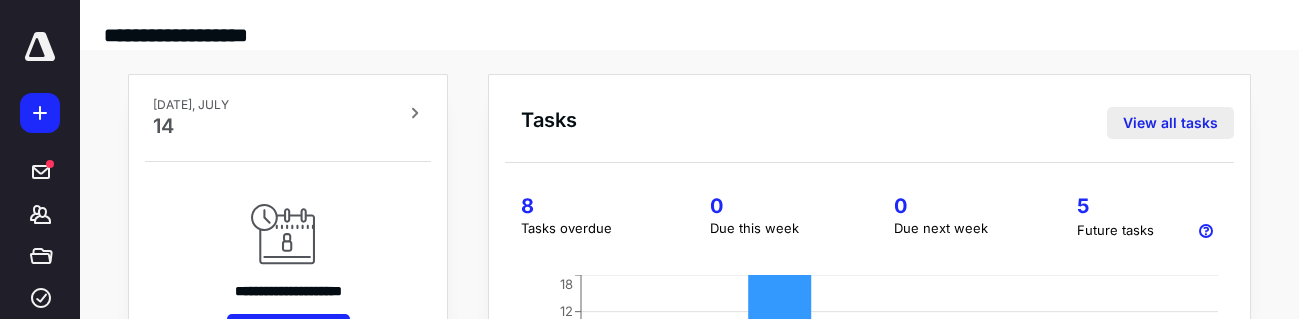 click on "View all tasks" at bounding box center (1170, 123) 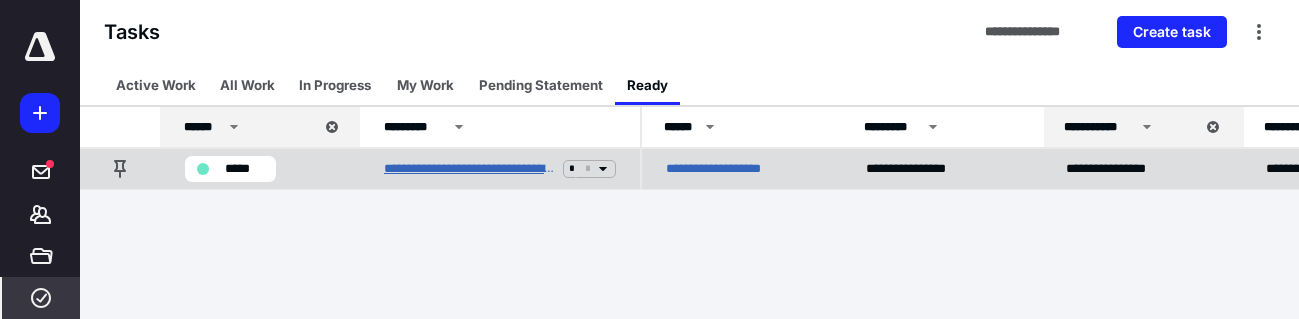 click on "**********" at bounding box center [469, 169] 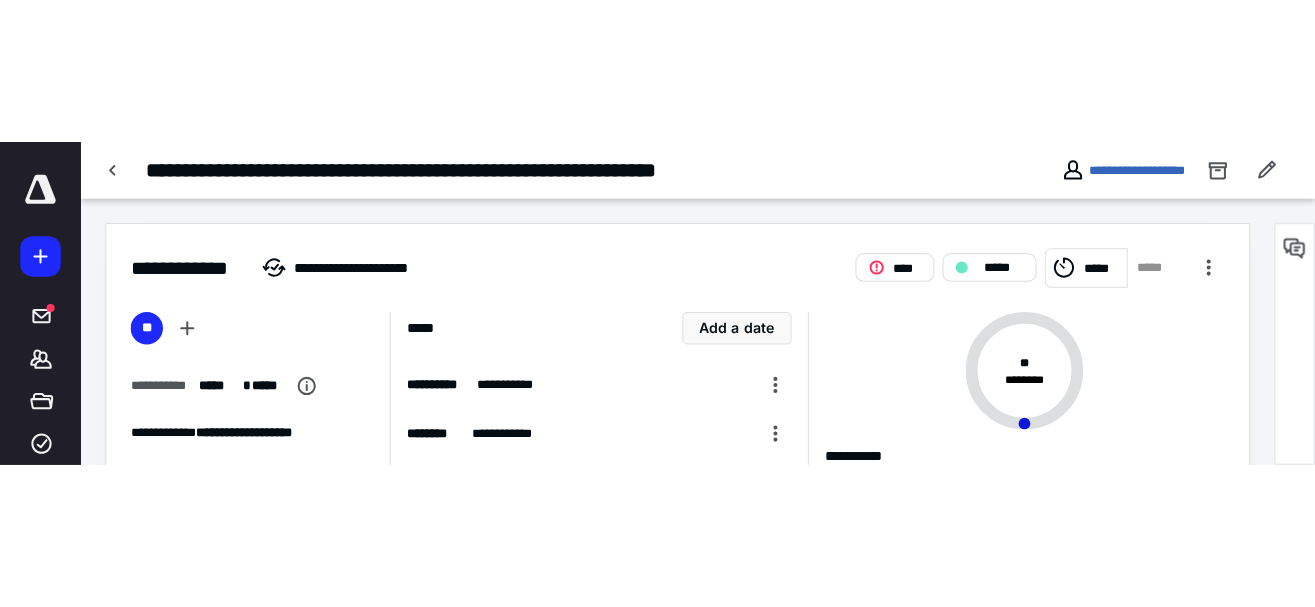 scroll, scrollTop: 408, scrollLeft: 0, axis: vertical 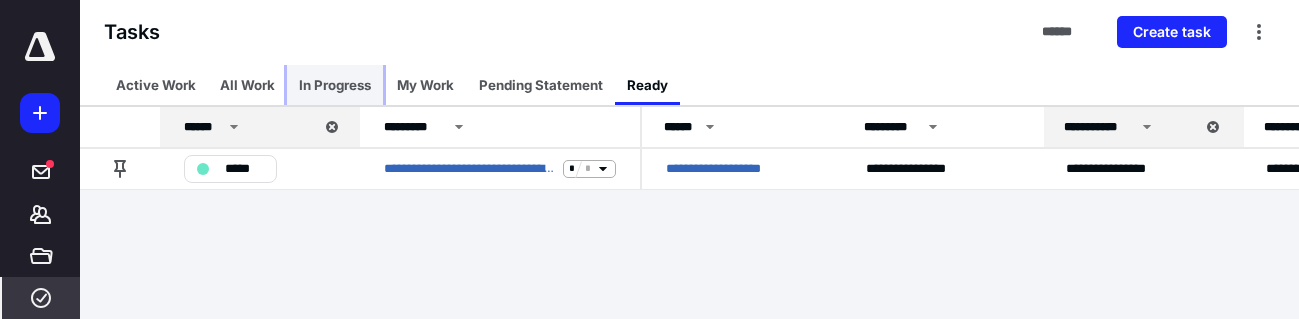 click on "In Progress" at bounding box center [335, 85] 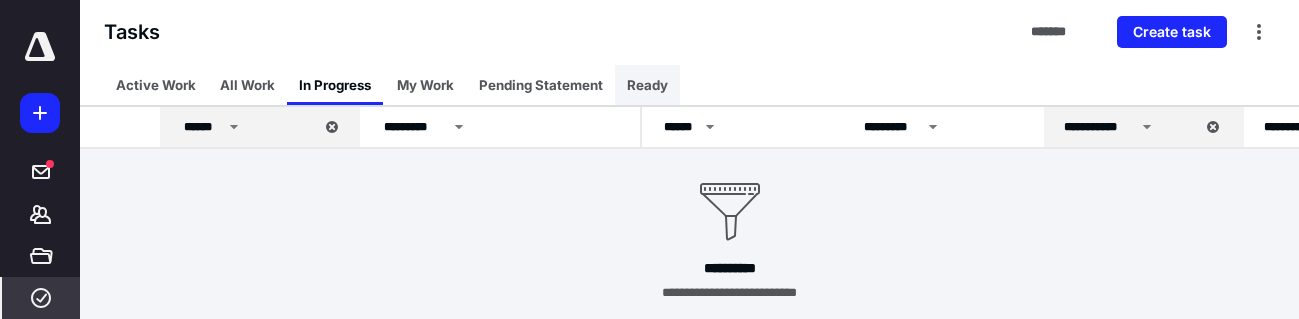 click on "Ready" at bounding box center (647, 85) 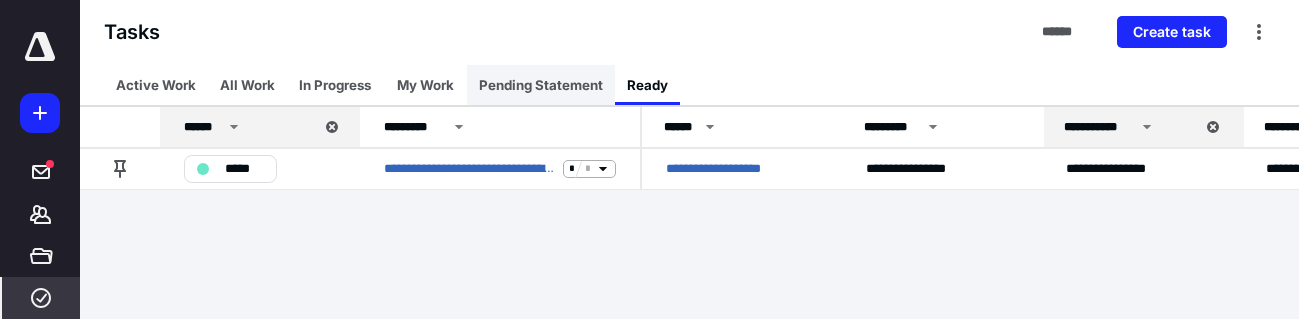 click on "Pending Statement" at bounding box center (541, 85) 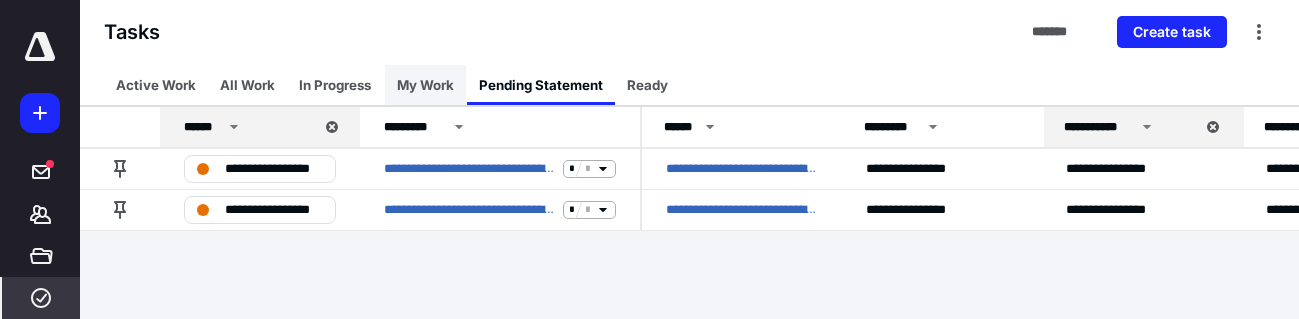 click on "My Work" at bounding box center [425, 85] 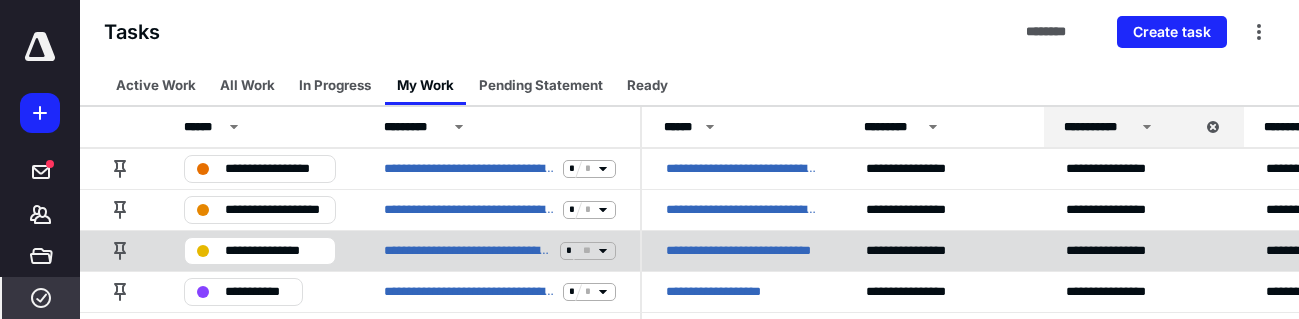 scroll, scrollTop: 387, scrollLeft: 0, axis: vertical 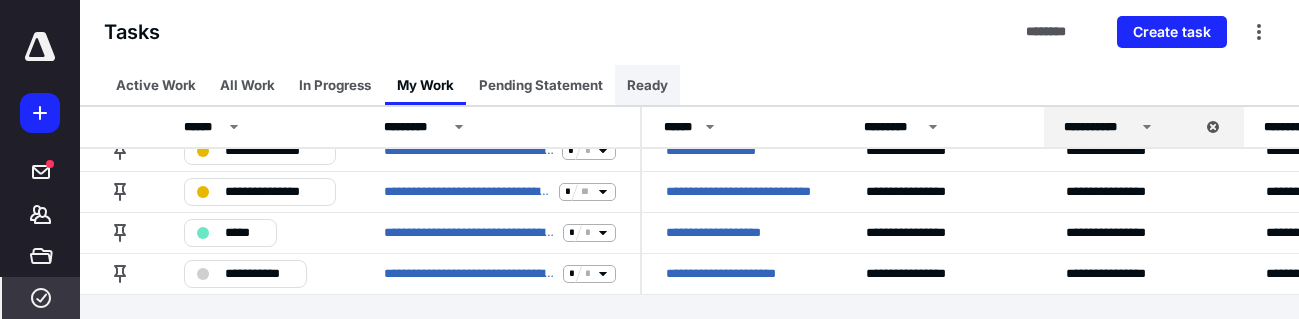 click on "Ready" at bounding box center (647, 85) 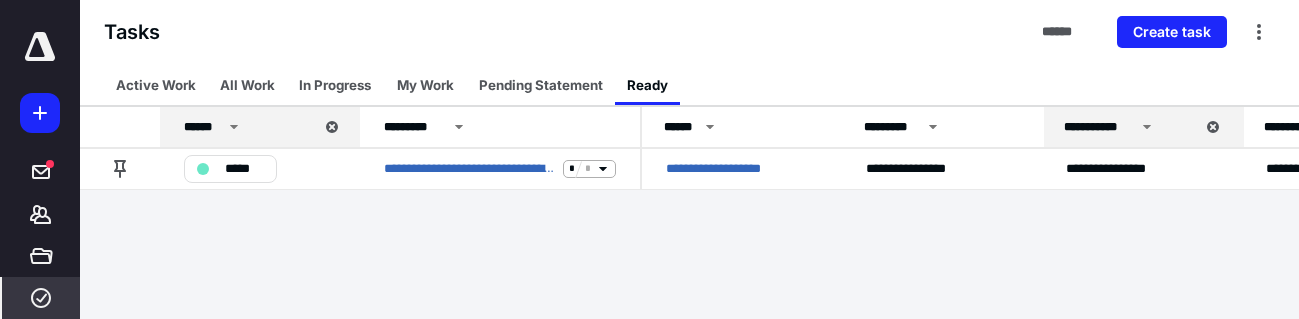 scroll, scrollTop: 0, scrollLeft: 0, axis: both 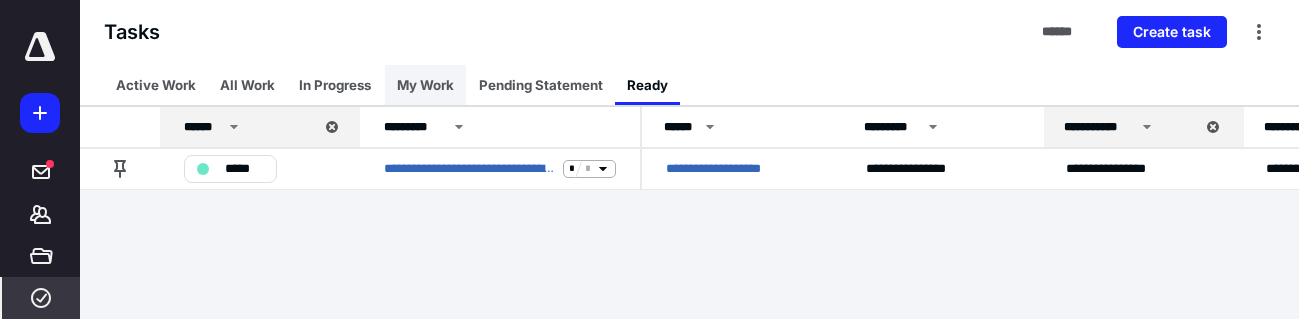 click on "My Work" at bounding box center (425, 85) 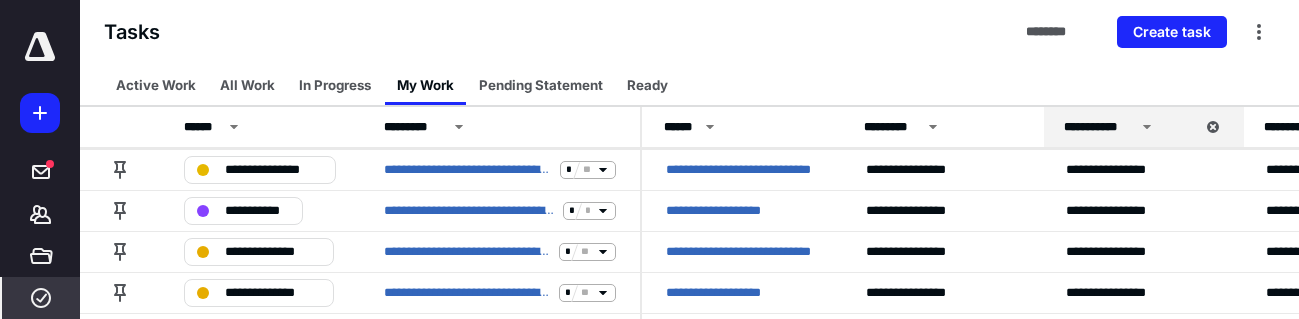 scroll, scrollTop: 0, scrollLeft: 0, axis: both 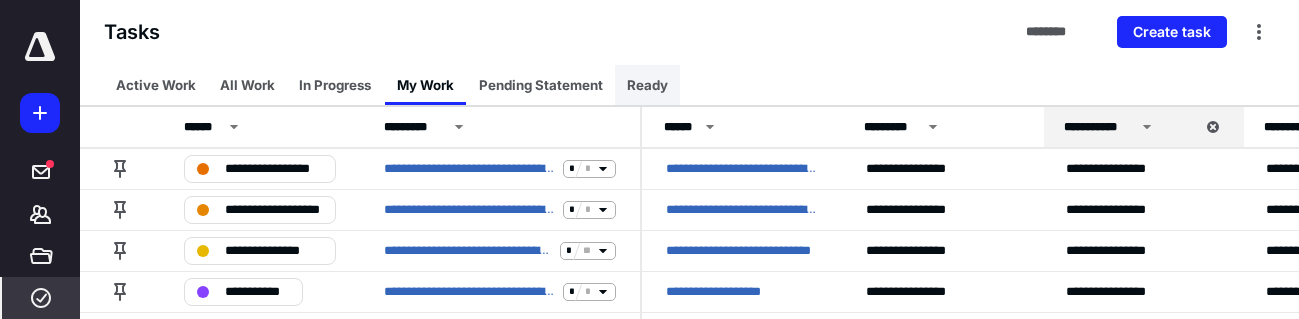 click on "Ready" at bounding box center [647, 85] 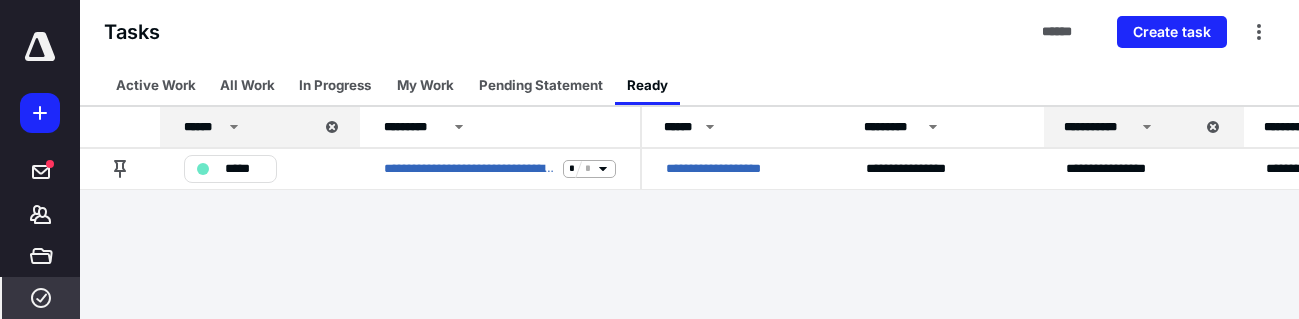 click on "Tasks ****** Create task" at bounding box center (689, 32) 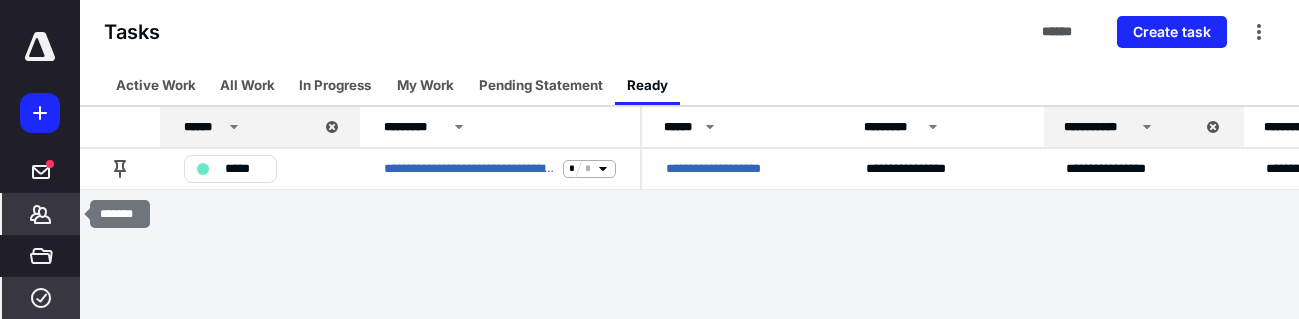 click 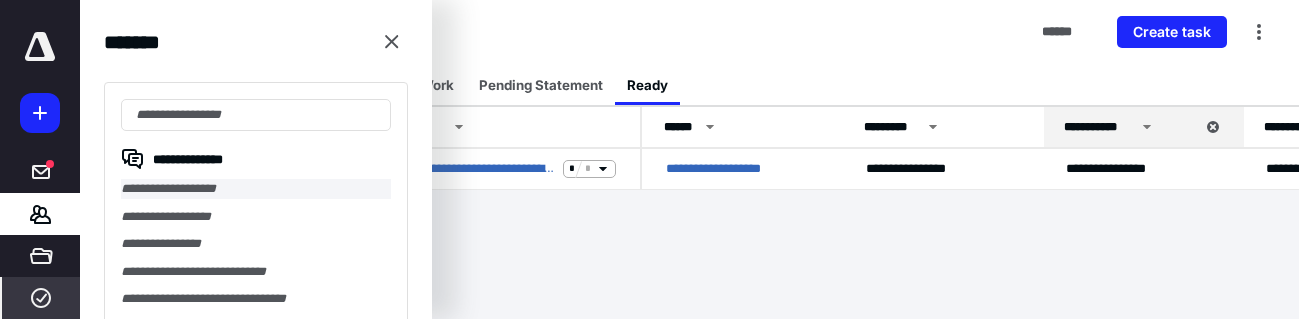 click on "**********" at bounding box center [256, 189] 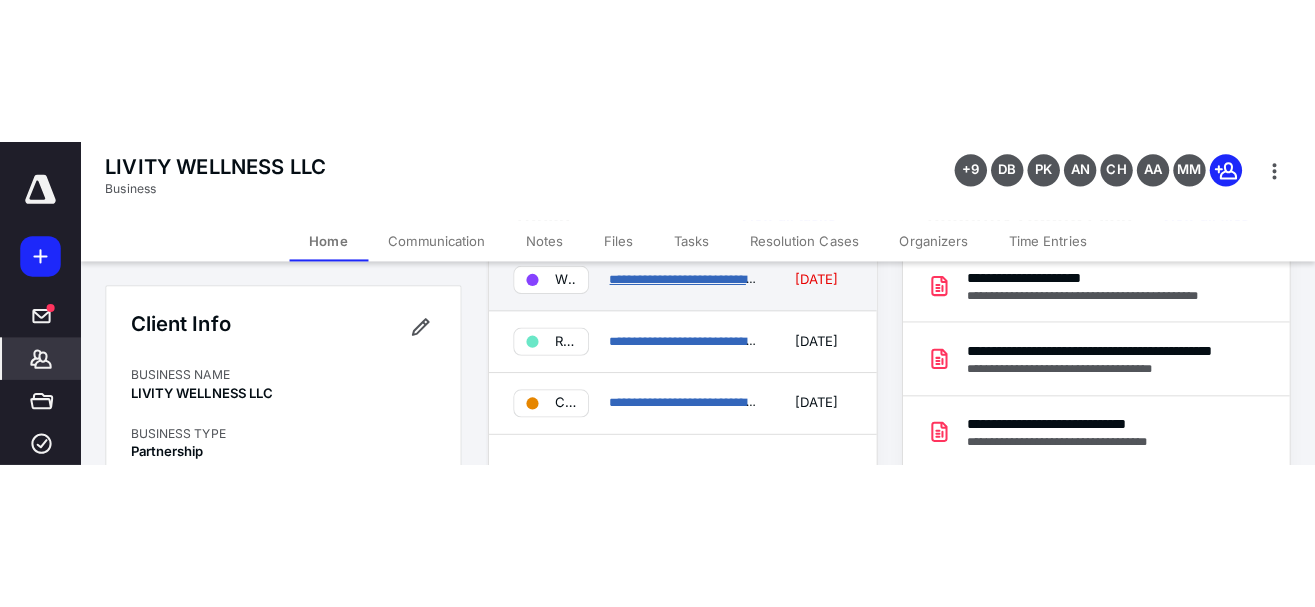 scroll, scrollTop: 0, scrollLeft: 0, axis: both 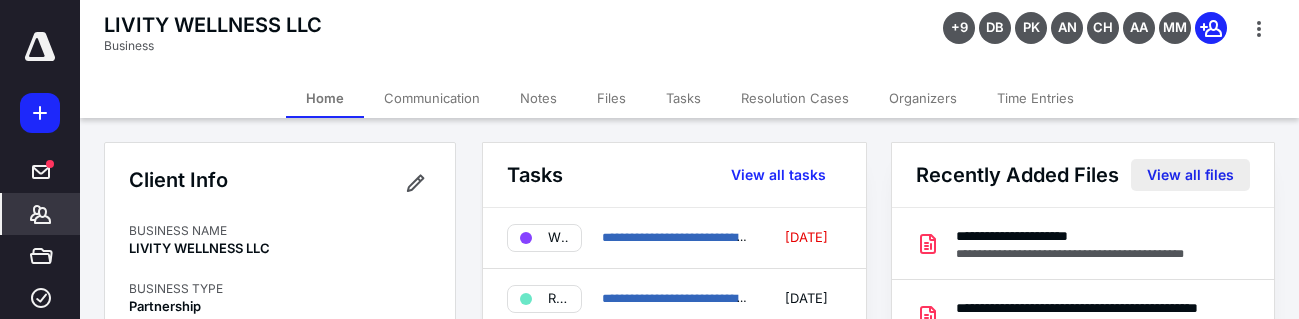 click on "View all files" at bounding box center (1190, 175) 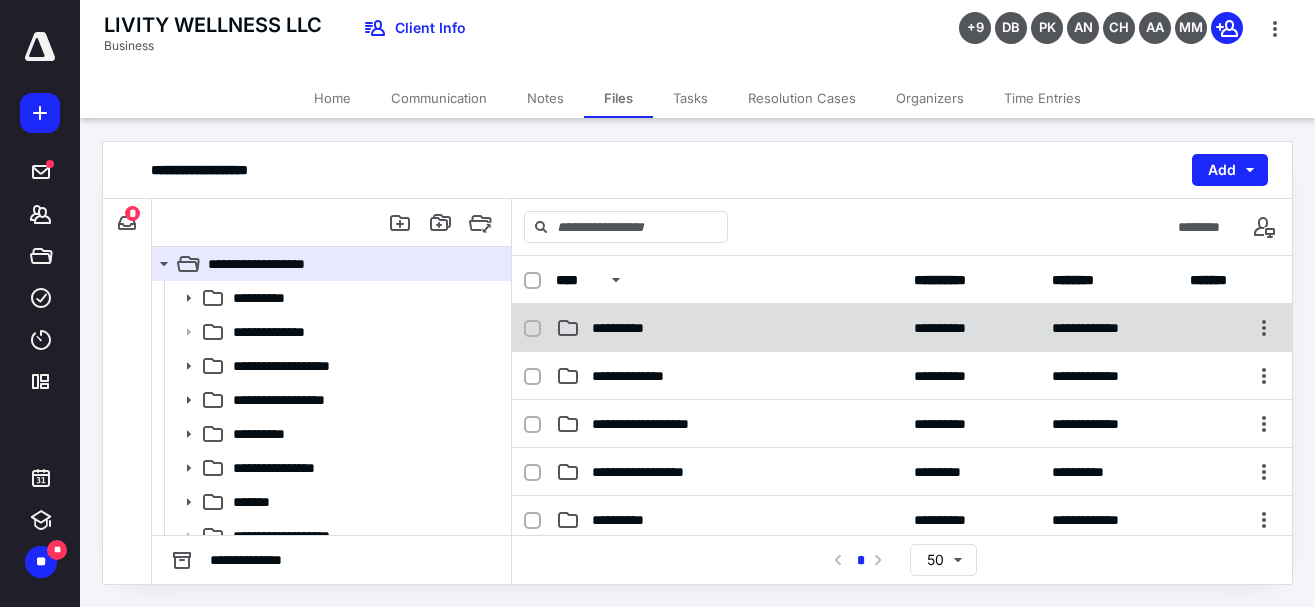 click on "**********" at bounding box center [629, 328] 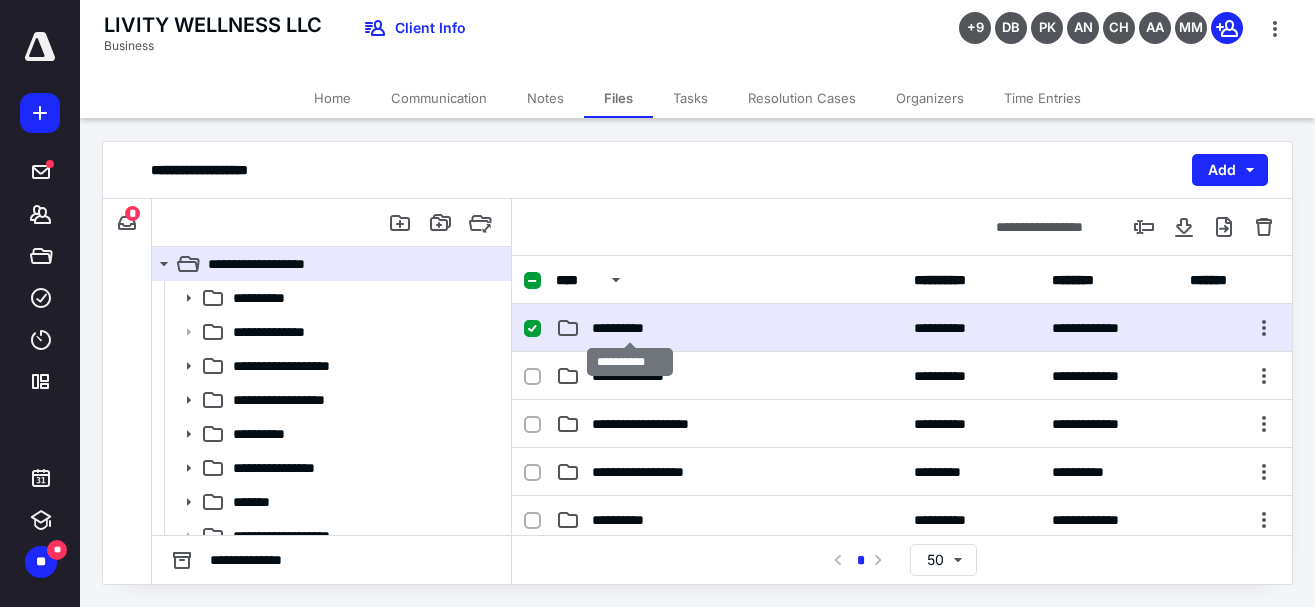 click on "**********" at bounding box center [629, 328] 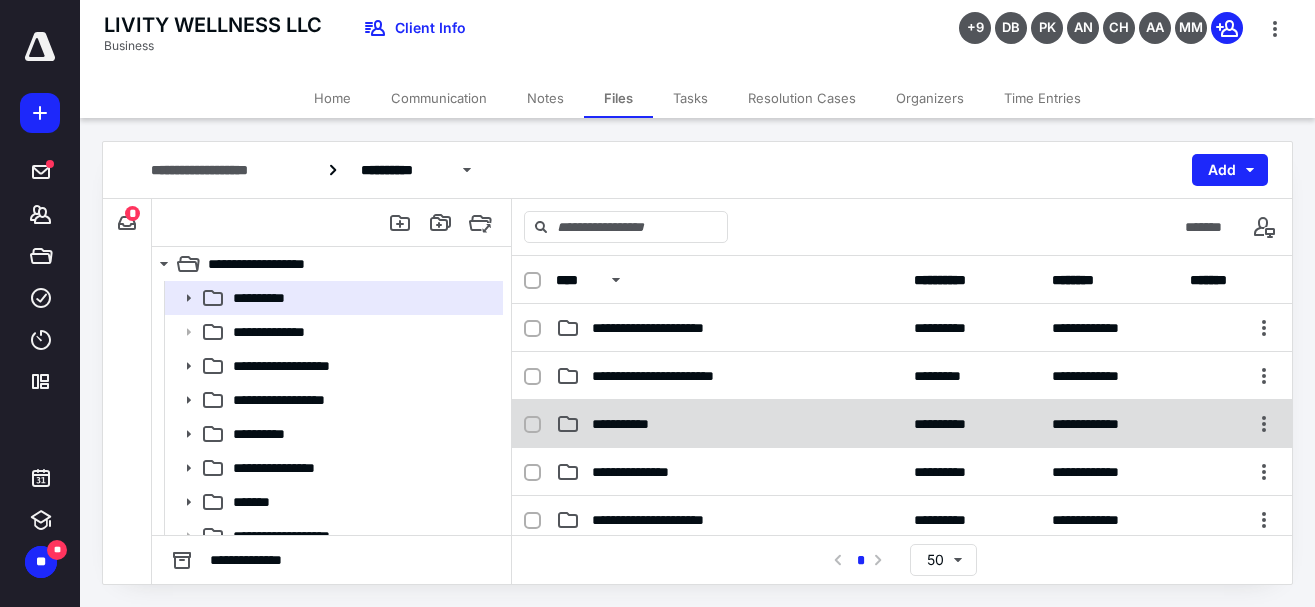 click on "**********" at bounding box center [902, 424] 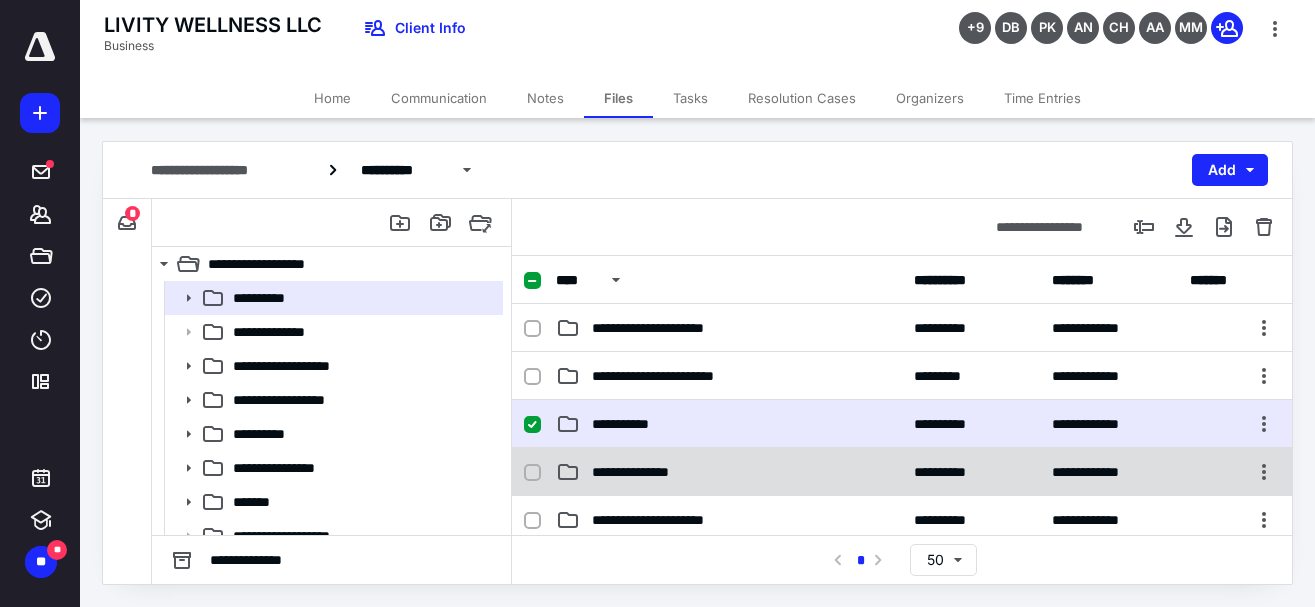 click on "**********" at bounding box center [902, 472] 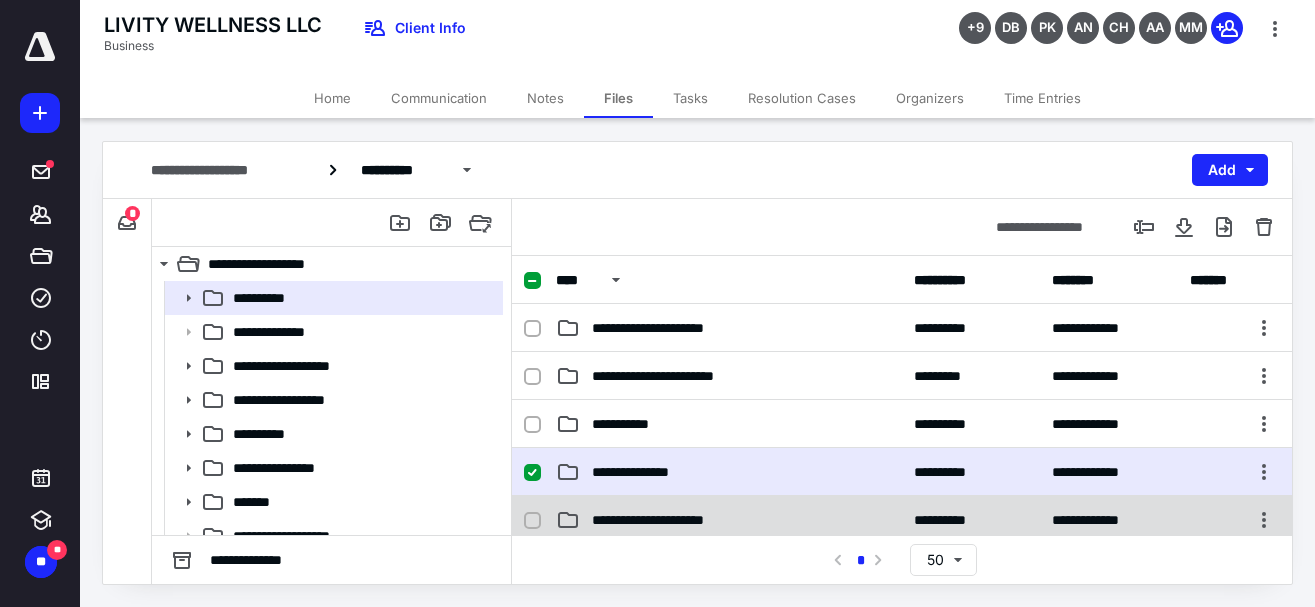 click at bounding box center (532, 521) 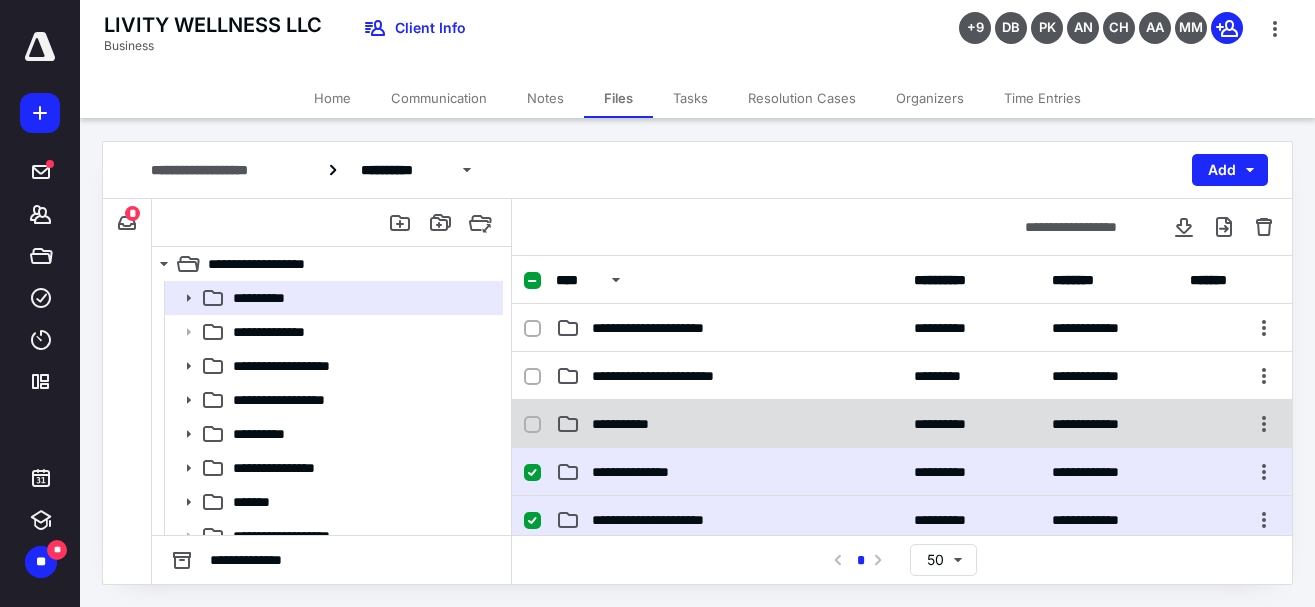 click 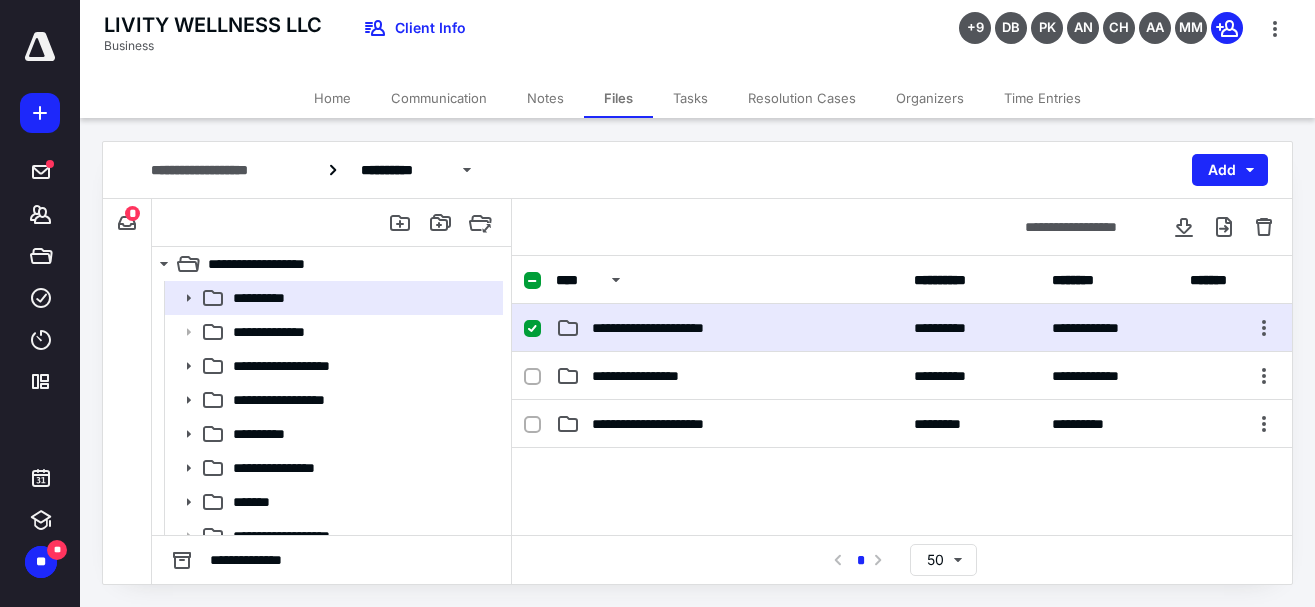 scroll, scrollTop: 288, scrollLeft: 0, axis: vertical 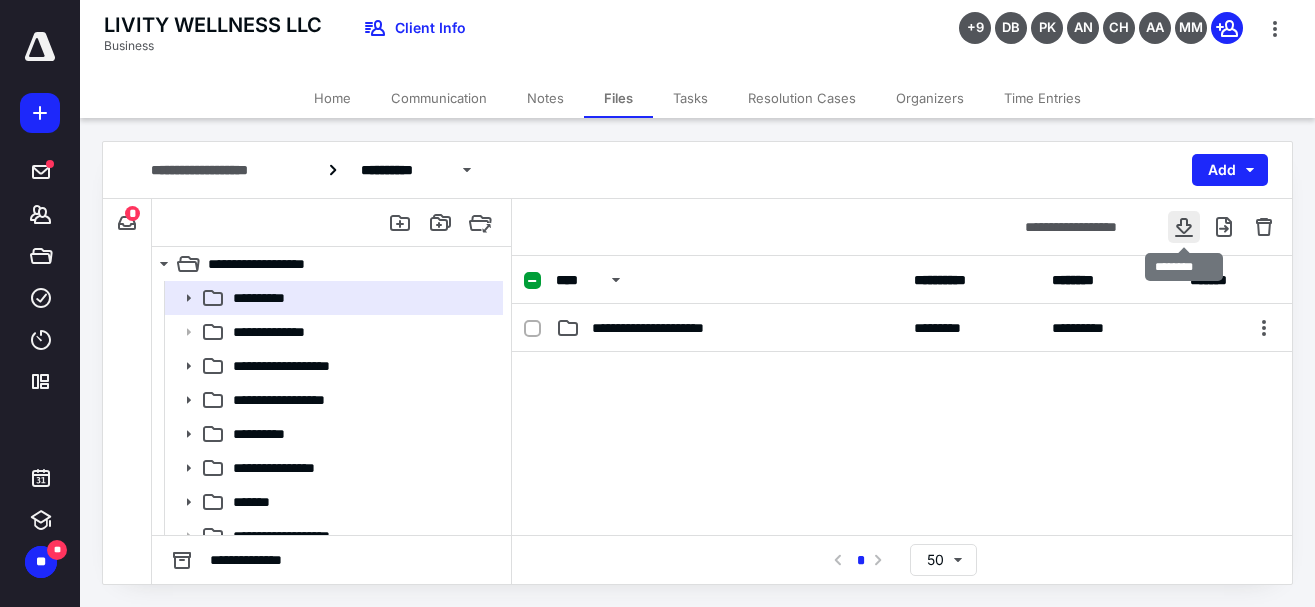 click at bounding box center [1184, 227] 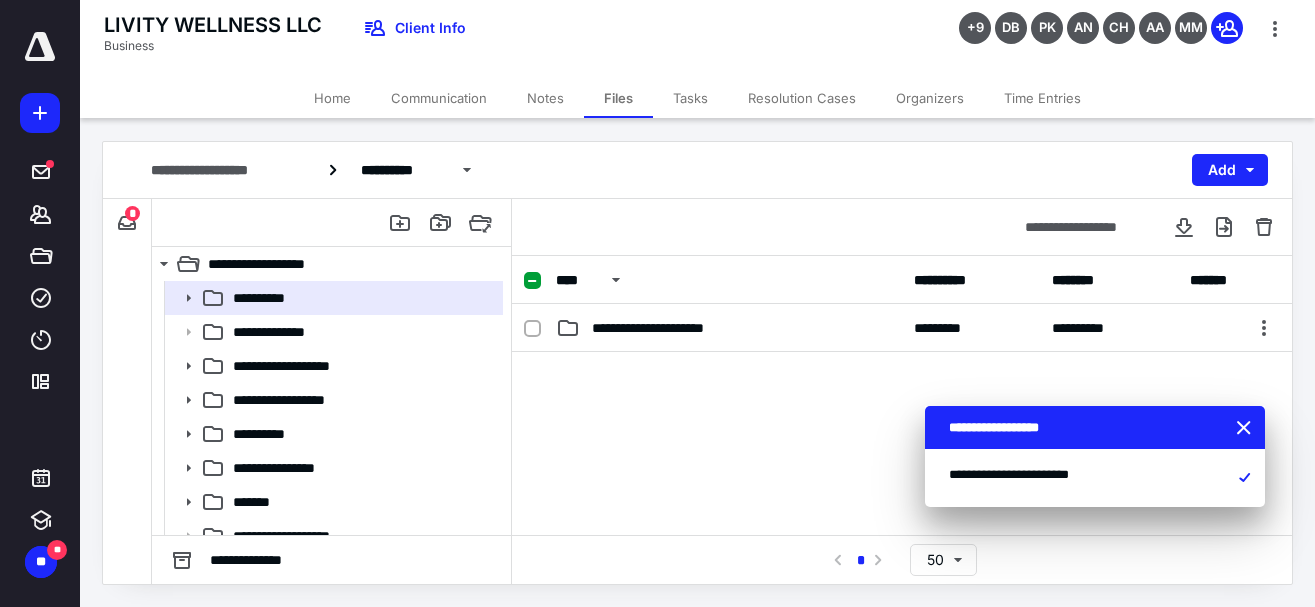 click at bounding box center (902, 502) 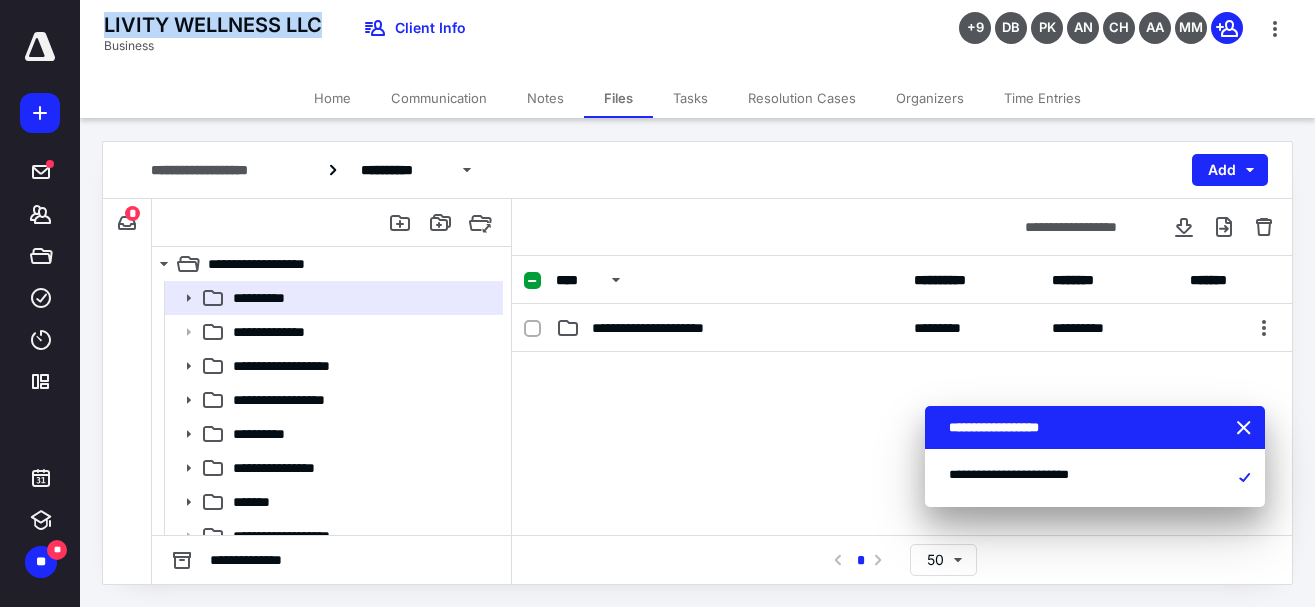 drag, startPoint x: 324, startPoint y: 29, endPoint x: 90, endPoint y: 21, distance: 234.13672 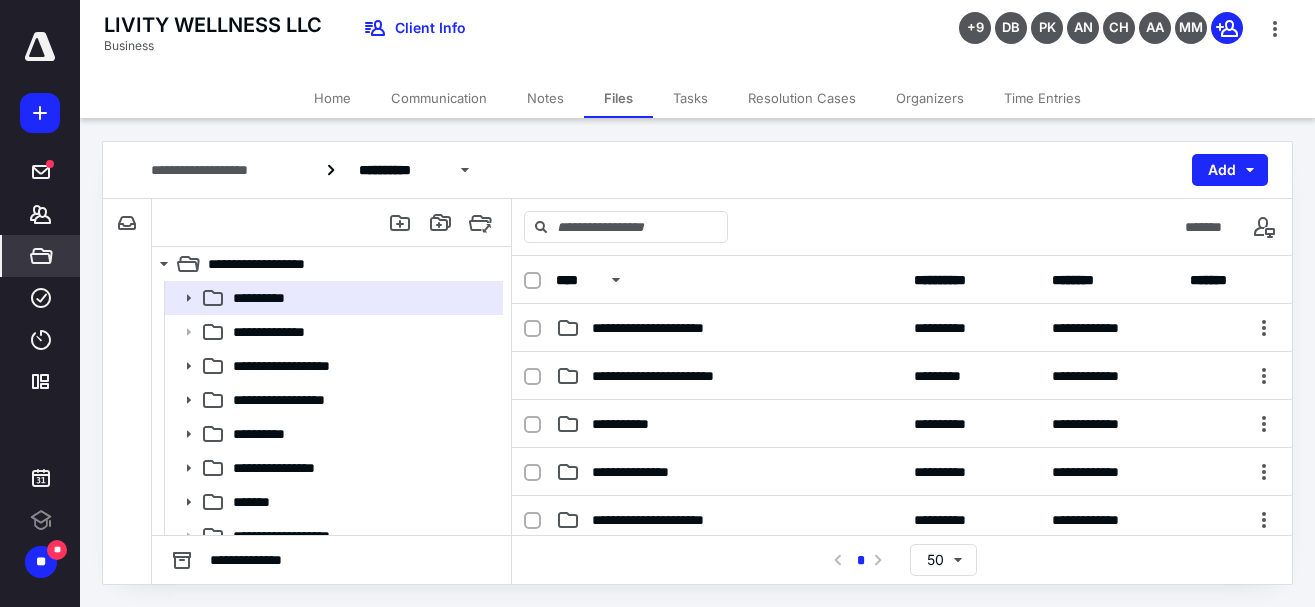 scroll, scrollTop: 0, scrollLeft: 0, axis: both 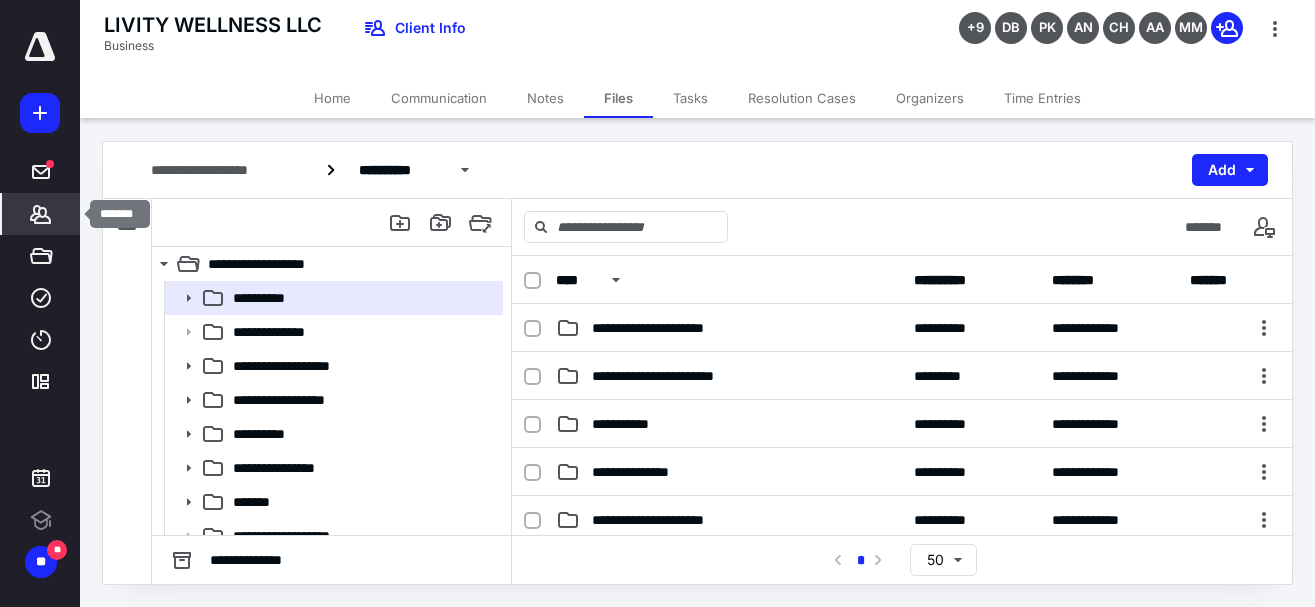 click 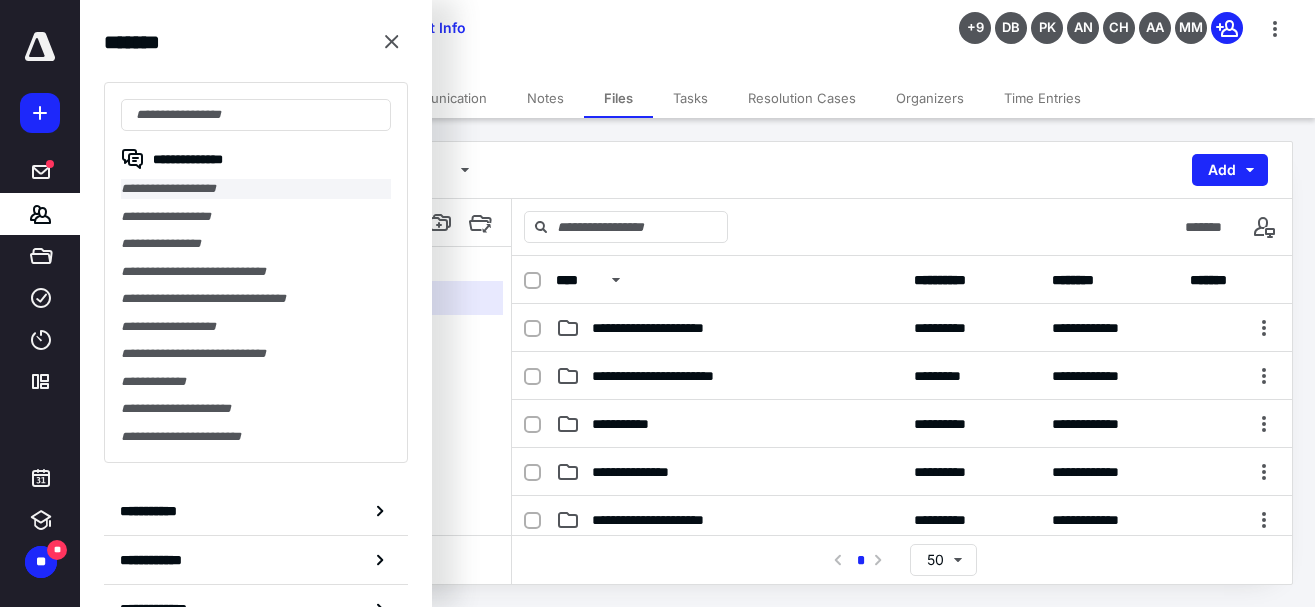 click on "**********" at bounding box center (256, 189) 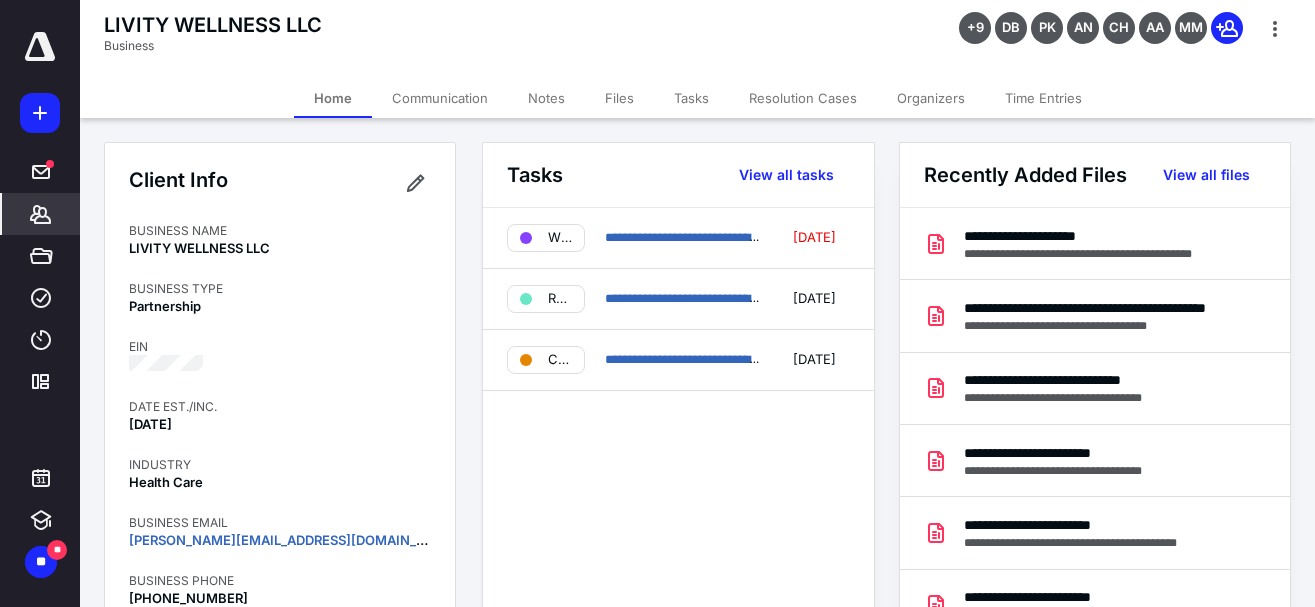 click at bounding box center (40, 47) 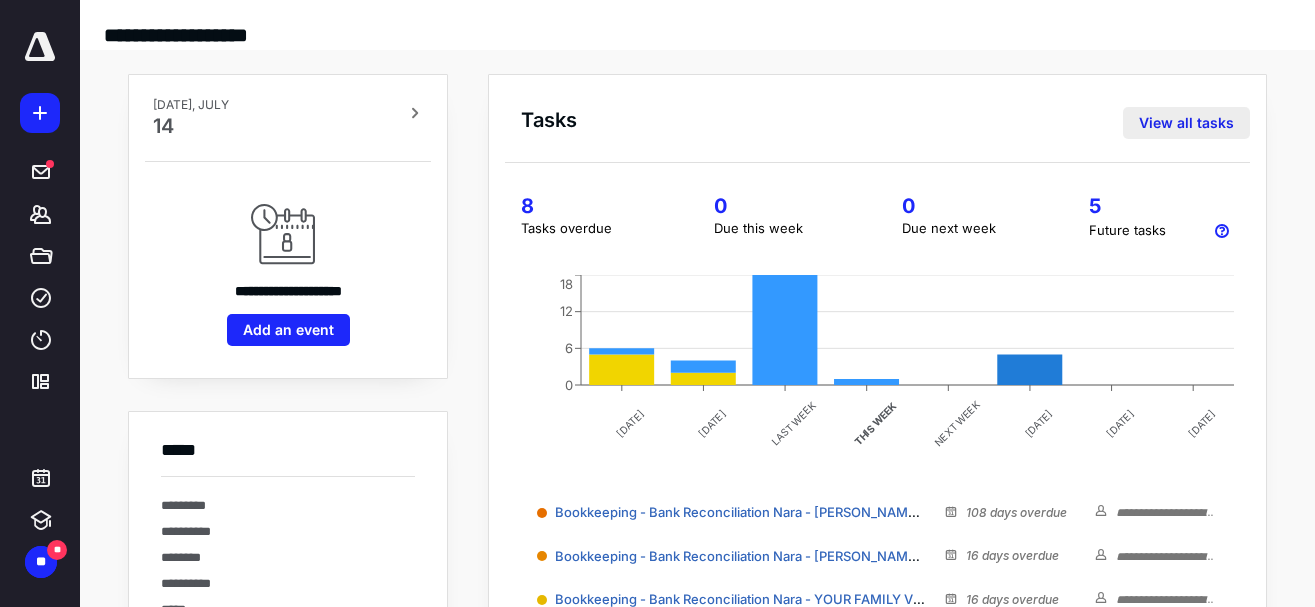 click on "View all tasks" at bounding box center [1186, 123] 